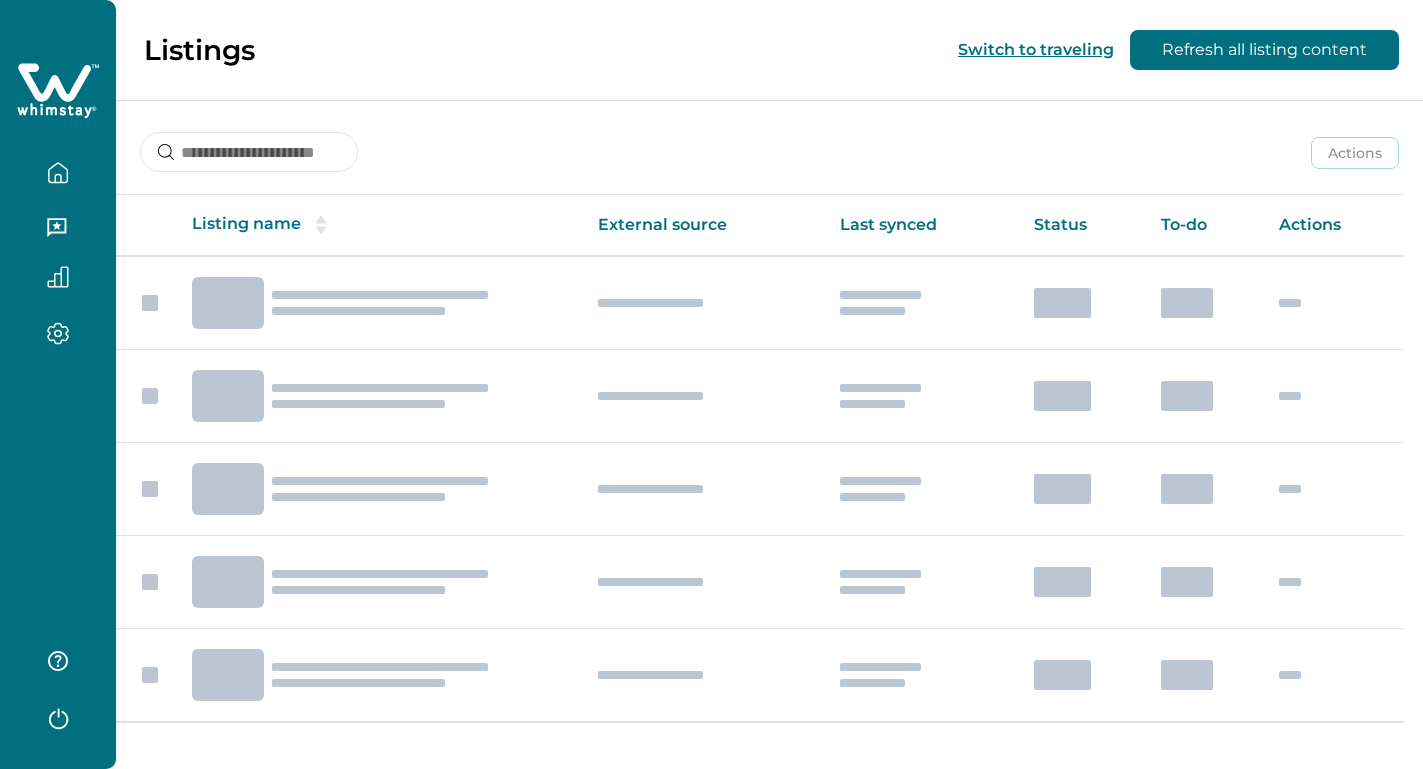 scroll, scrollTop: 0, scrollLeft: 0, axis: both 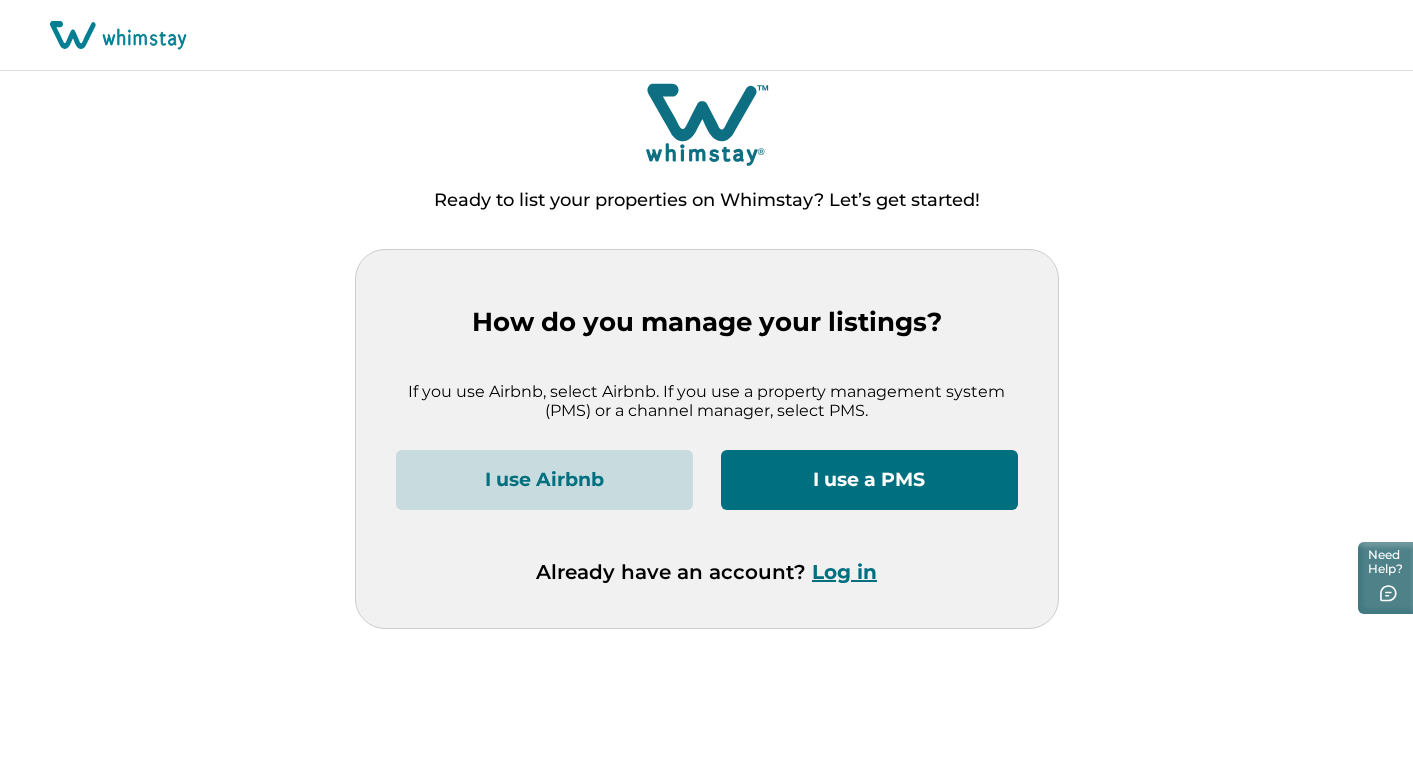 click on "Log in" at bounding box center (844, 572) 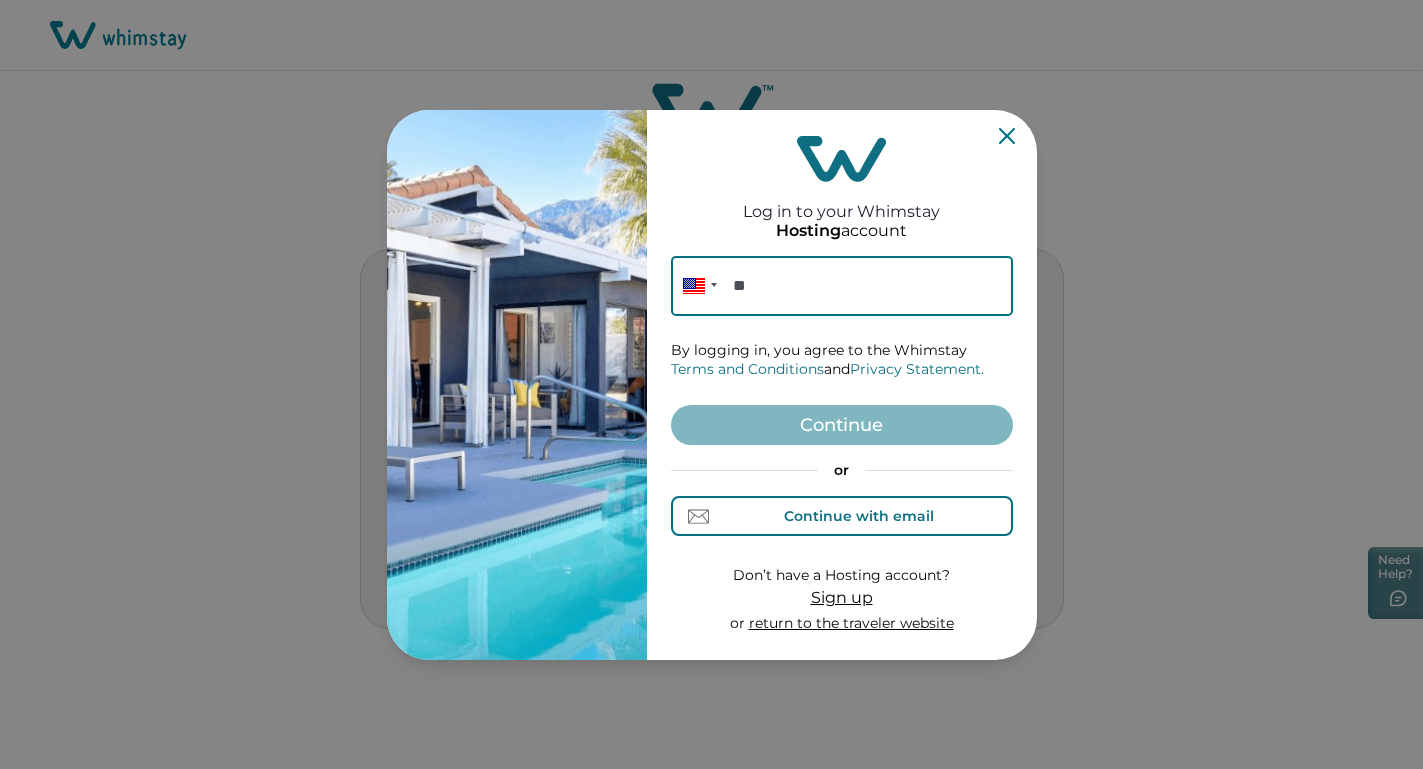 click on "Continue with email" at bounding box center (859, 516) 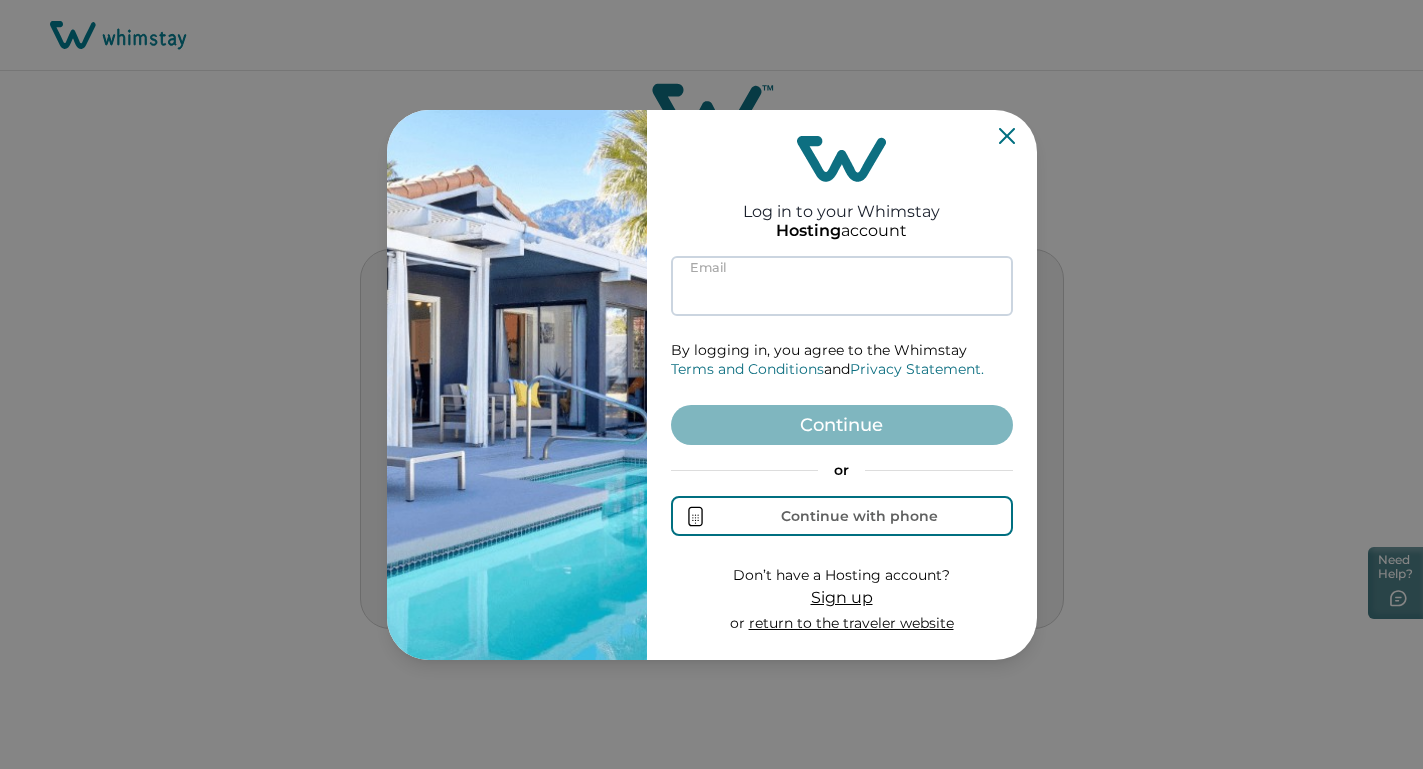 click at bounding box center [842, 286] 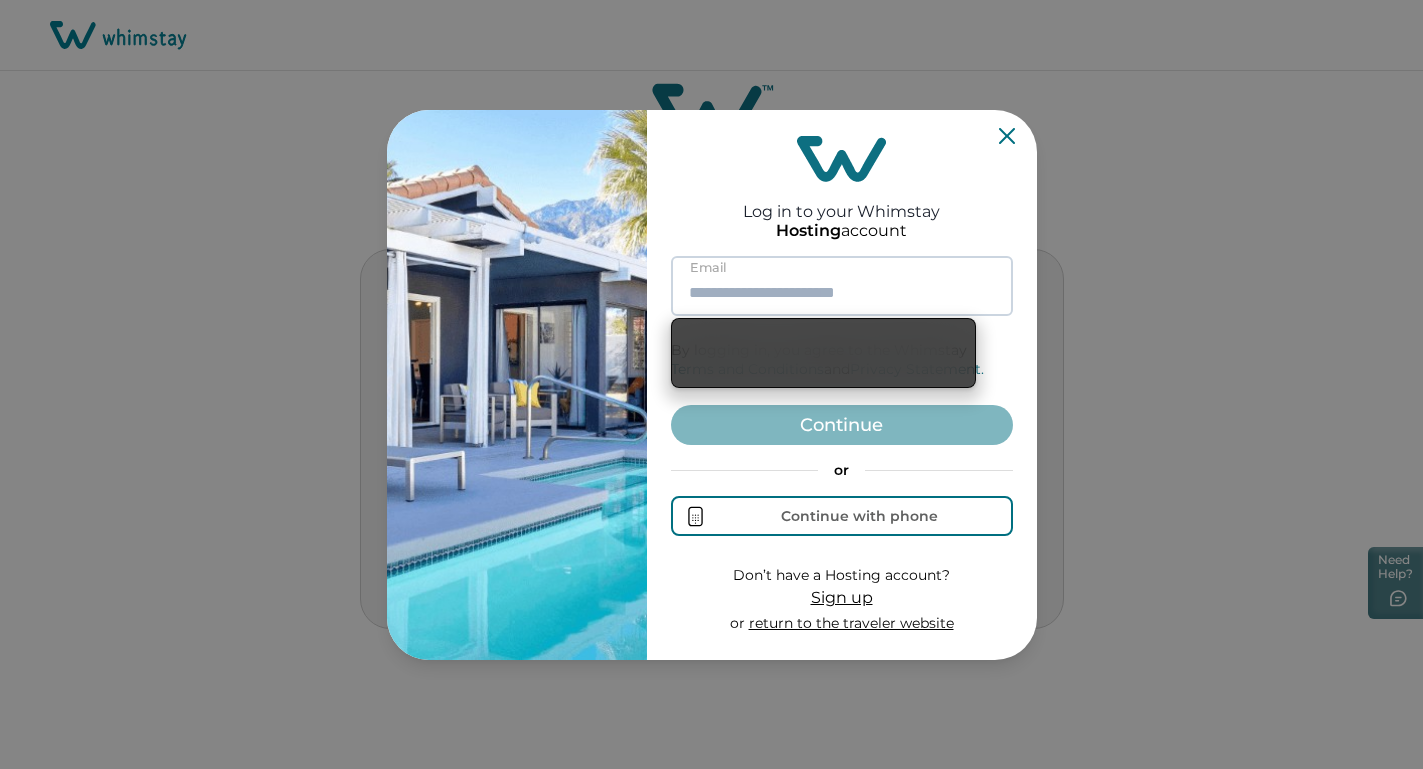 paste on "**********" 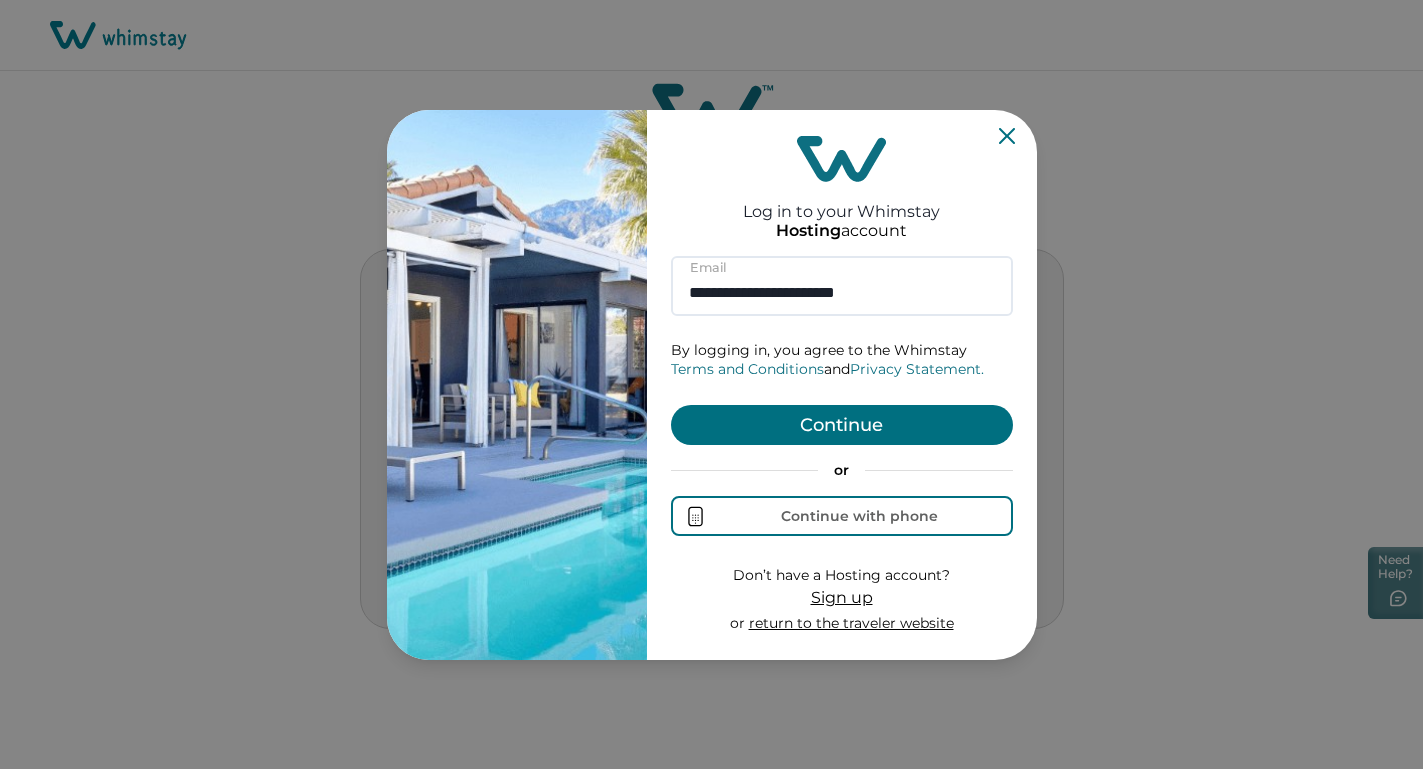 type on "**********" 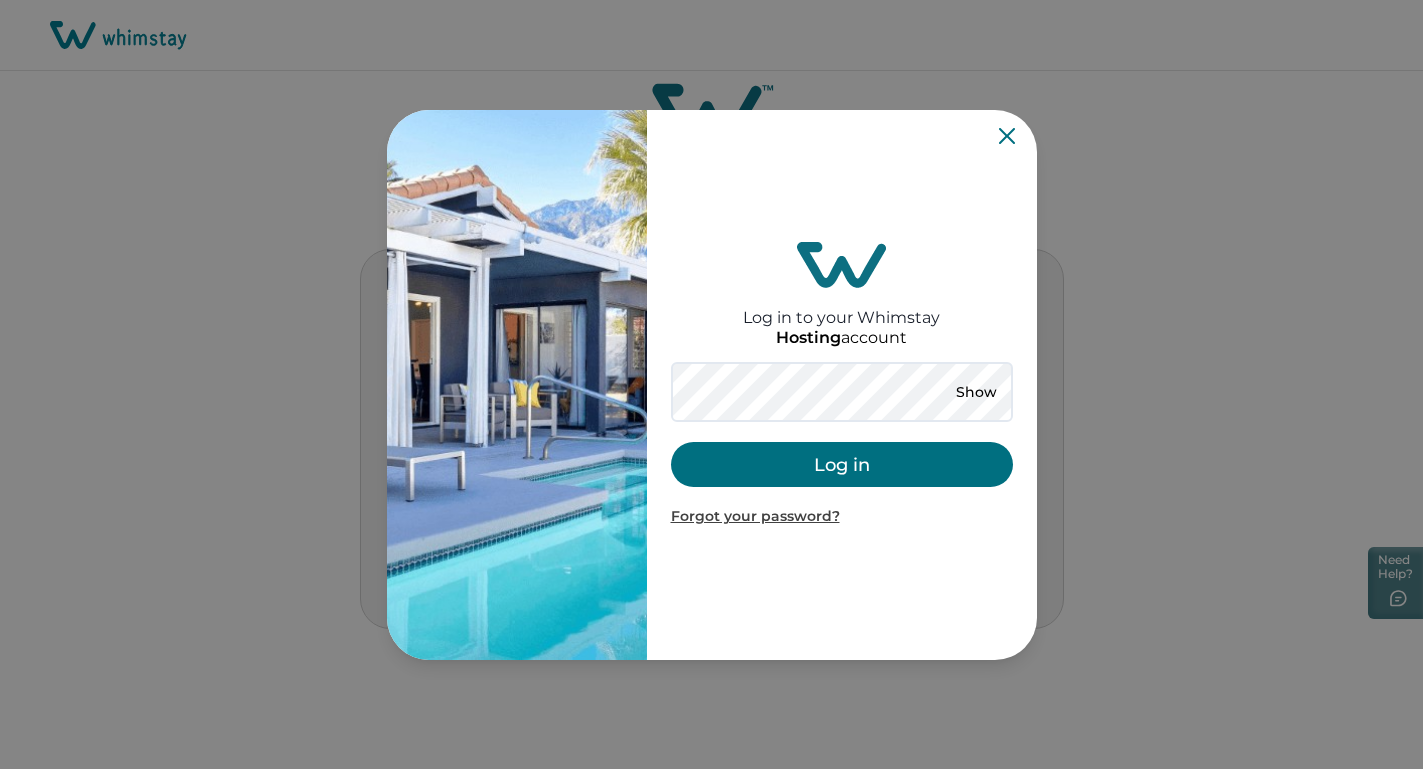 click on "Log in" at bounding box center (842, 464) 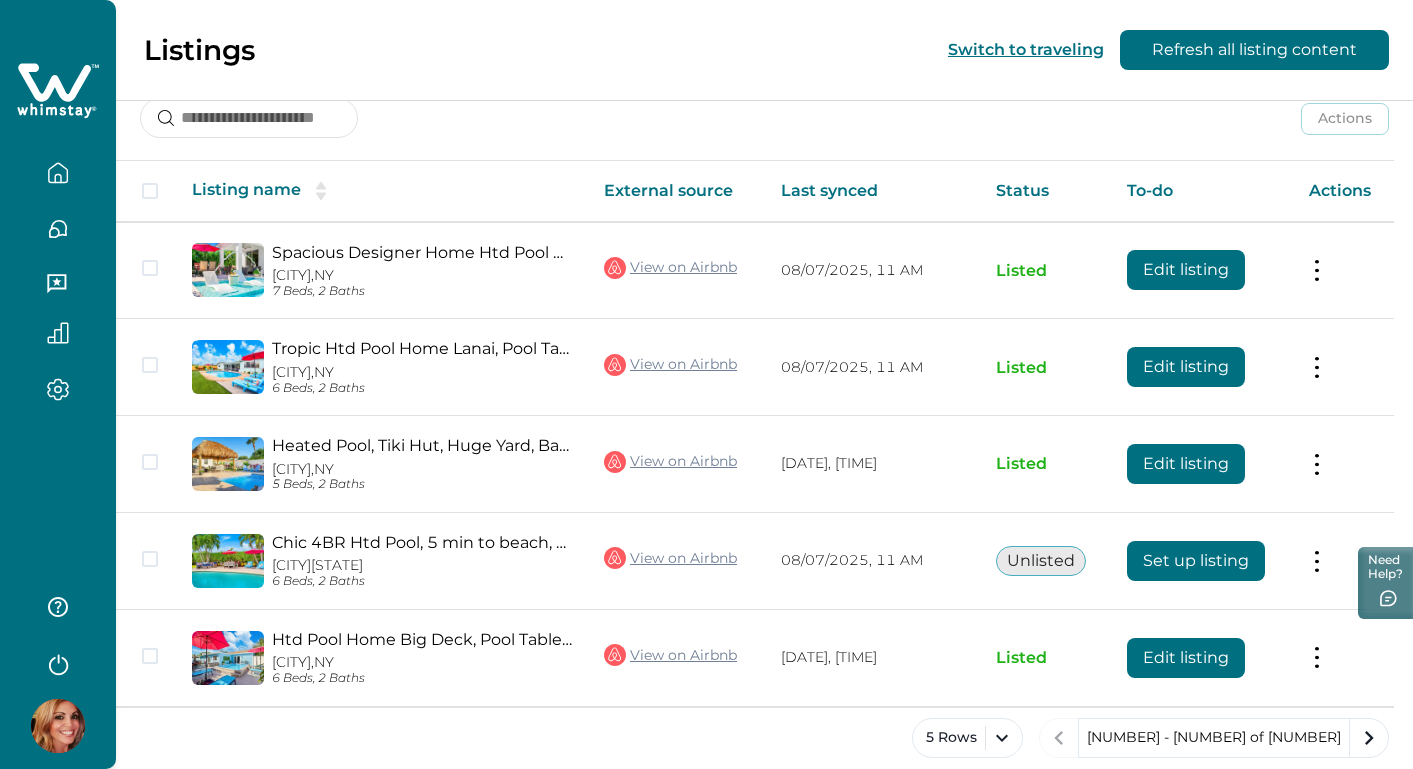 scroll, scrollTop: 279, scrollLeft: 0, axis: vertical 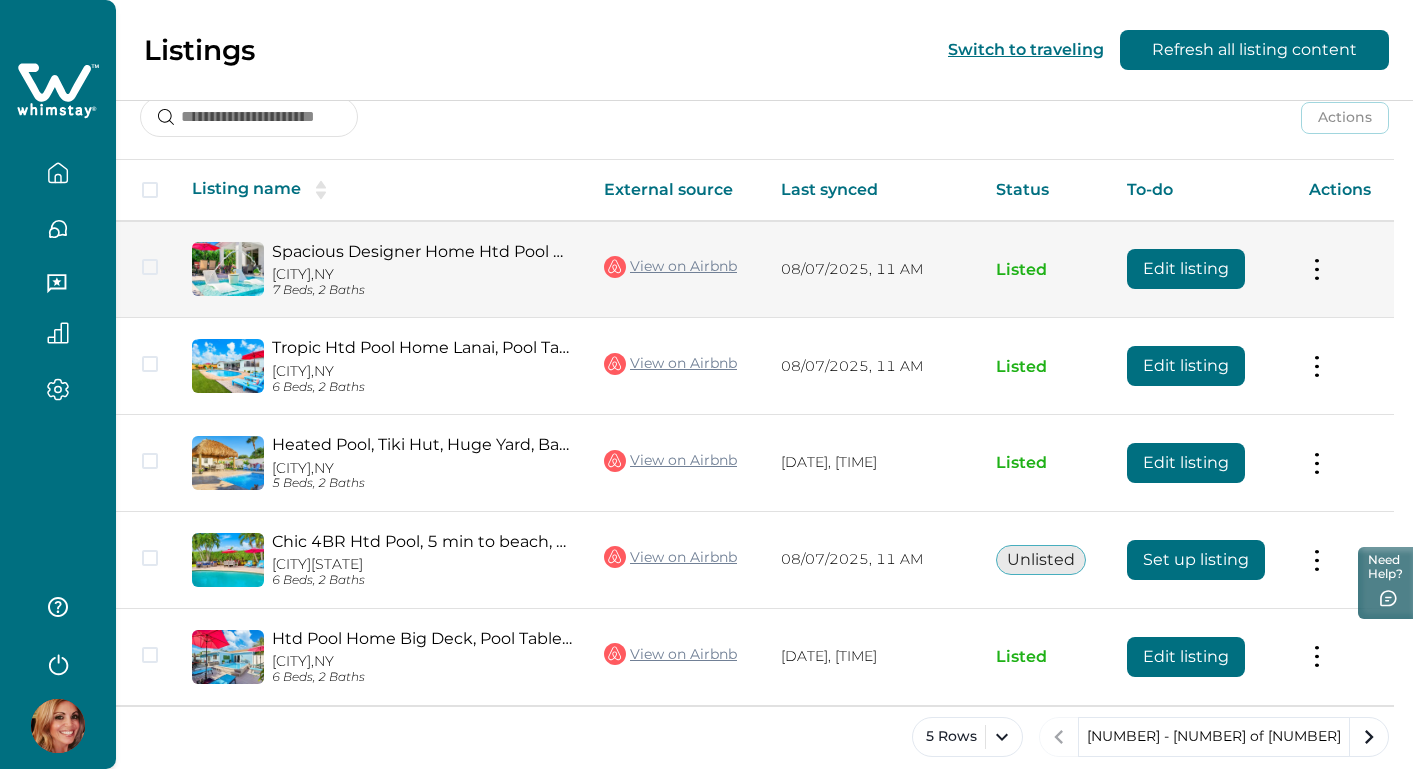 click on "Edit listing" at bounding box center (1186, 269) 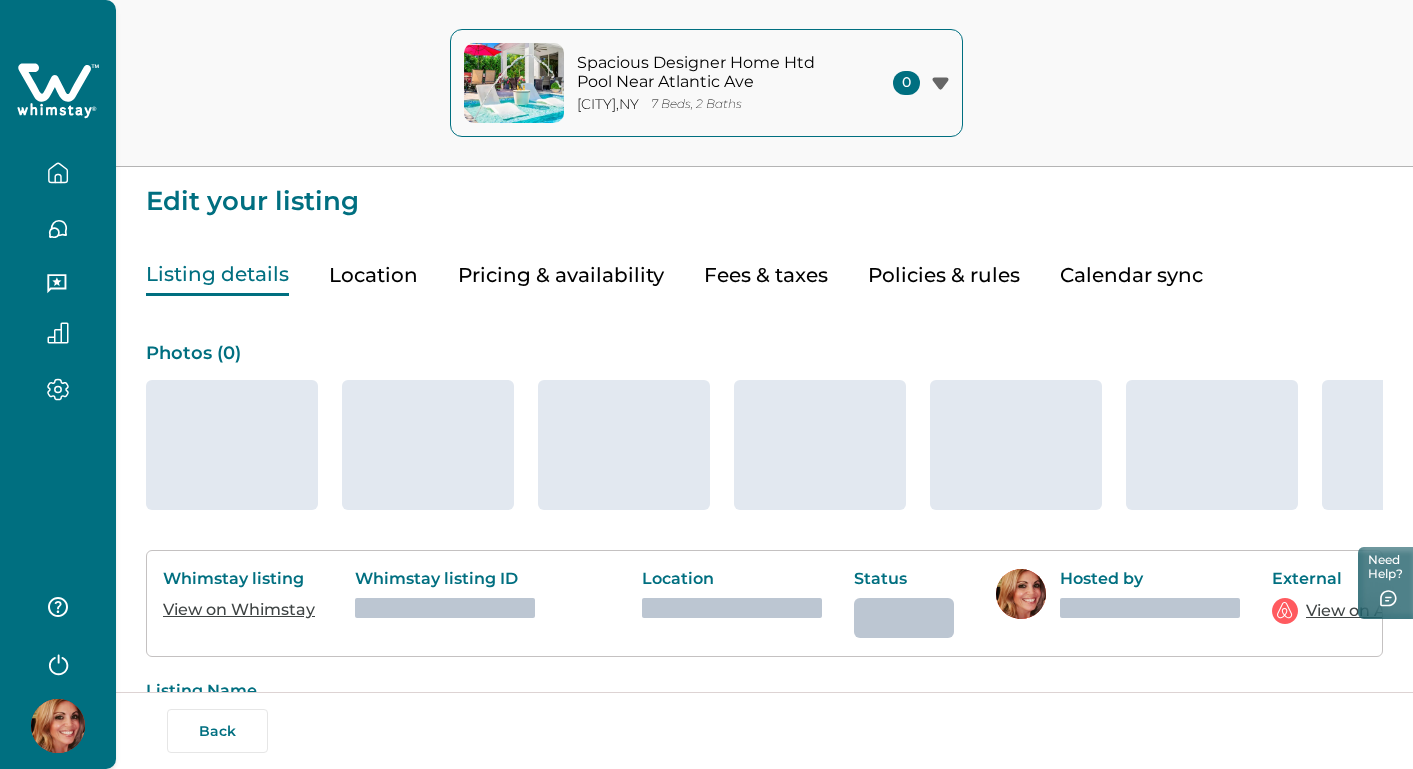 type on "**" 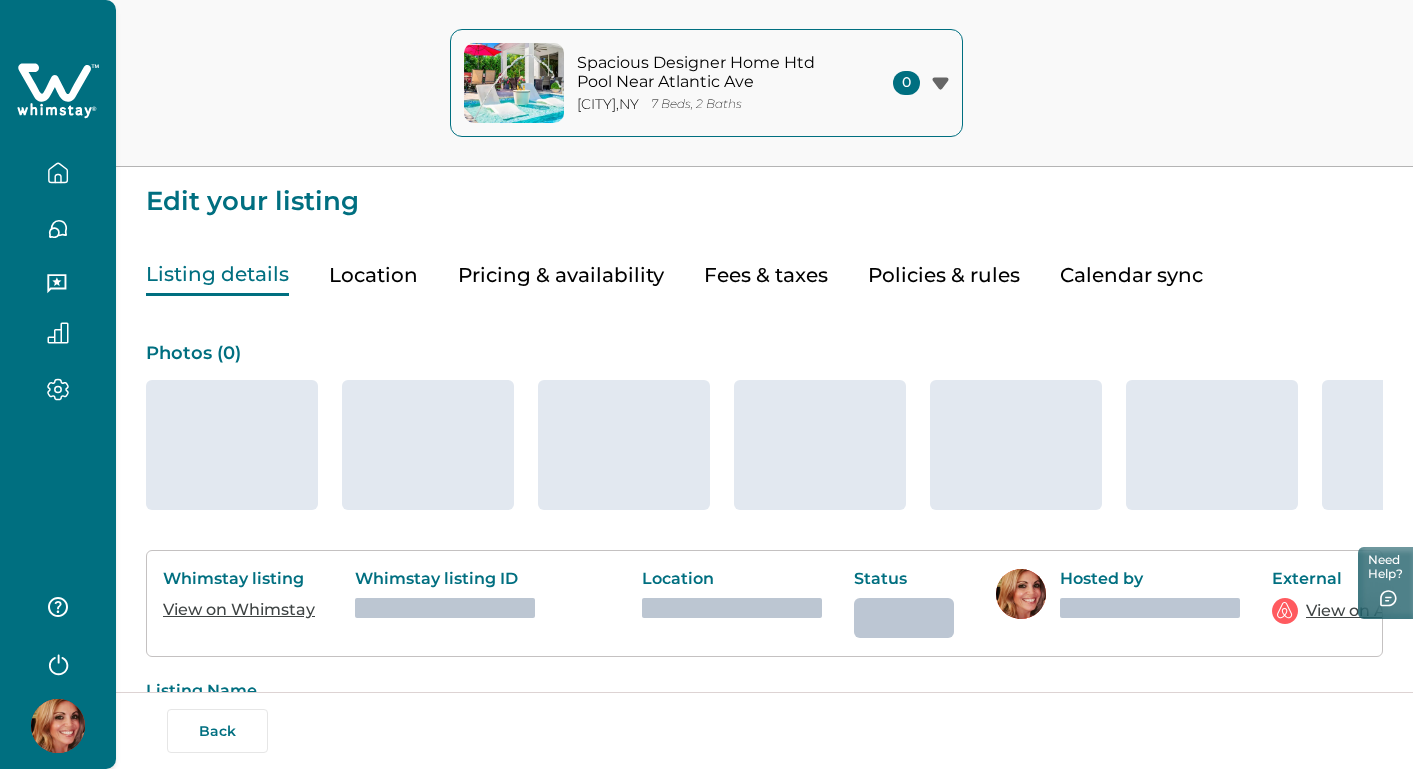 type on "**" 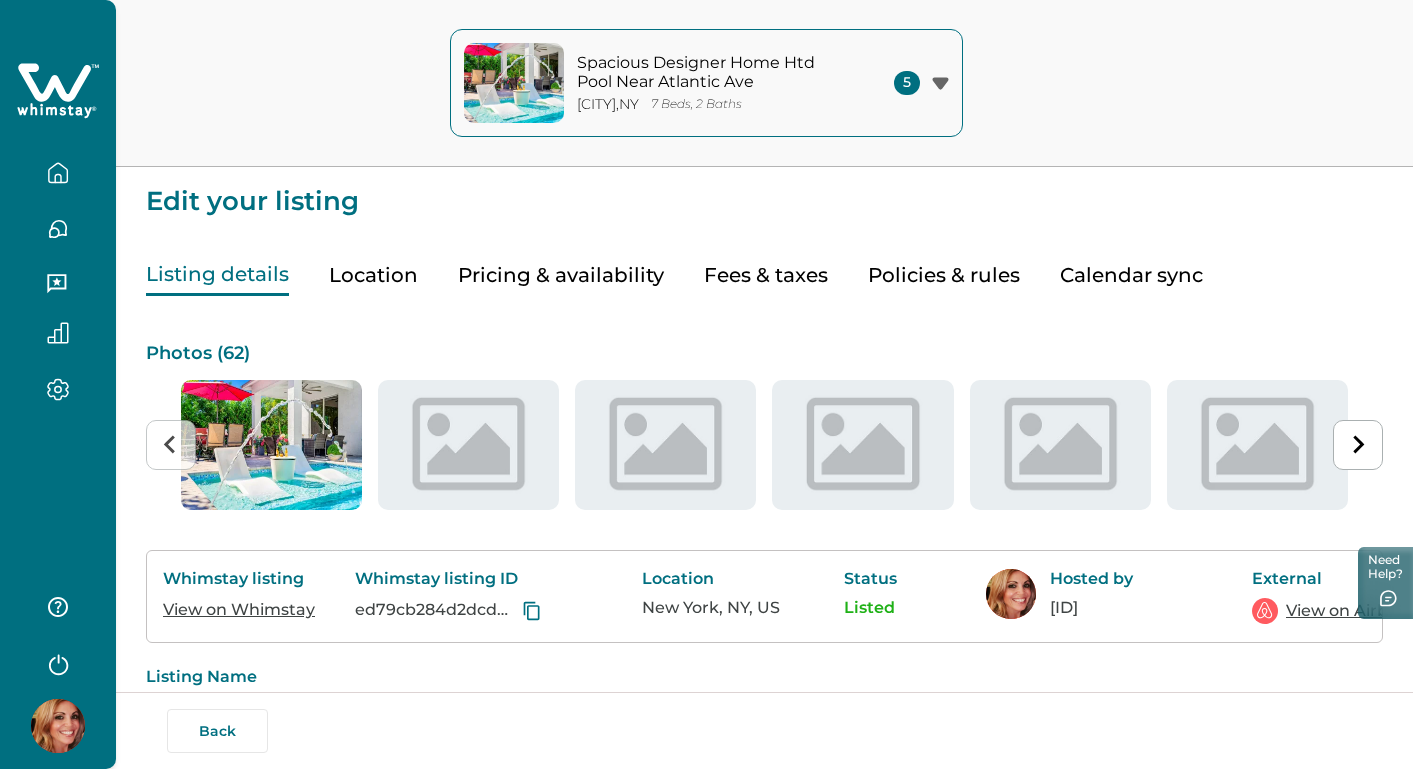 click on "Pricing & availability" at bounding box center (561, 275) 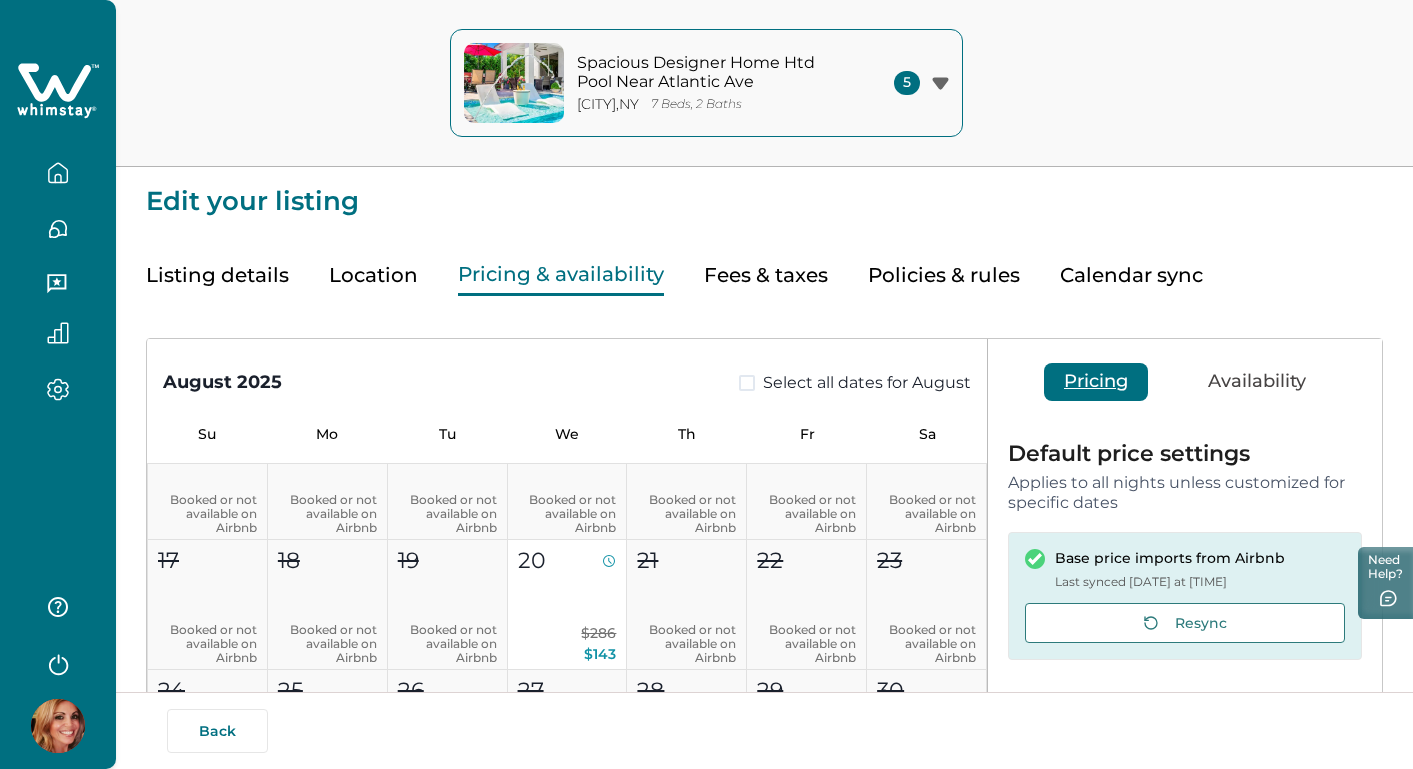 scroll, scrollTop: 305, scrollLeft: 0, axis: vertical 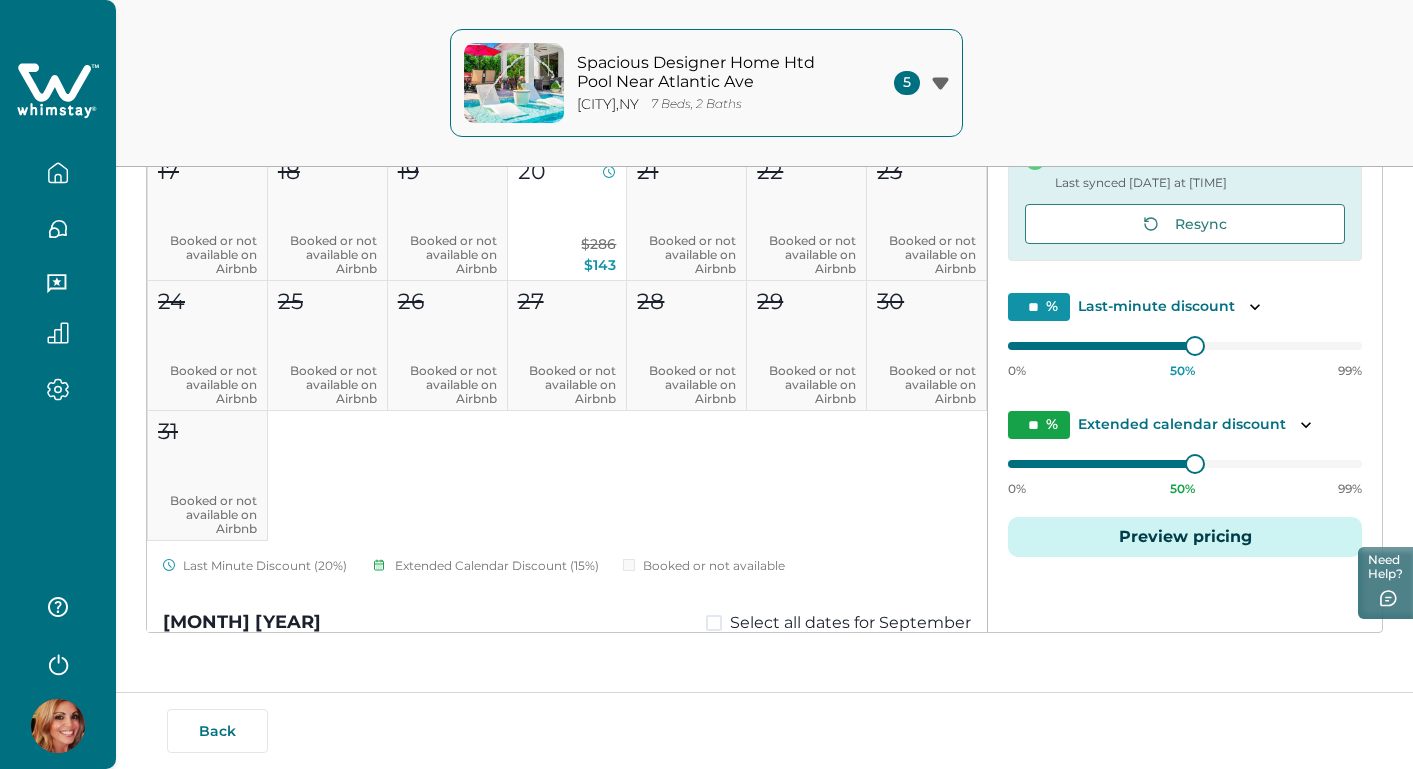 click on "Preview pricing" at bounding box center (1185, 537) 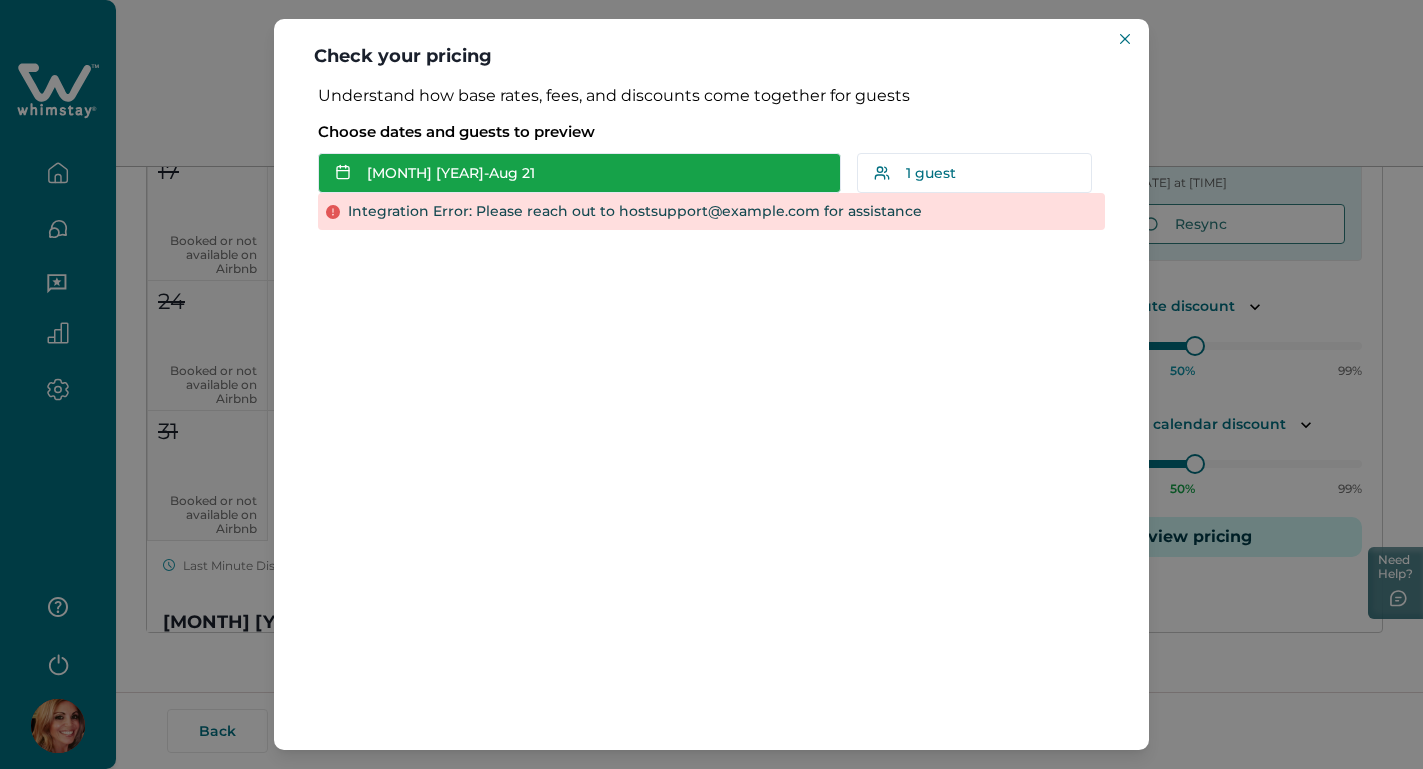 click on "[MONTH] [DAY]  -  [MONTH] [DAY]" at bounding box center [579, 173] 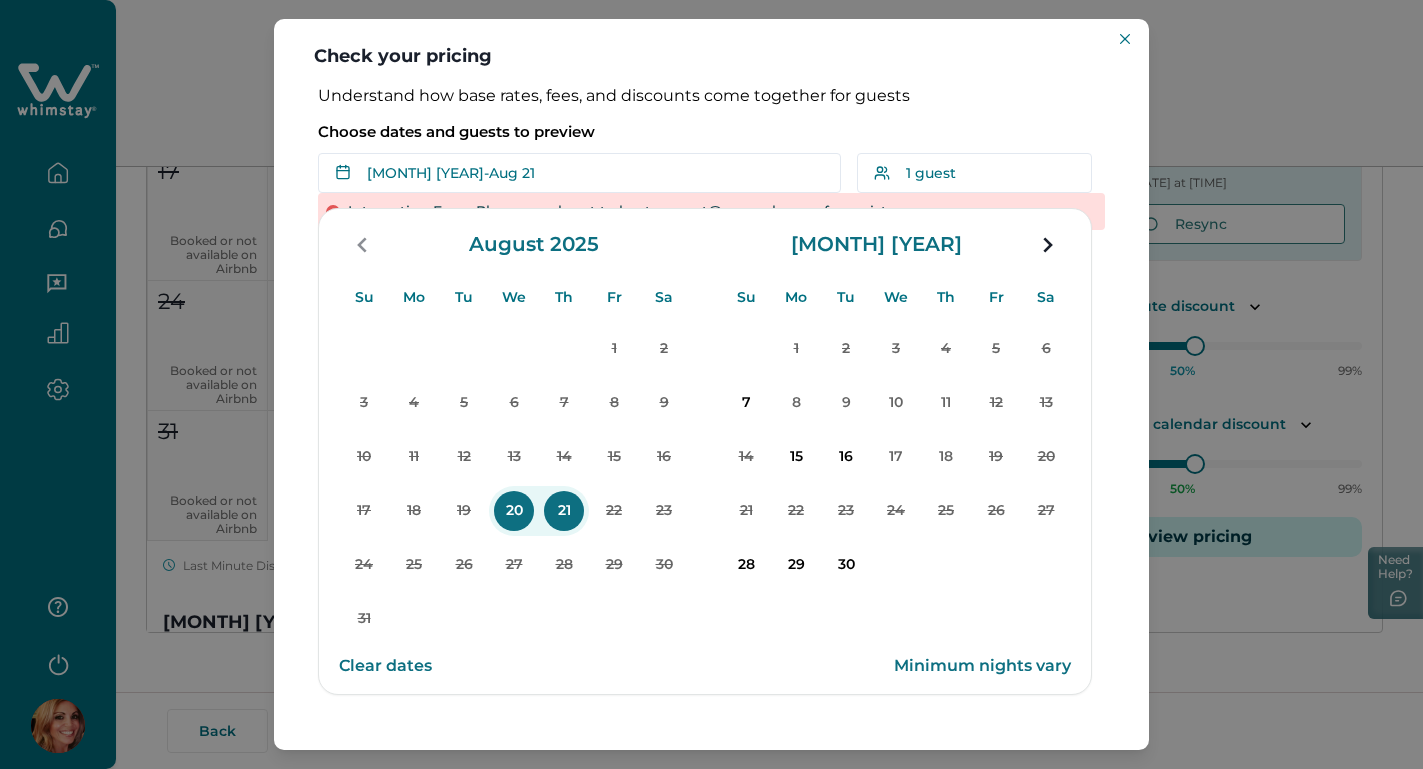 click on "Clear dates" at bounding box center [385, 666] 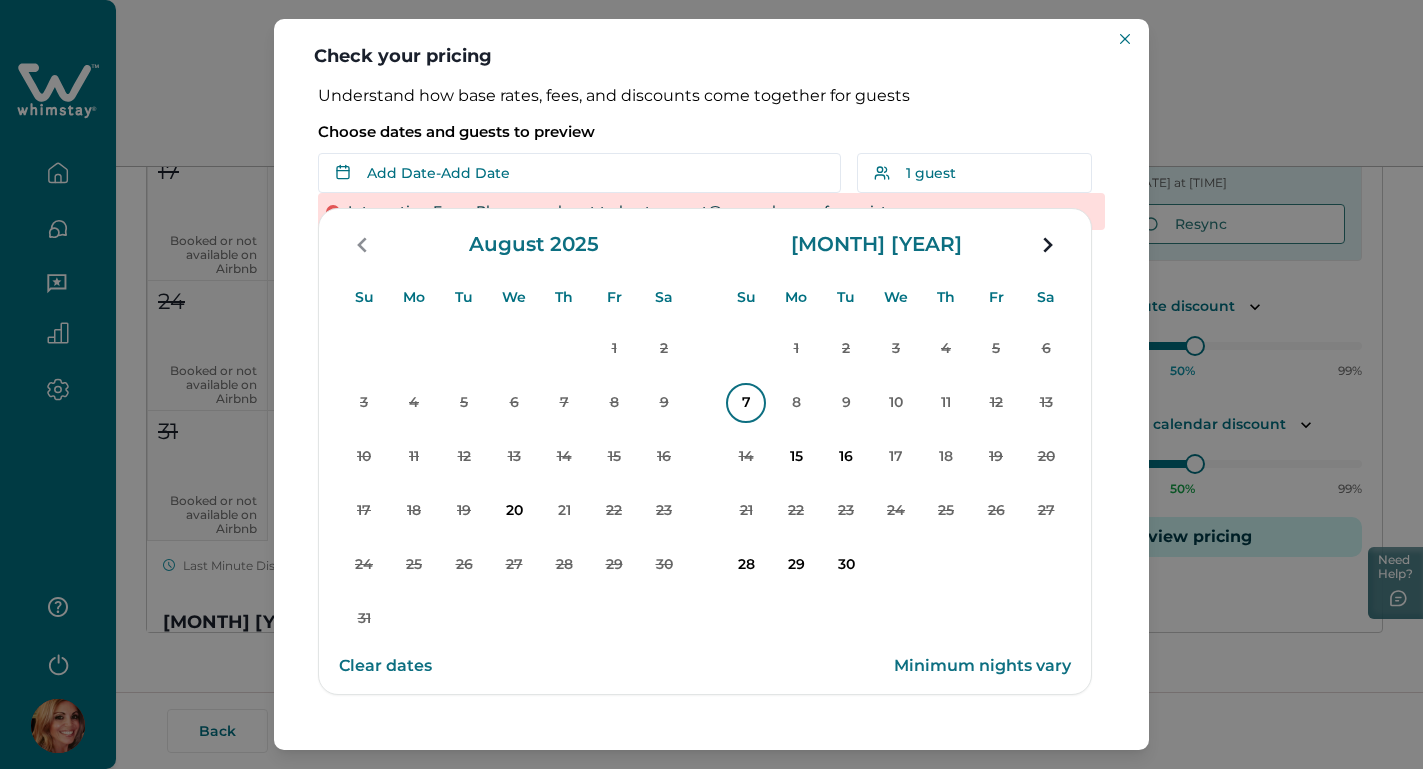 click on "7" at bounding box center (746, 403) 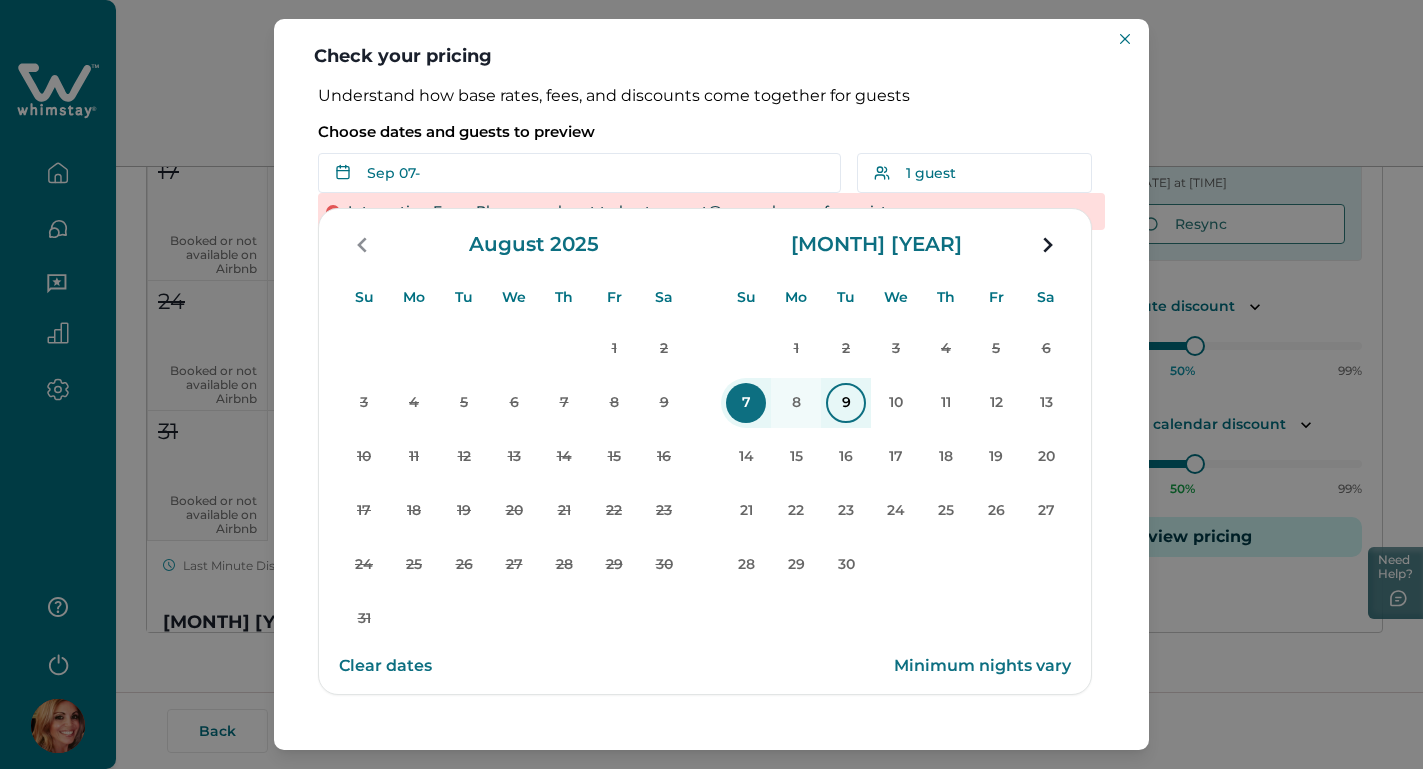 click on "9" at bounding box center [846, 403] 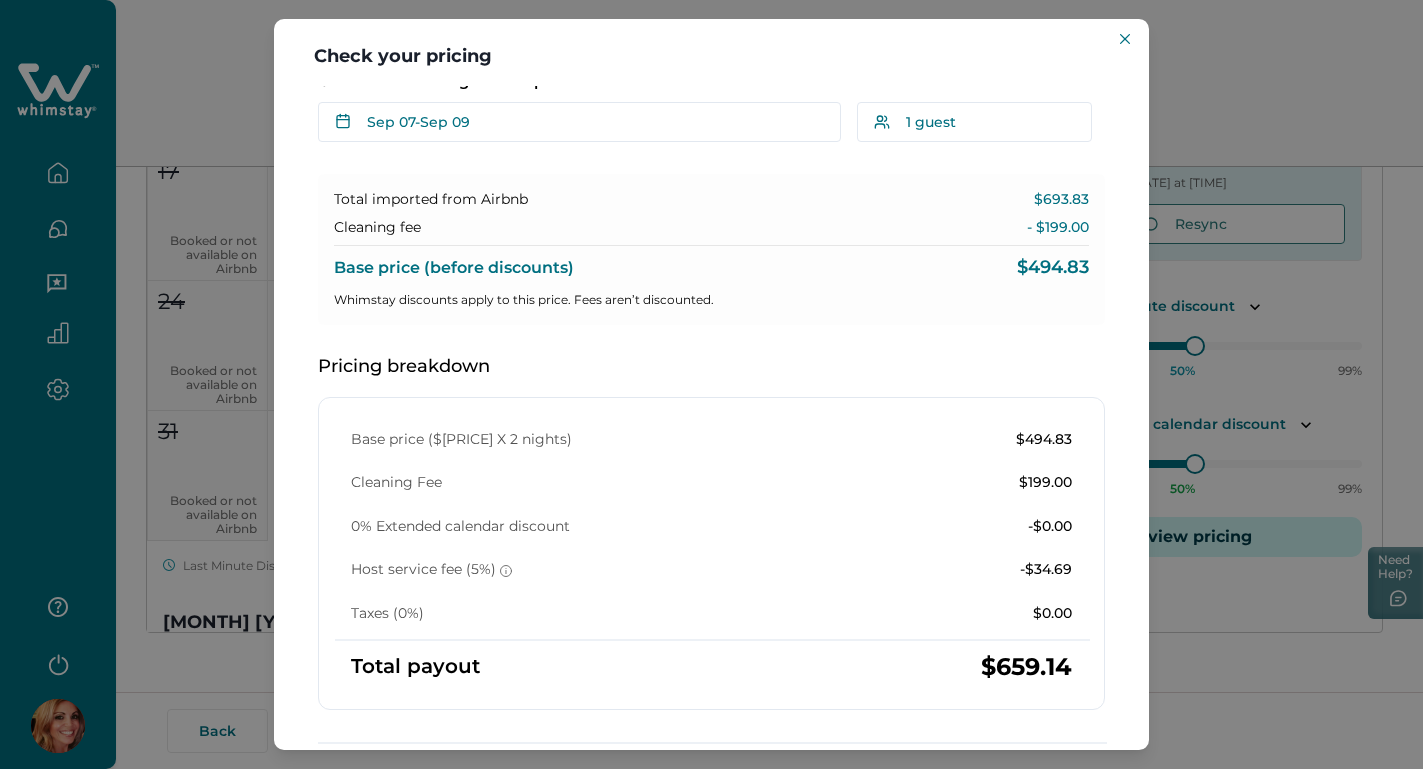 scroll, scrollTop: 0, scrollLeft: 0, axis: both 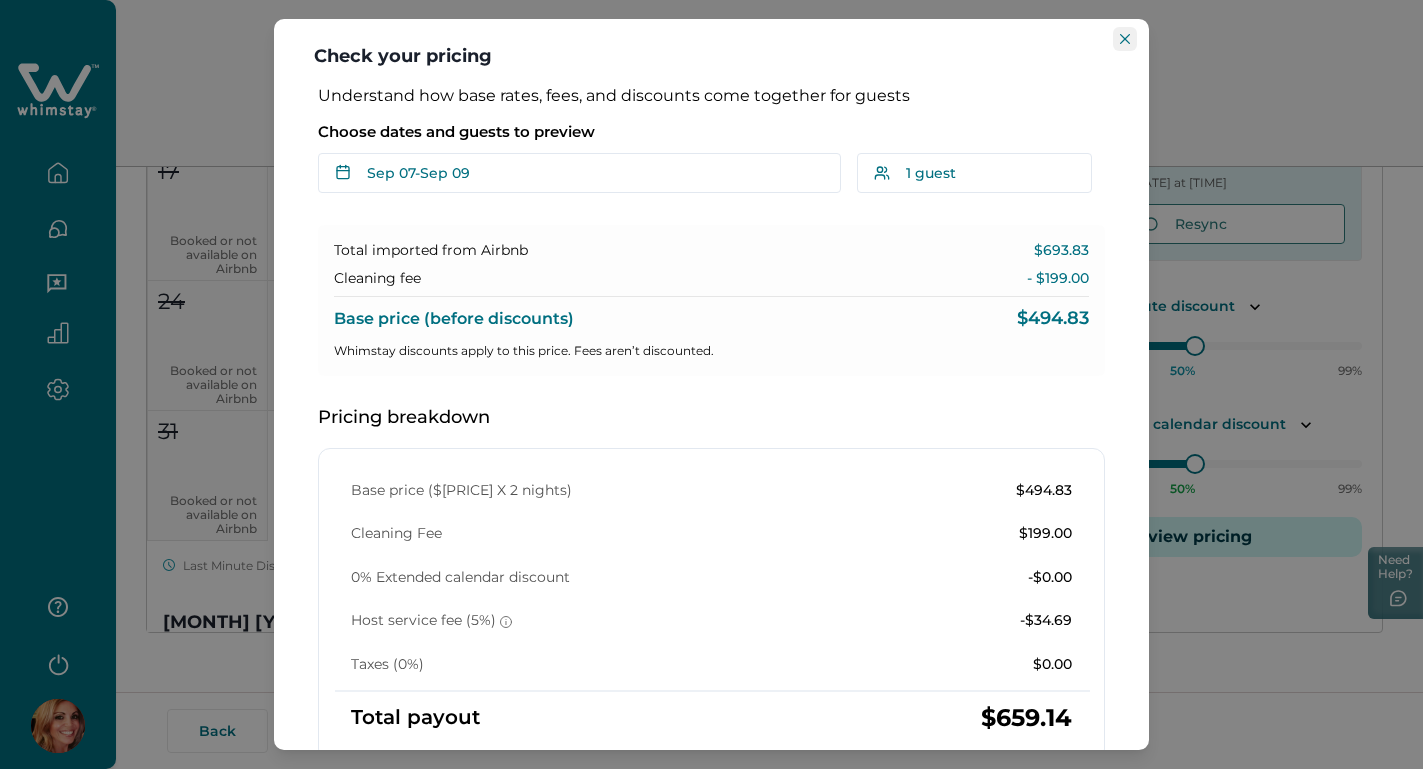 click 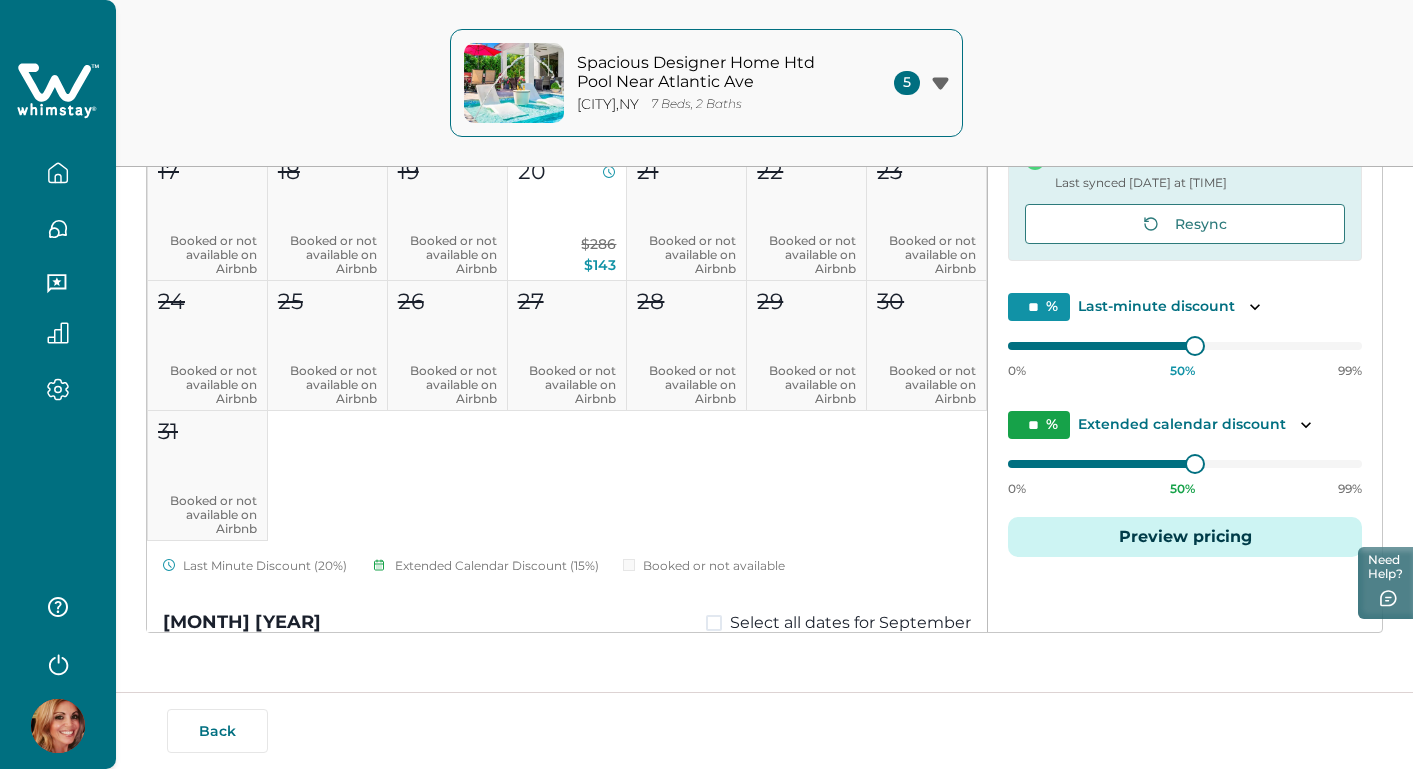 click on "Preview pricing" at bounding box center (1185, 537) 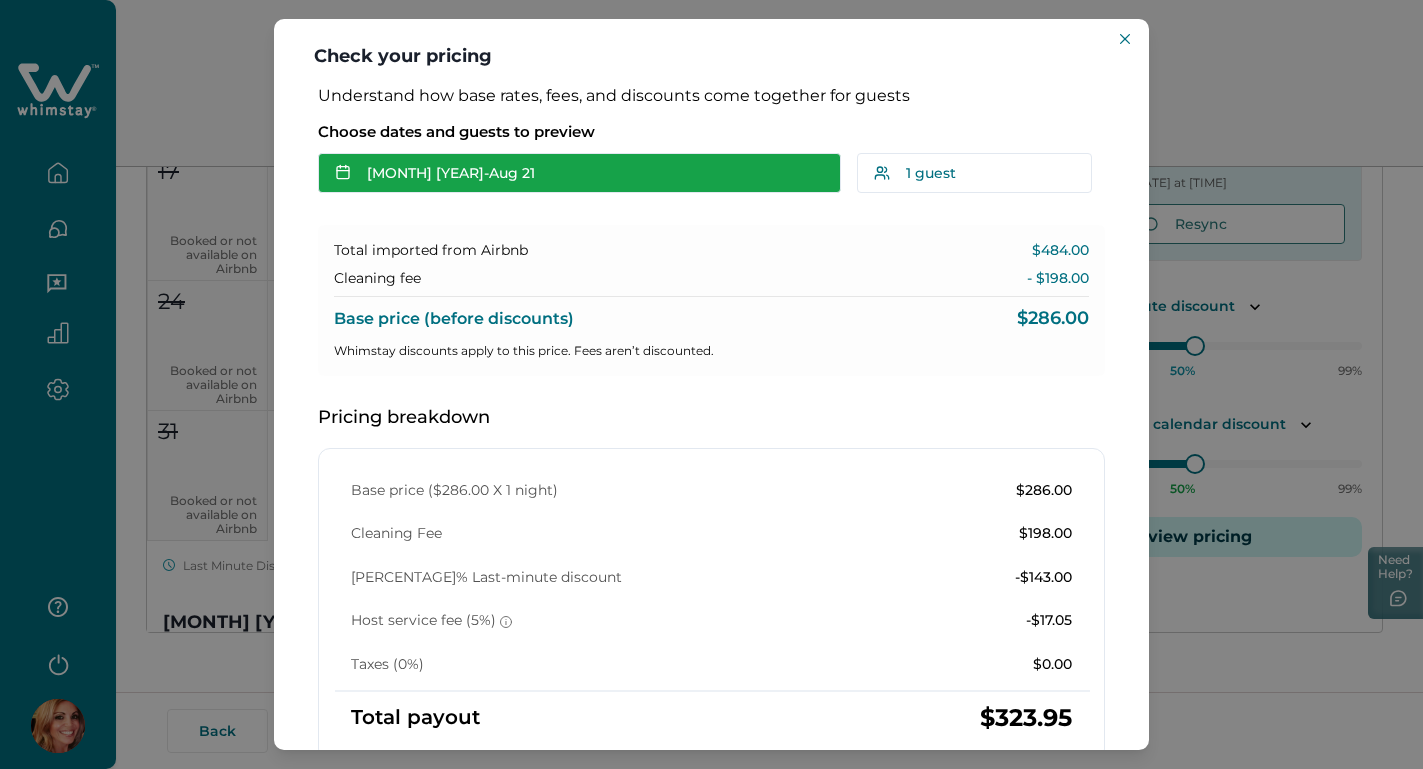 click on "[MONTH] [DAY]  -  [MONTH] [DAY]" at bounding box center (579, 173) 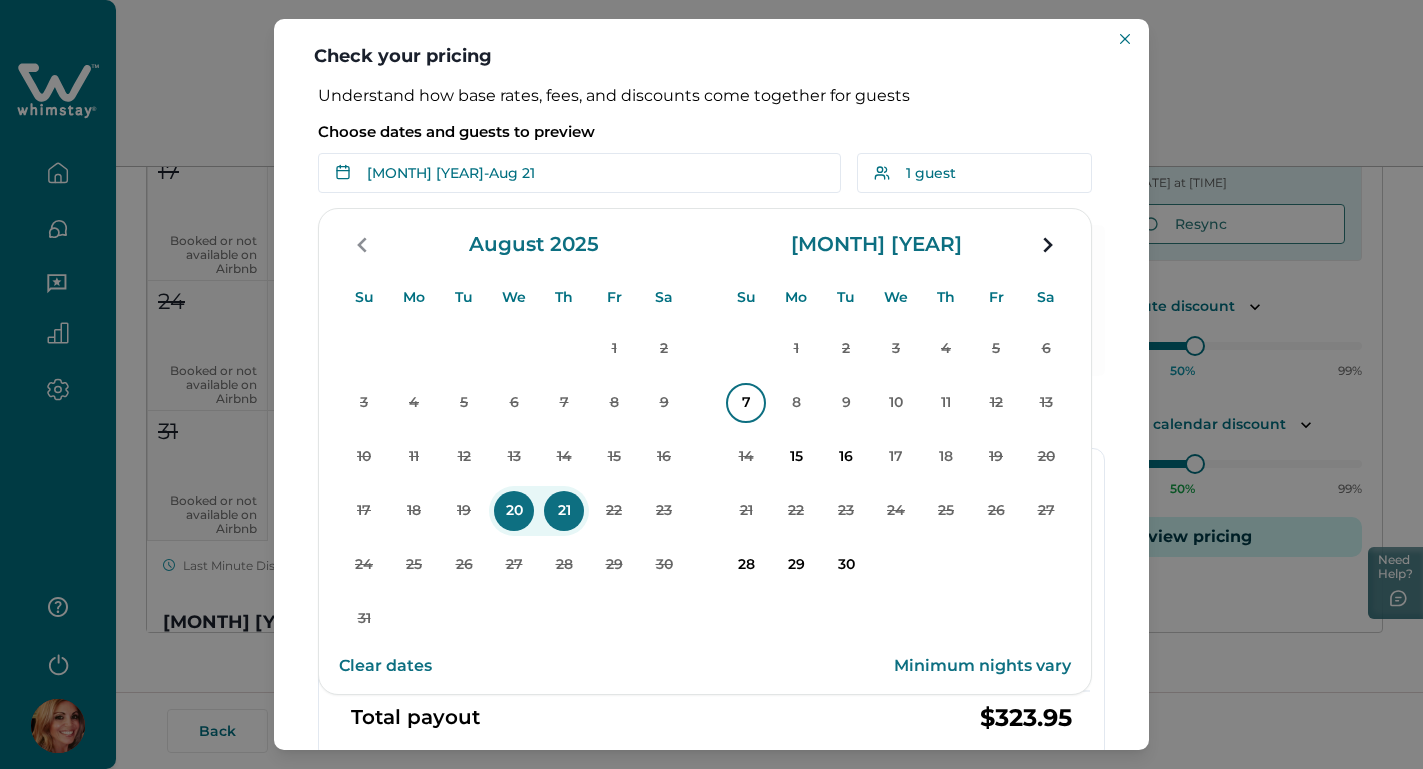 click on "7" at bounding box center [746, 403] 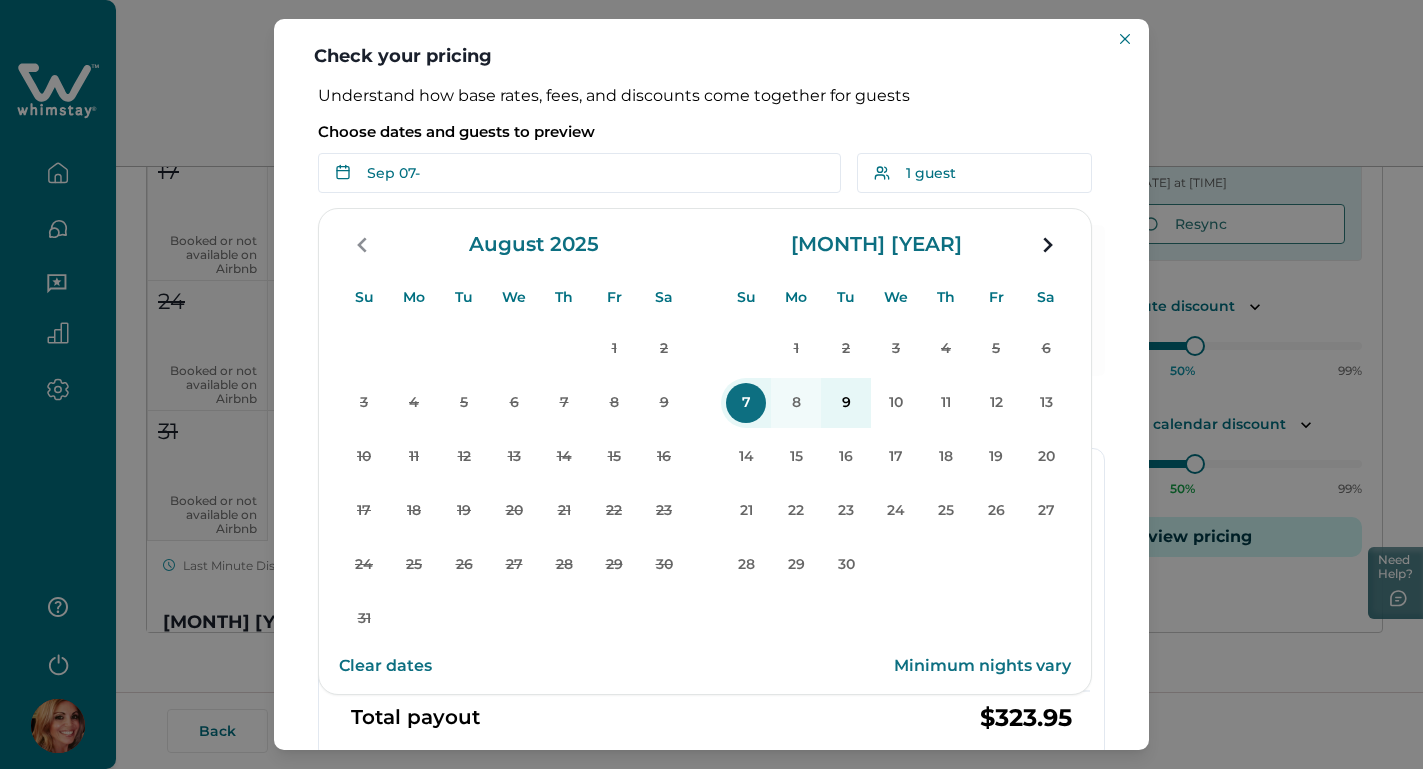 click on "[MONTH] [YEAR] Su Mo Tu We Th Fr Sa 1 2 3 4 5 6 7 8 9 10 11 12 13 14 15 16 17 18 19 20 21 22 23 24 25 26 27 28 29 30" at bounding box center [896, 431] 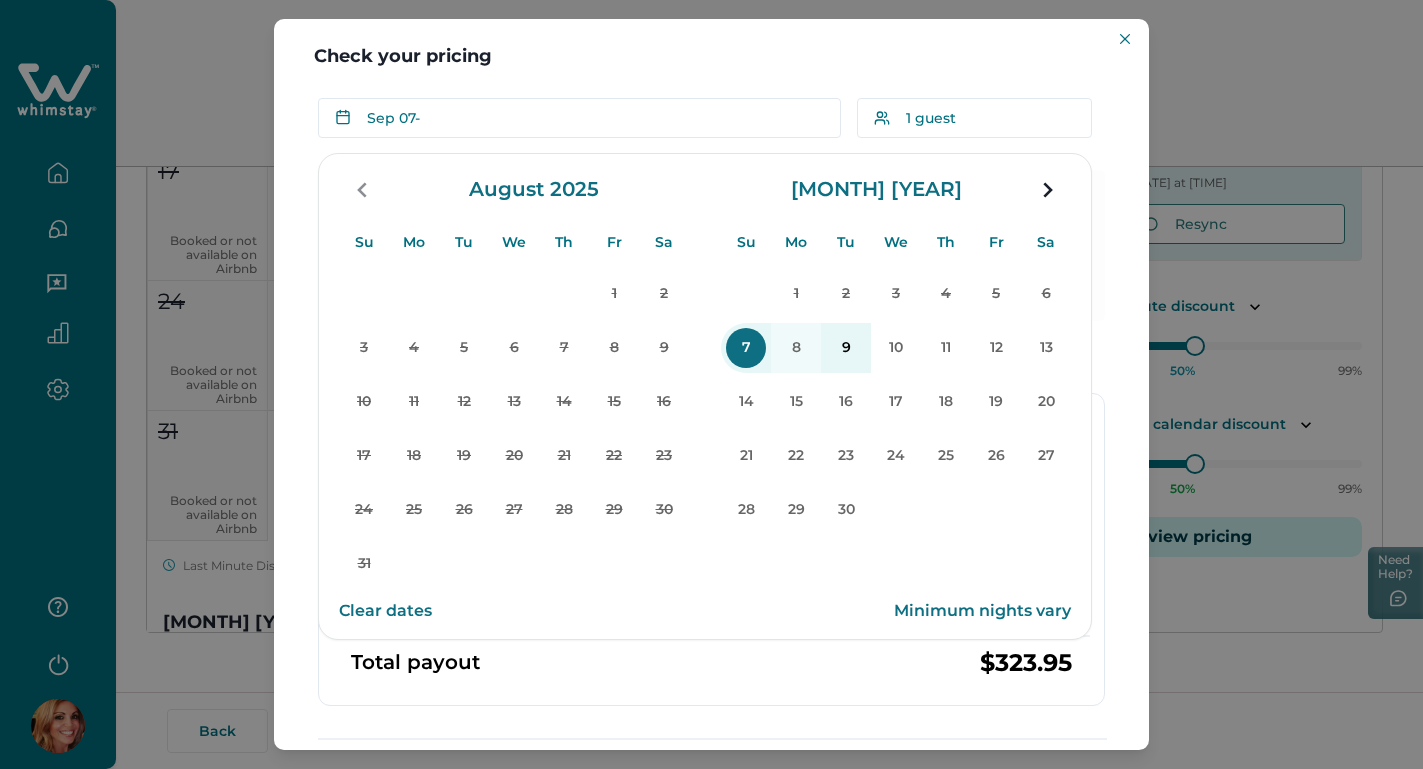 scroll, scrollTop: 70, scrollLeft: 0, axis: vertical 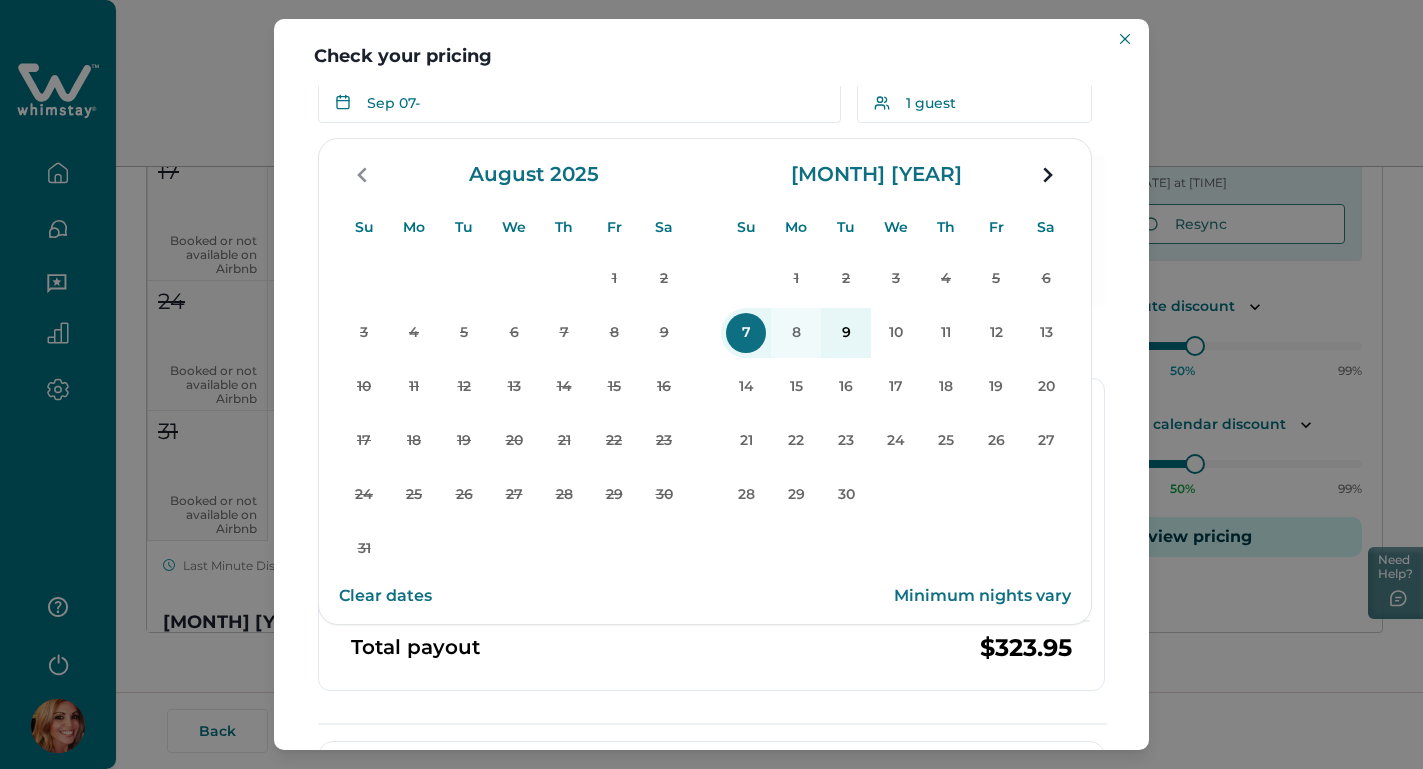 click on "Clear dates" at bounding box center [385, 596] 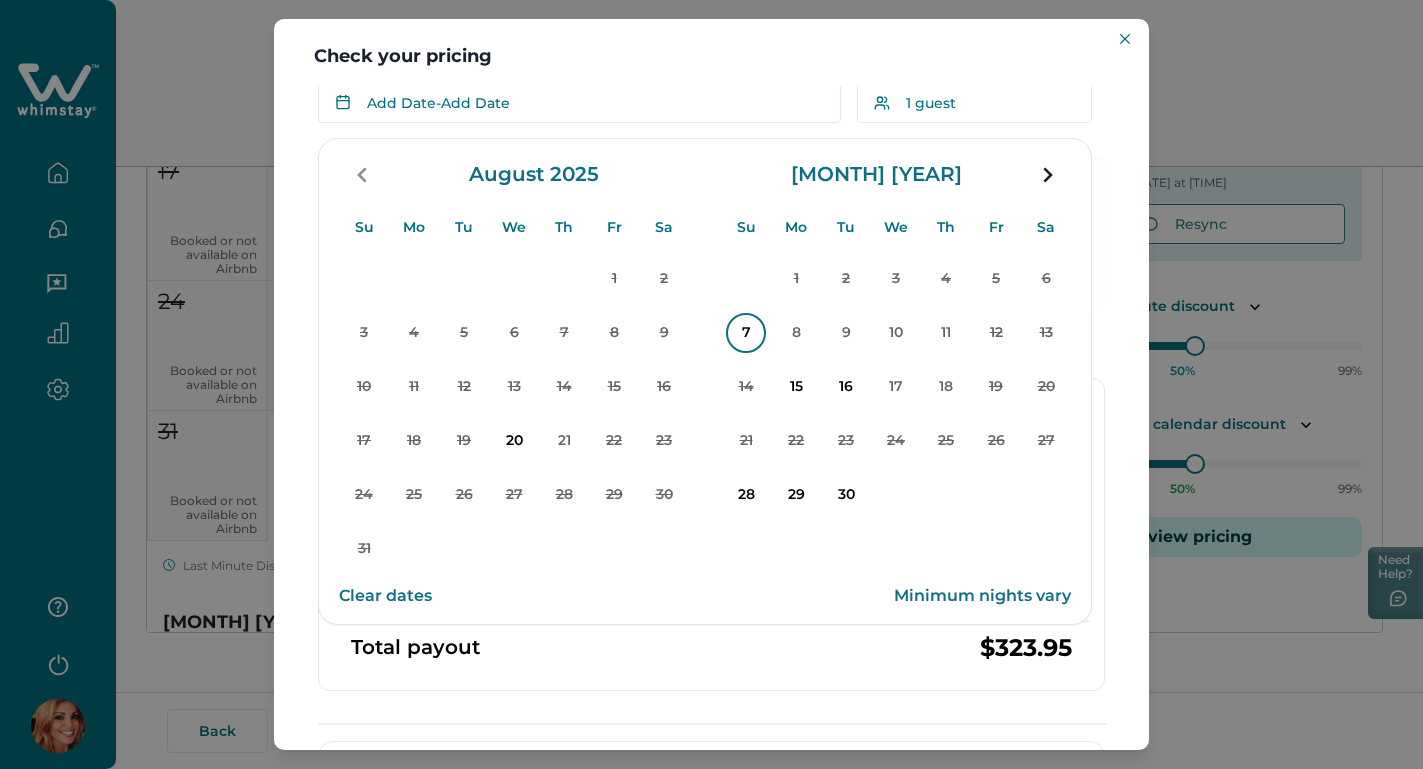click on "7" at bounding box center [746, 333] 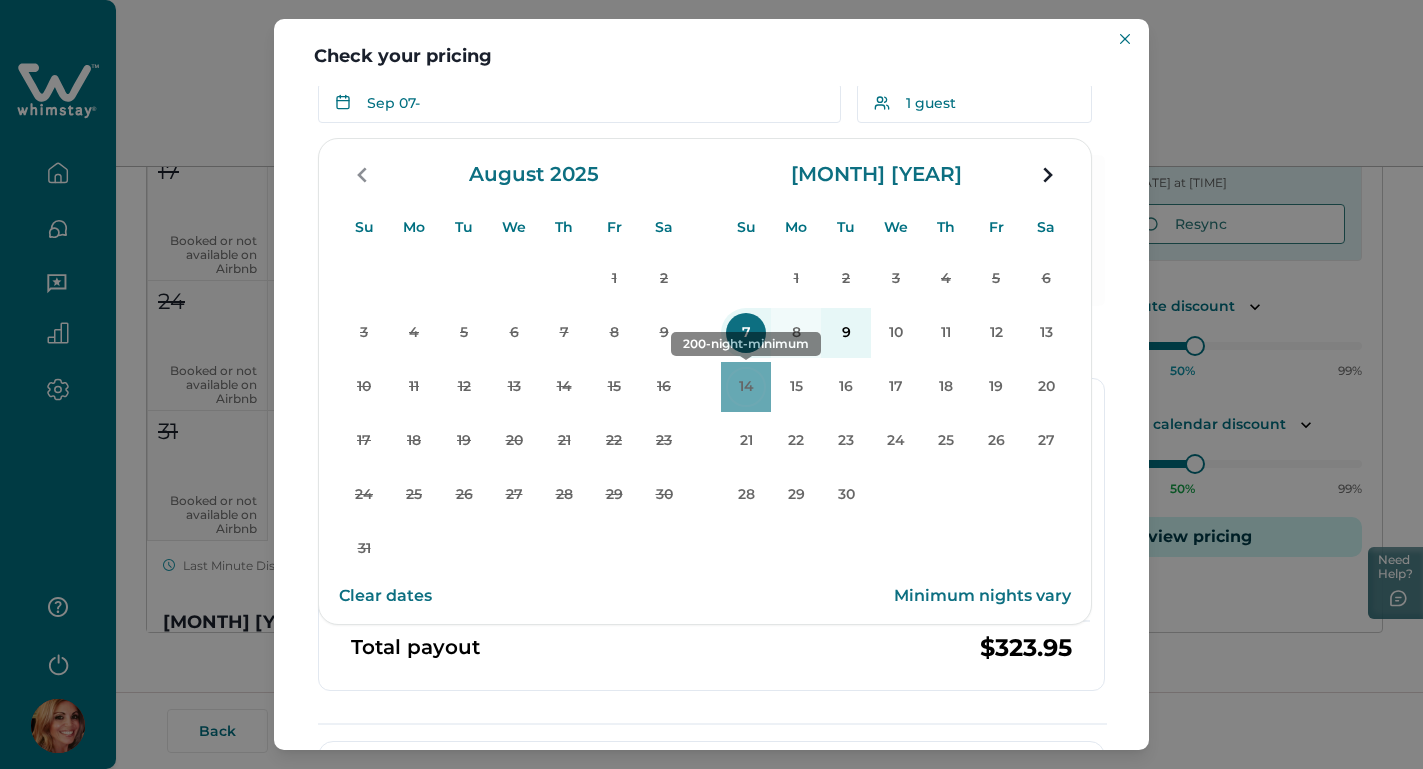 scroll, scrollTop: 37, scrollLeft: 0, axis: vertical 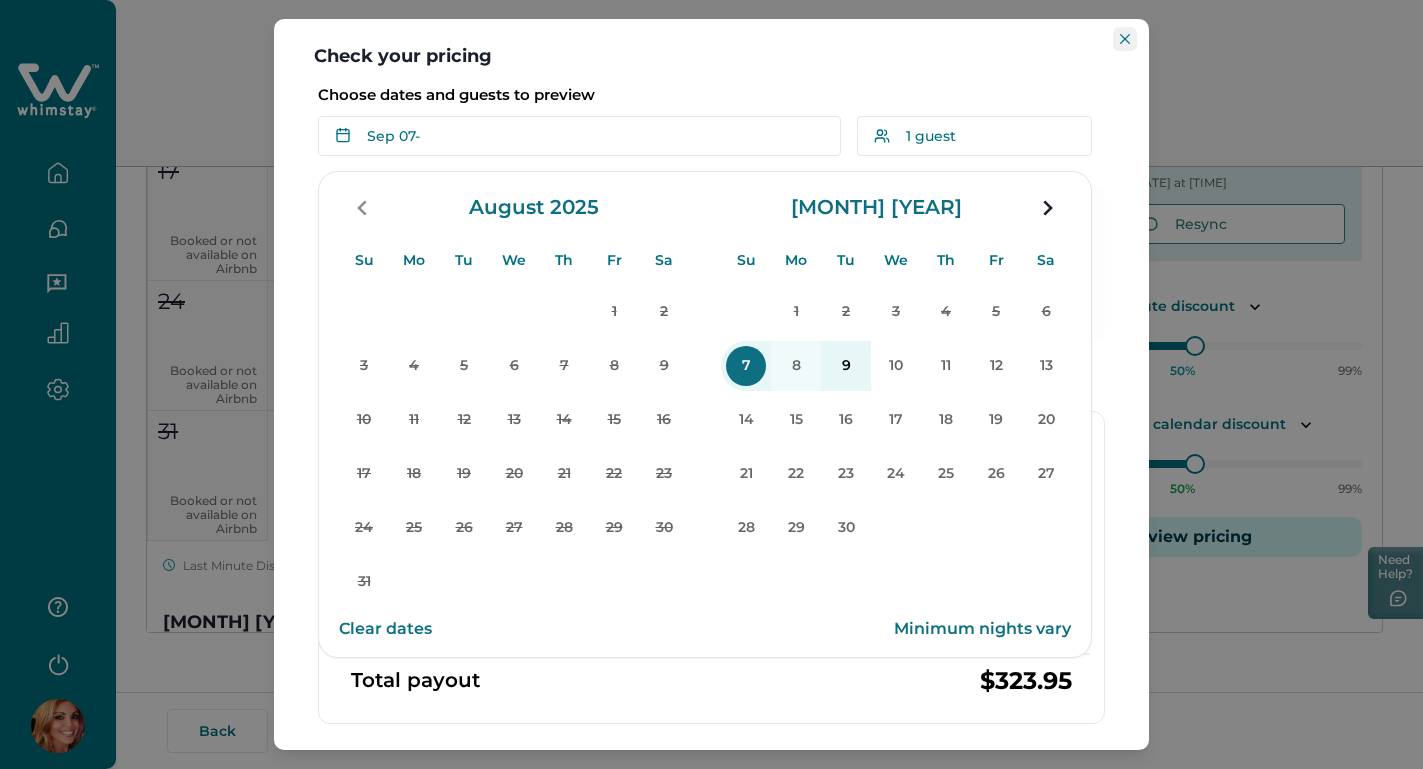 click 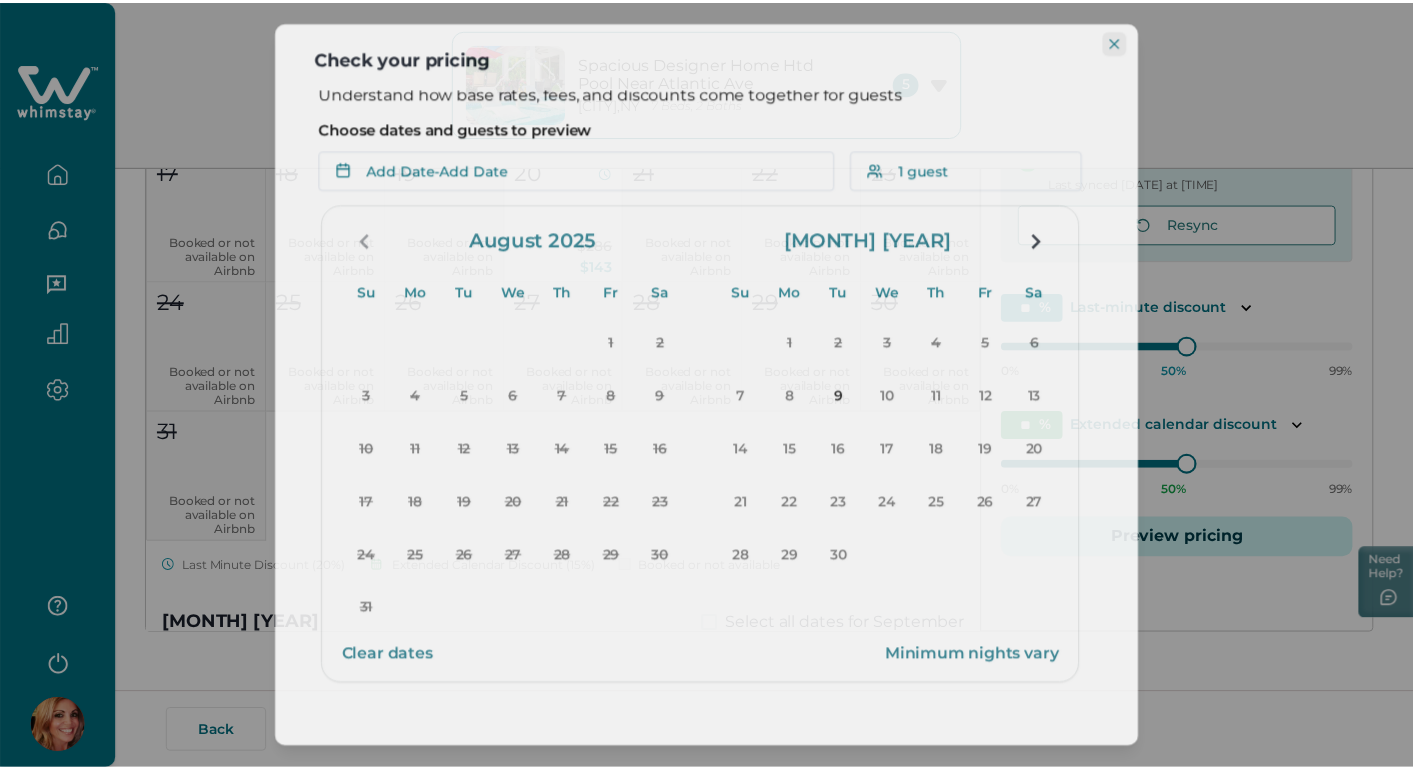 scroll, scrollTop: 0, scrollLeft: 0, axis: both 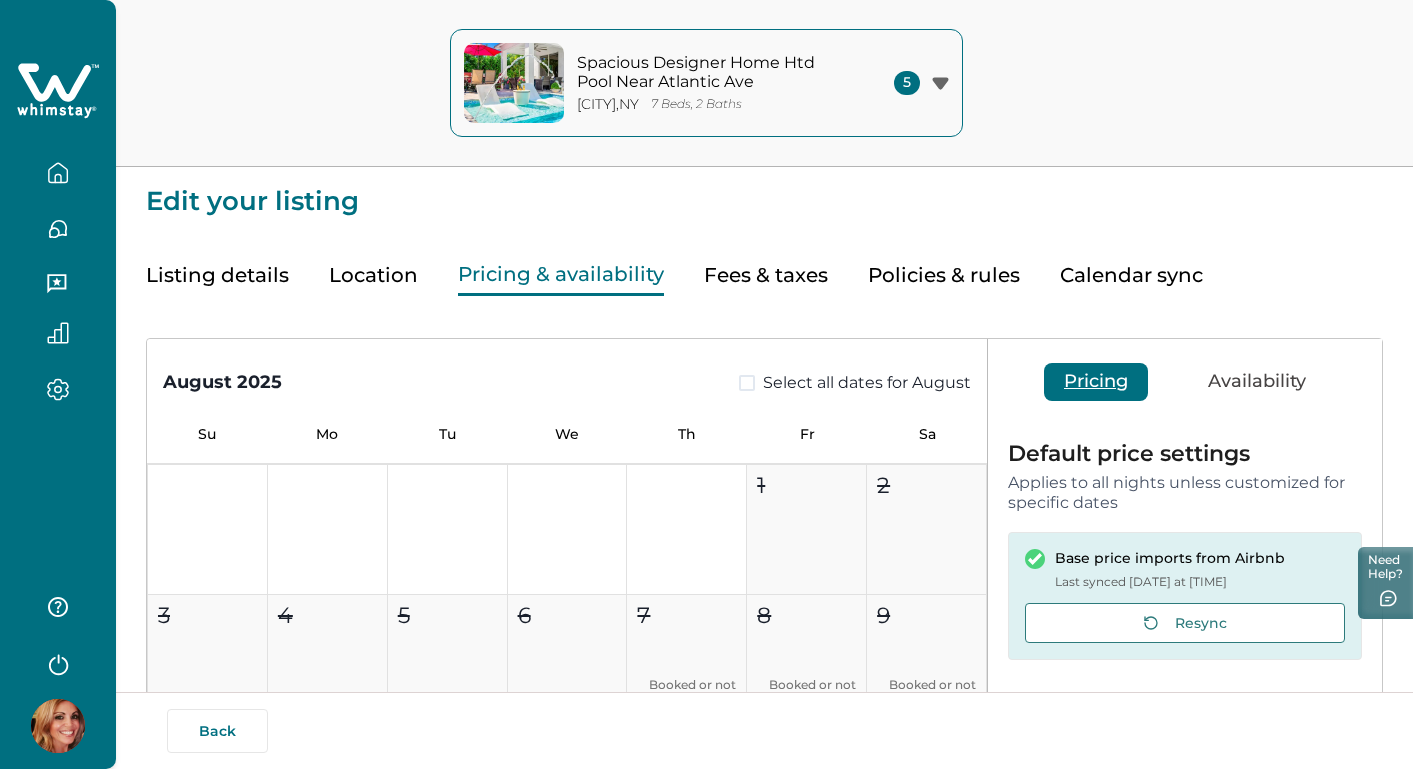click on "Availability" at bounding box center [1257, 382] 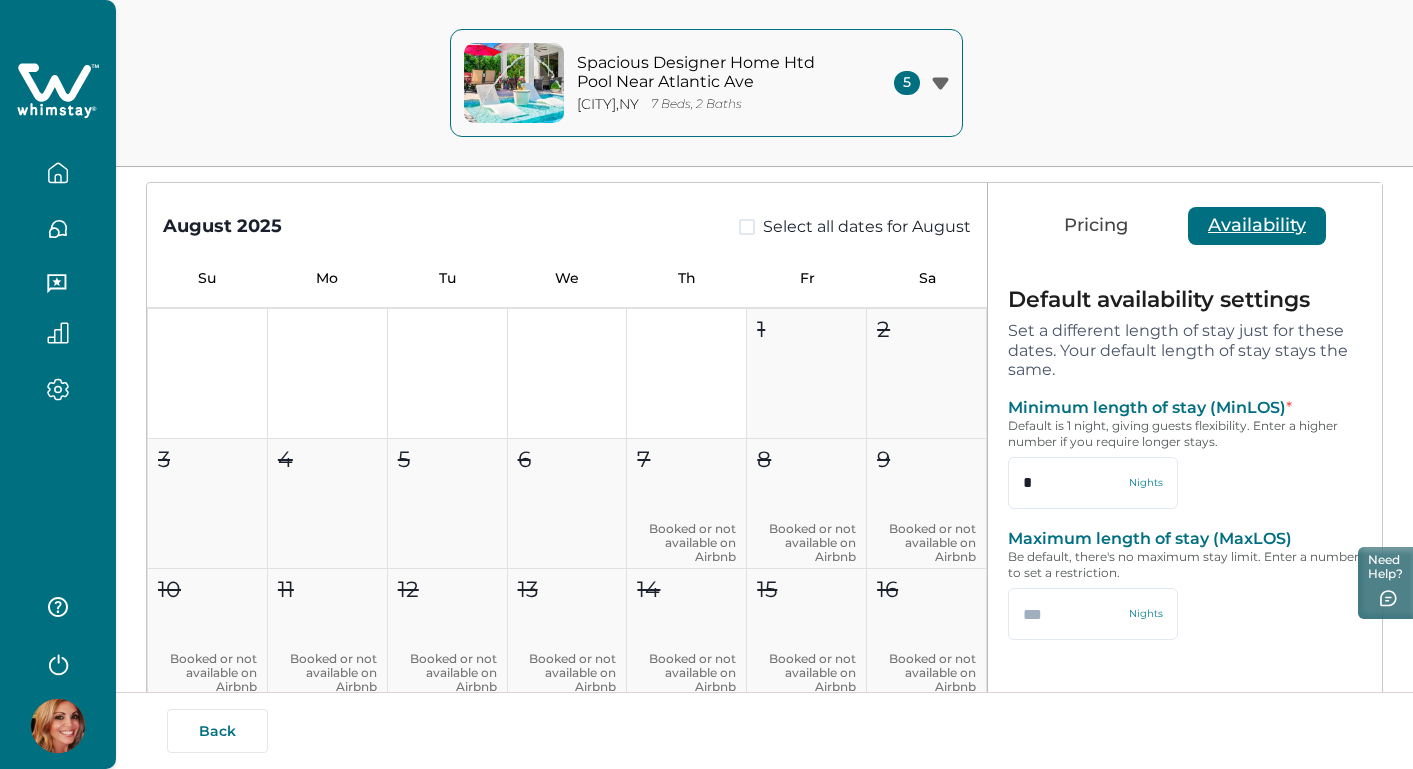 scroll, scrollTop: 178, scrollLeft: 0, axis: vertical 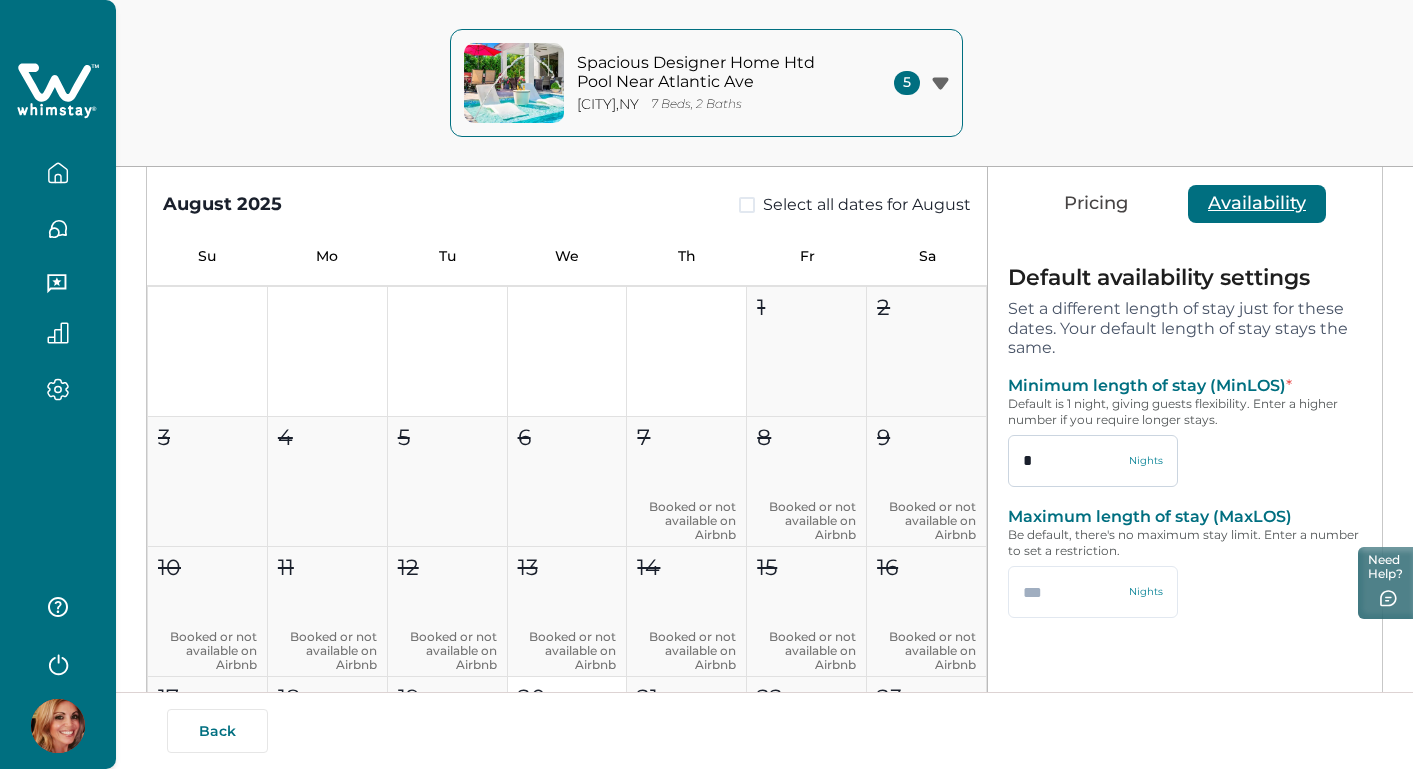 click on "*" at bounding box center (1093, 461) 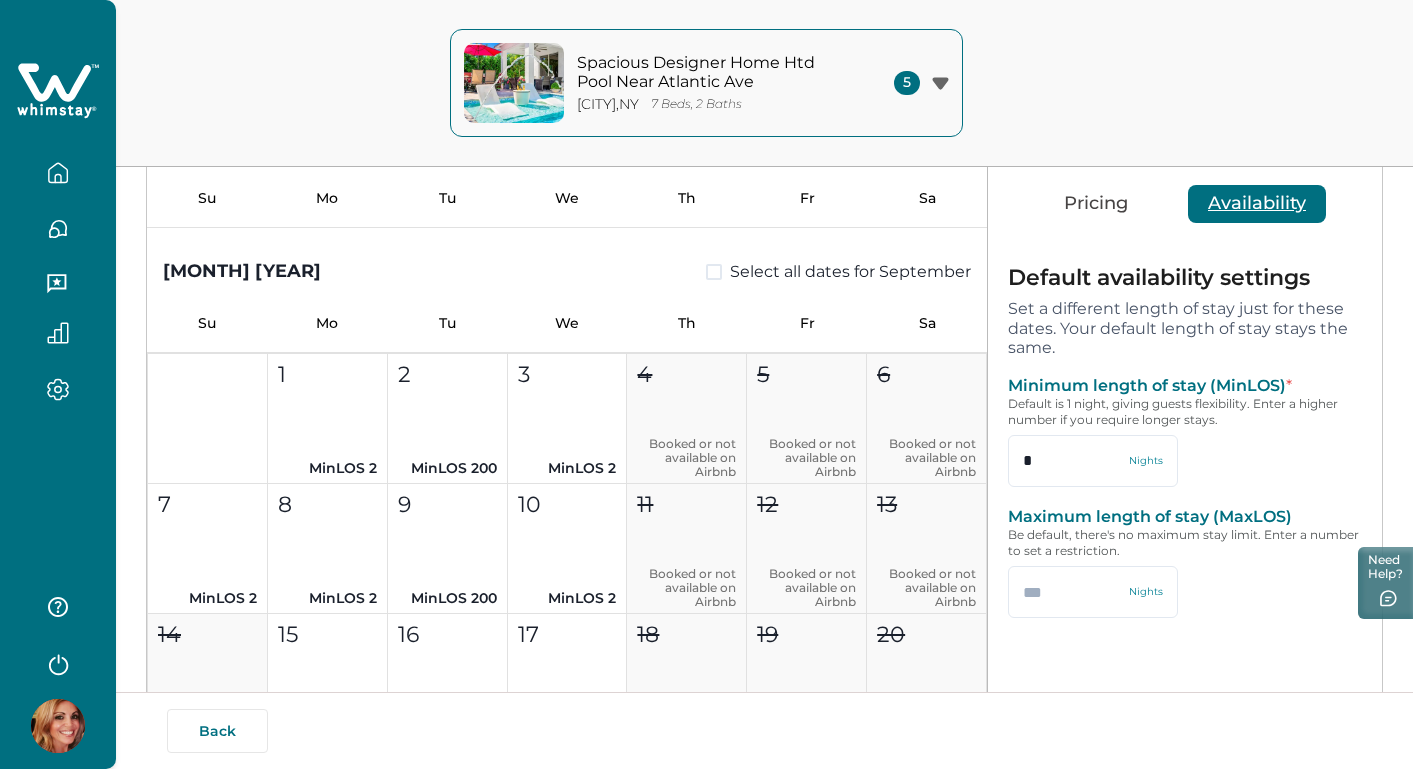 scroll, scrollTop: 878, scrollLeft: 0, axis: vertical 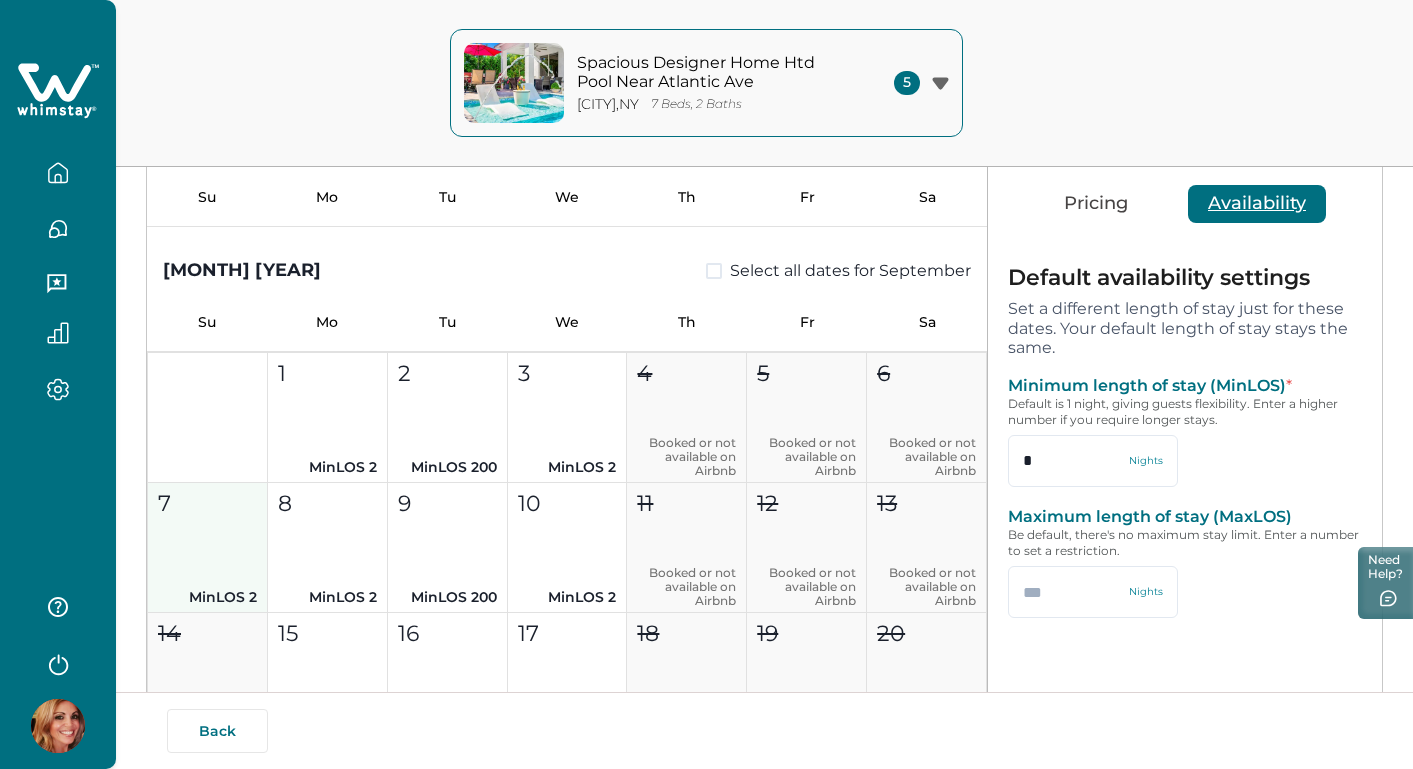 click on "7 MinLOS 2" at bounding box center (208, 548) 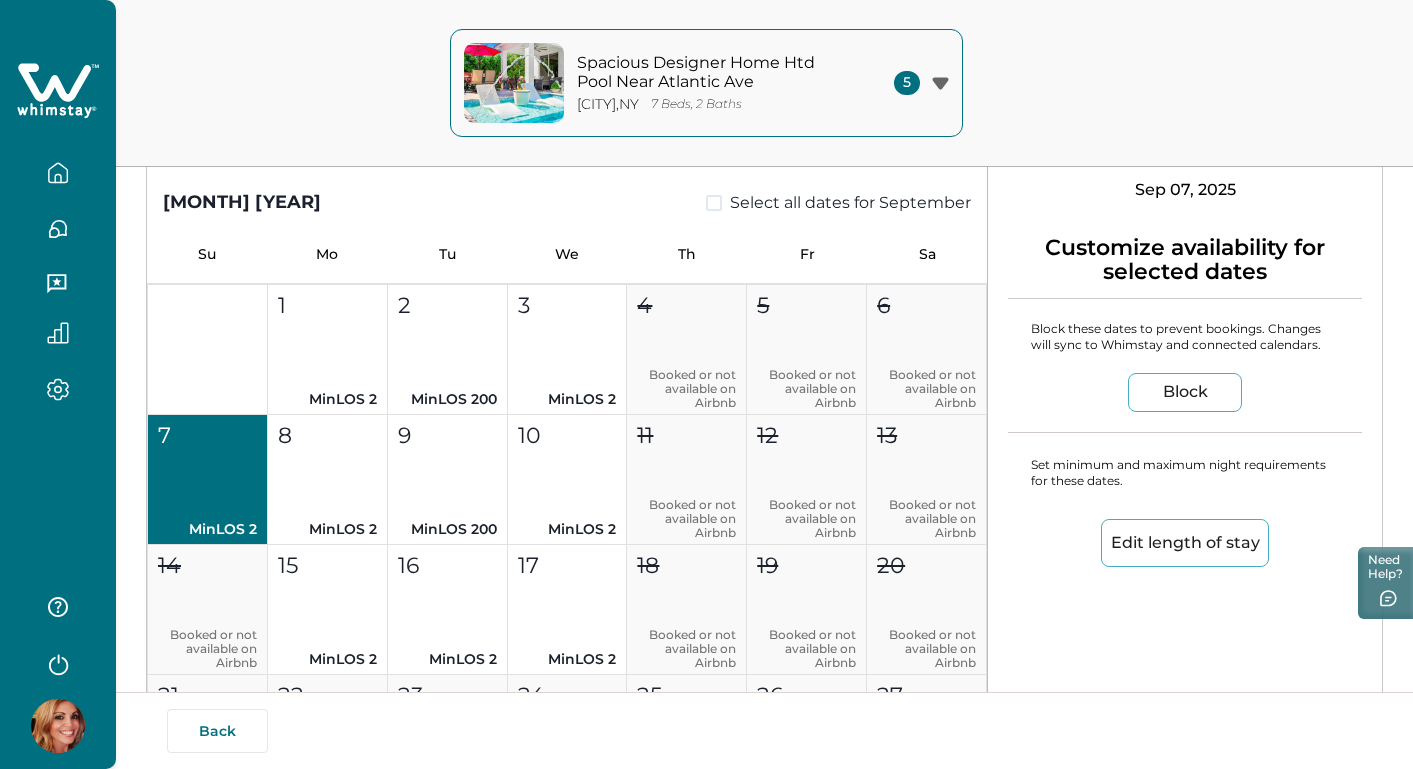 scroll, scrollTop: 244, scrollLeft: 0, axis: vertical 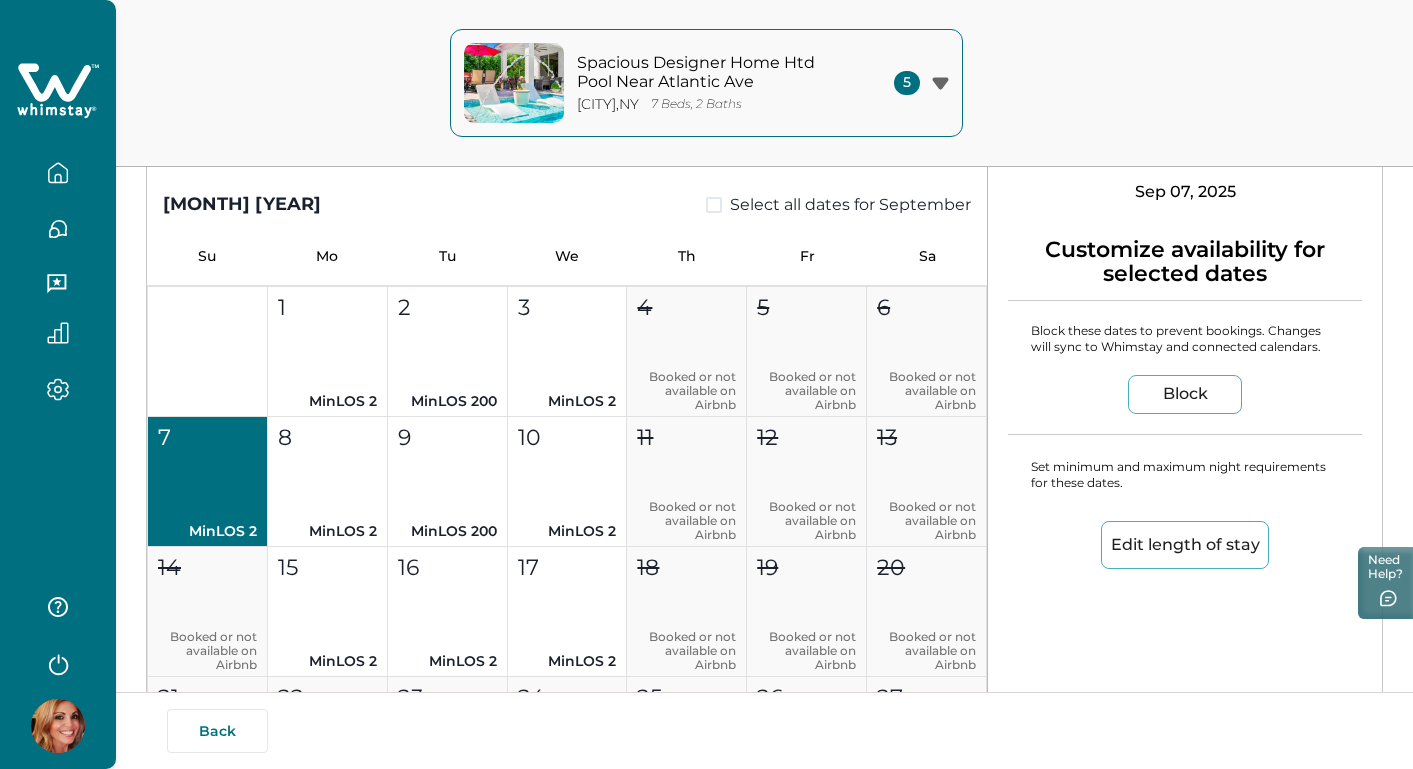 click on "Edit length of stay" at bounding box center [1185, 545] 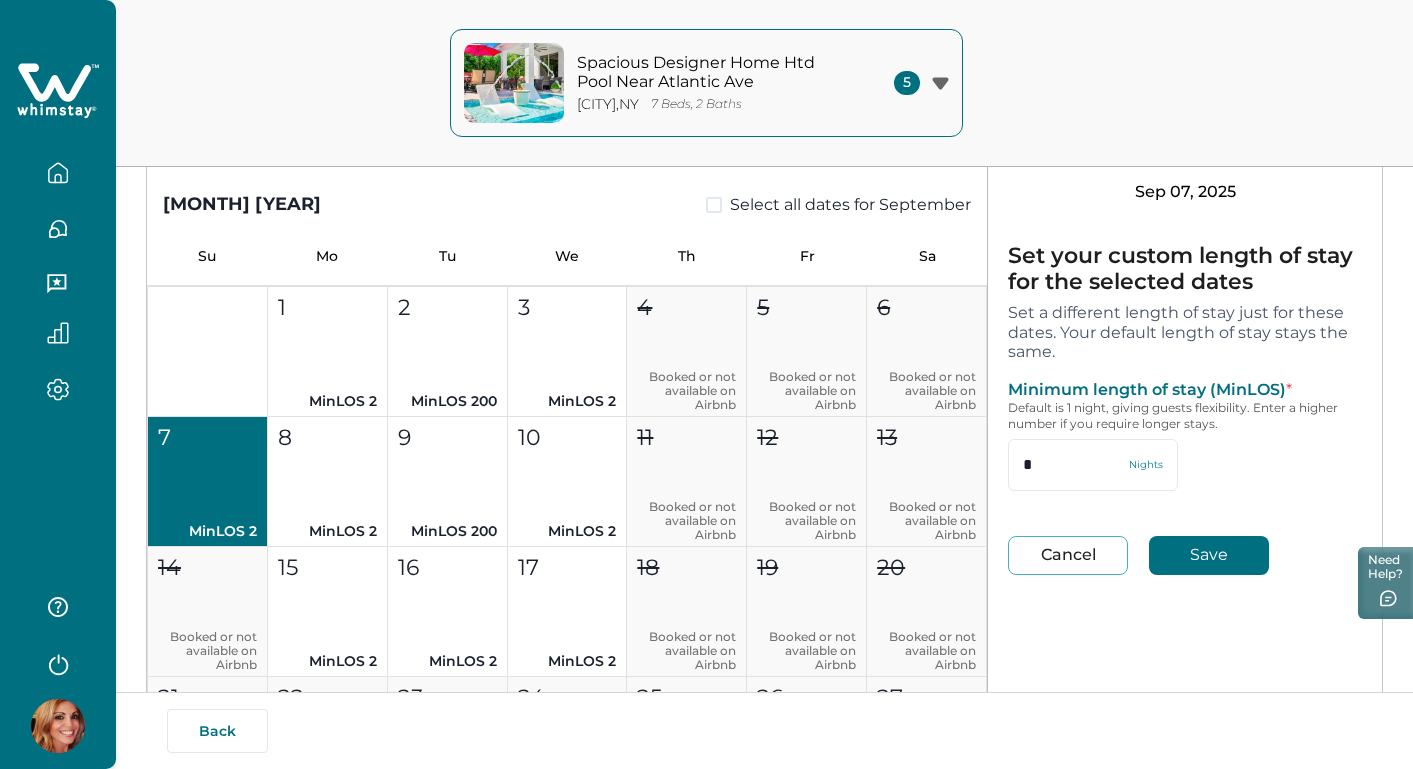 click on "Cancel" at bounding box center [1068, 555] 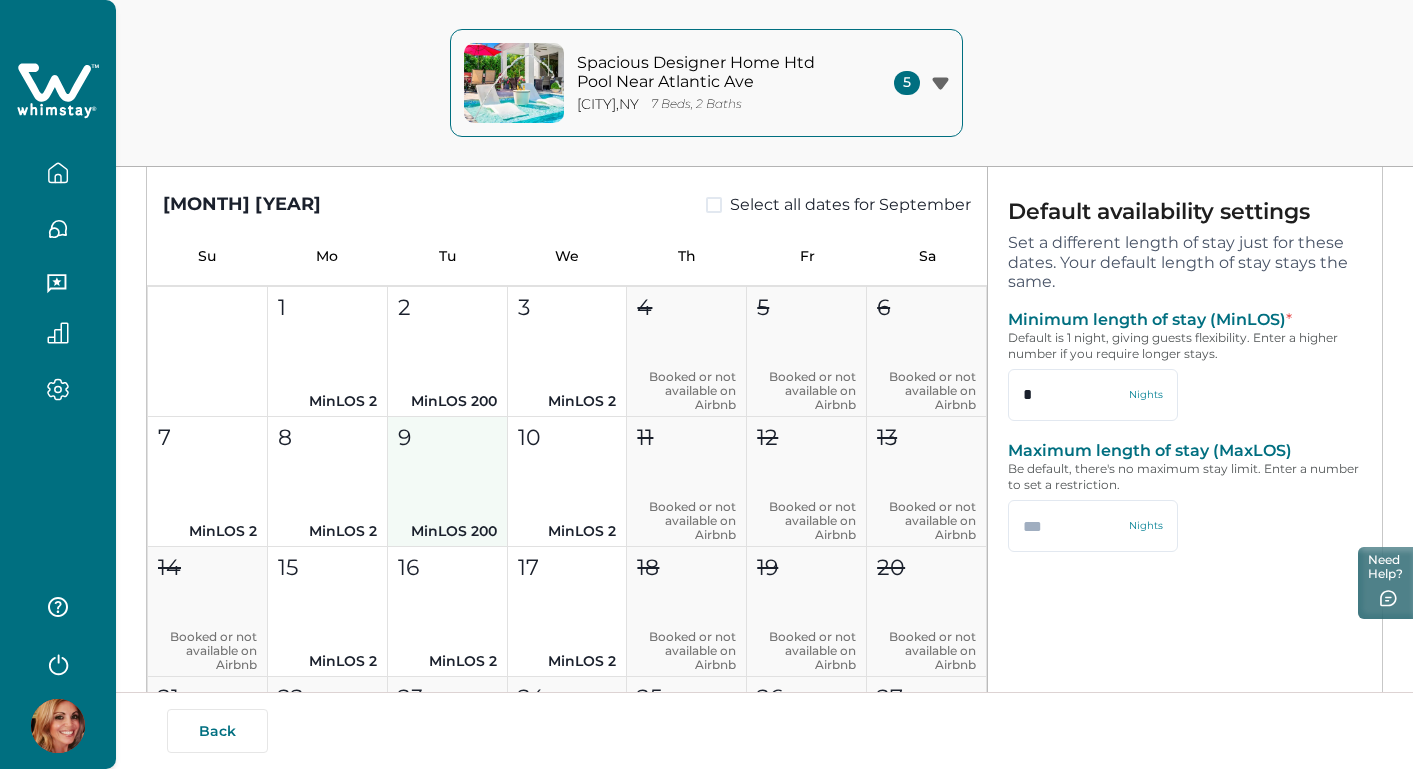 click on "[NUMBER] MinLOS [NUMBER]" at bounding box center [448, 482] 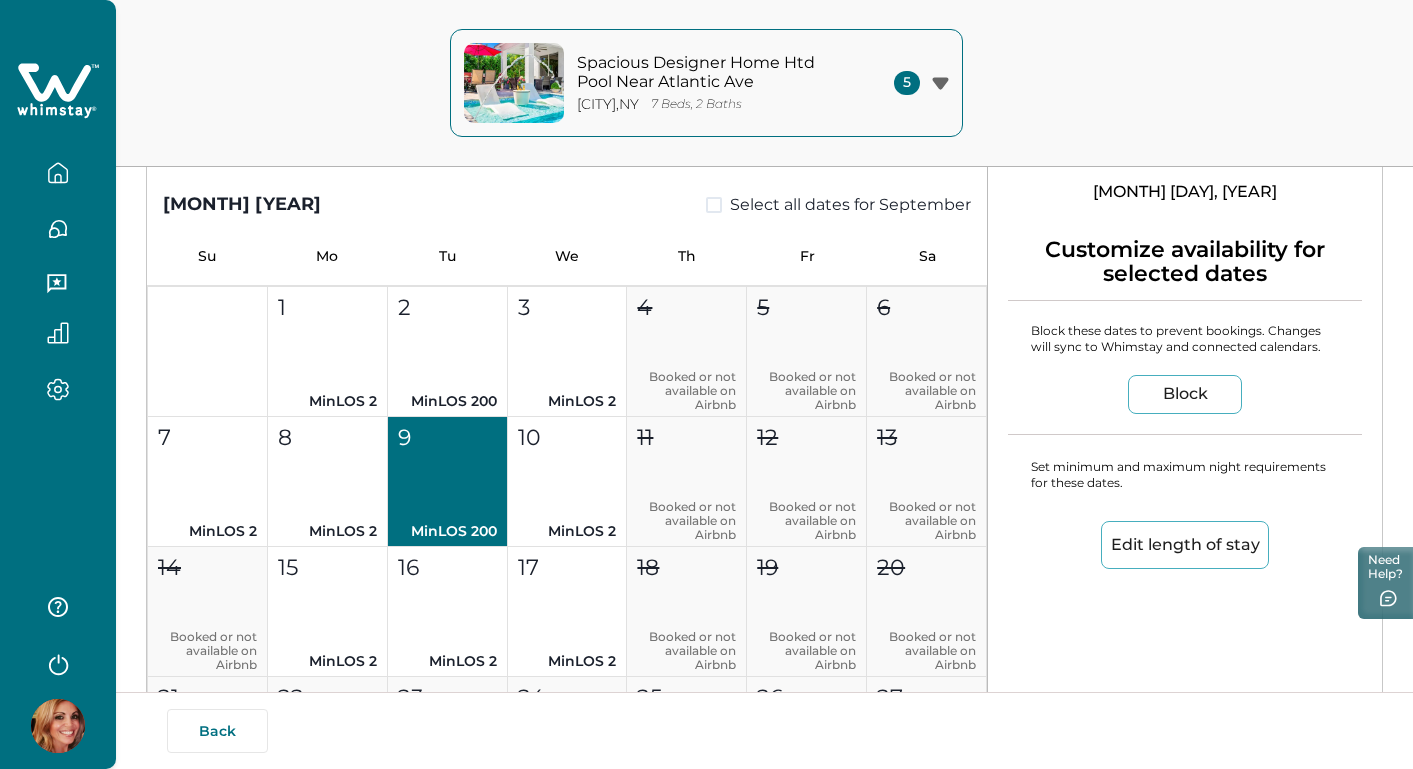 click on "Edit length of stay" at bounding box center (1185, 545) 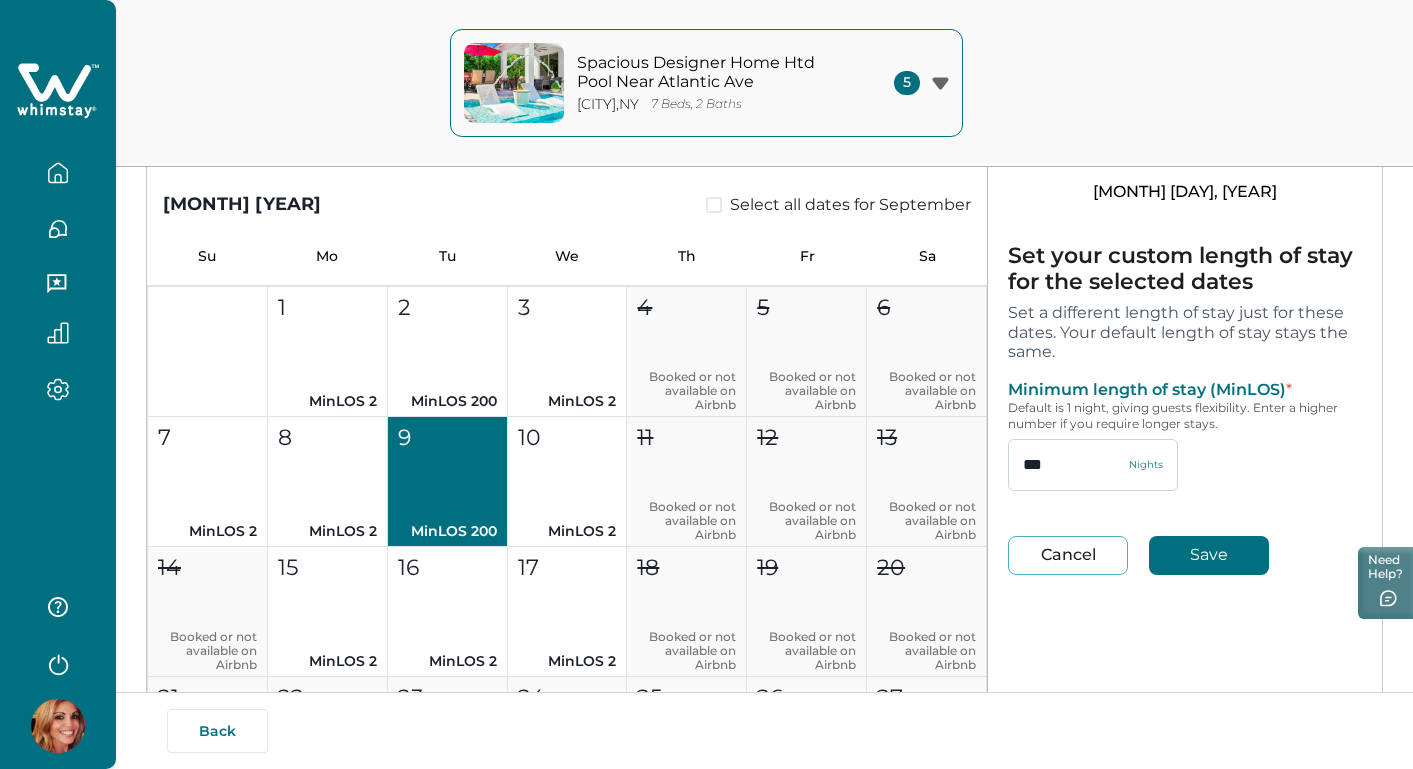 click on "***" at bounding box center [1093, 465] 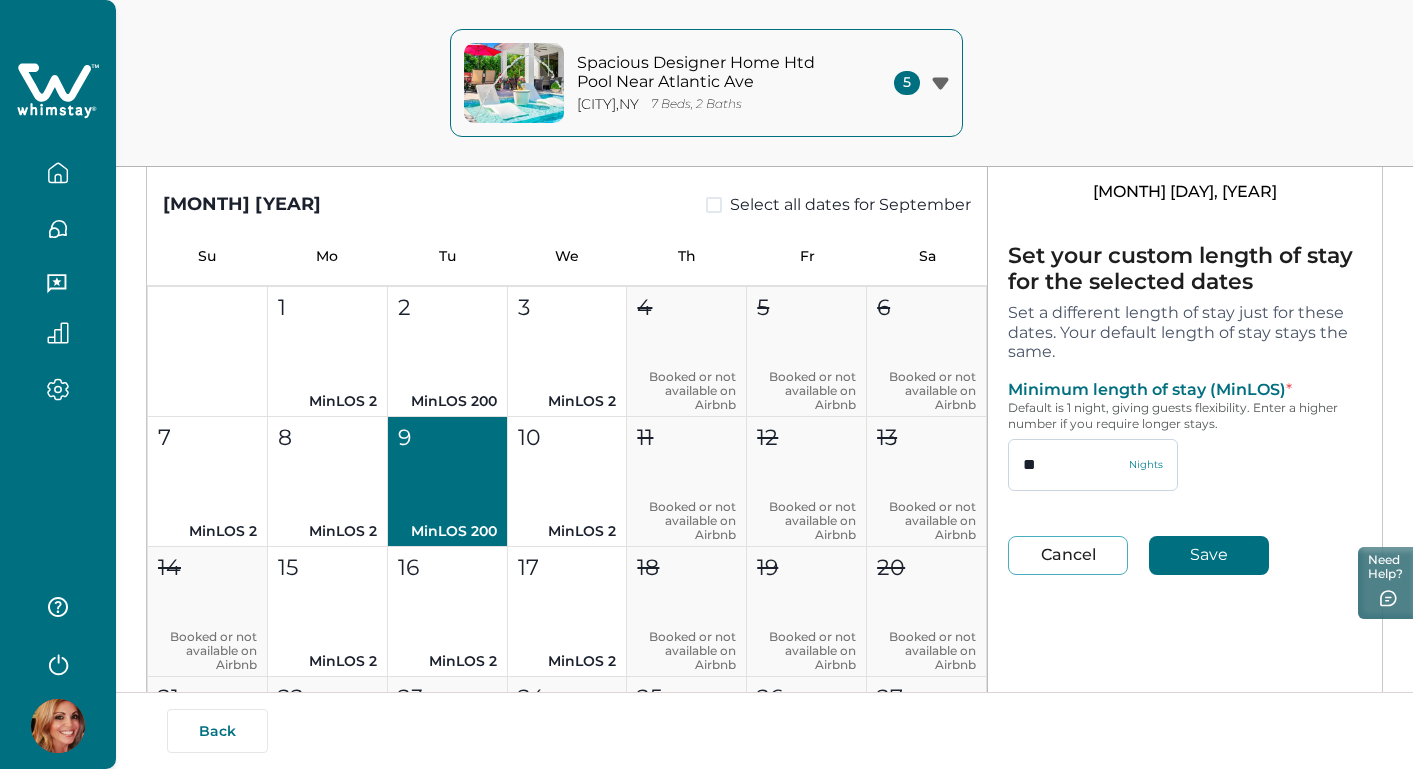 type on "*" 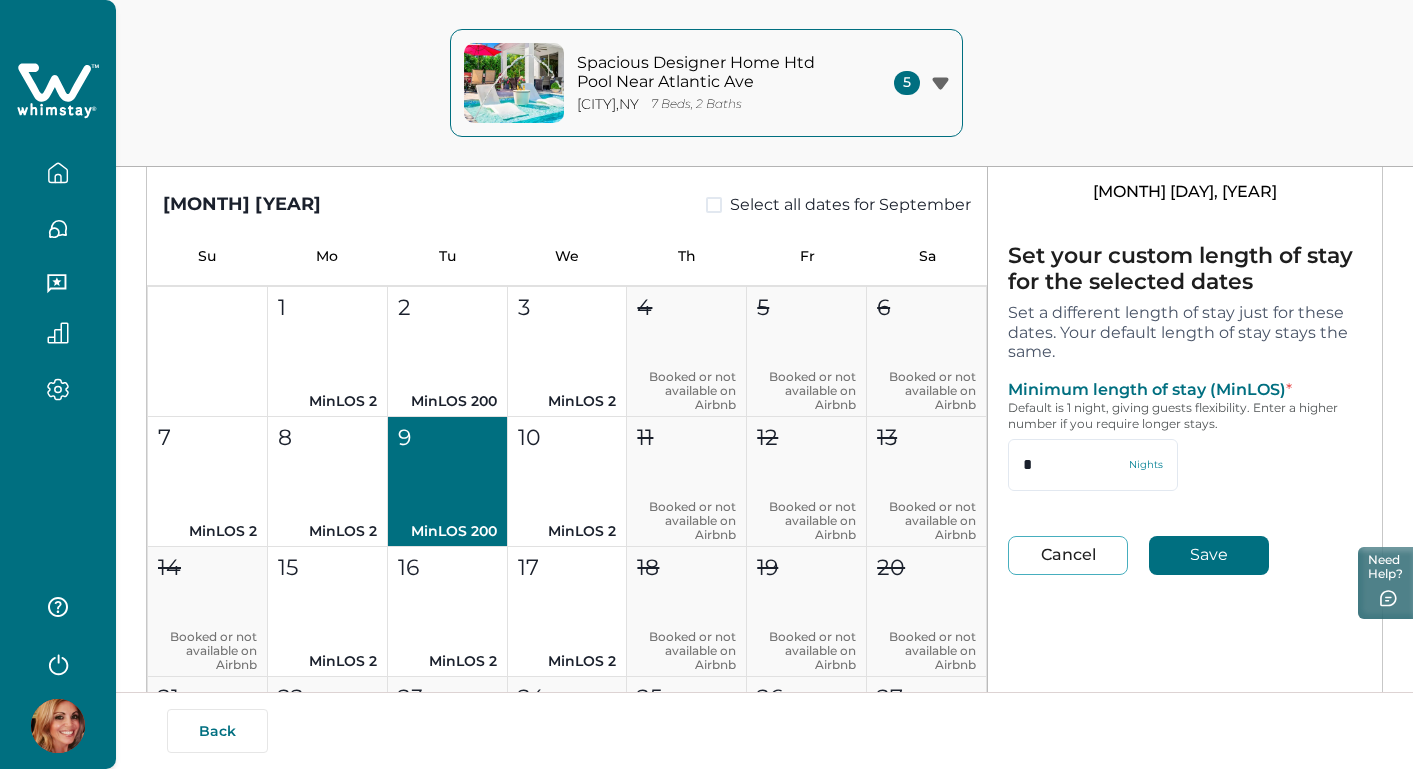 type on "*" 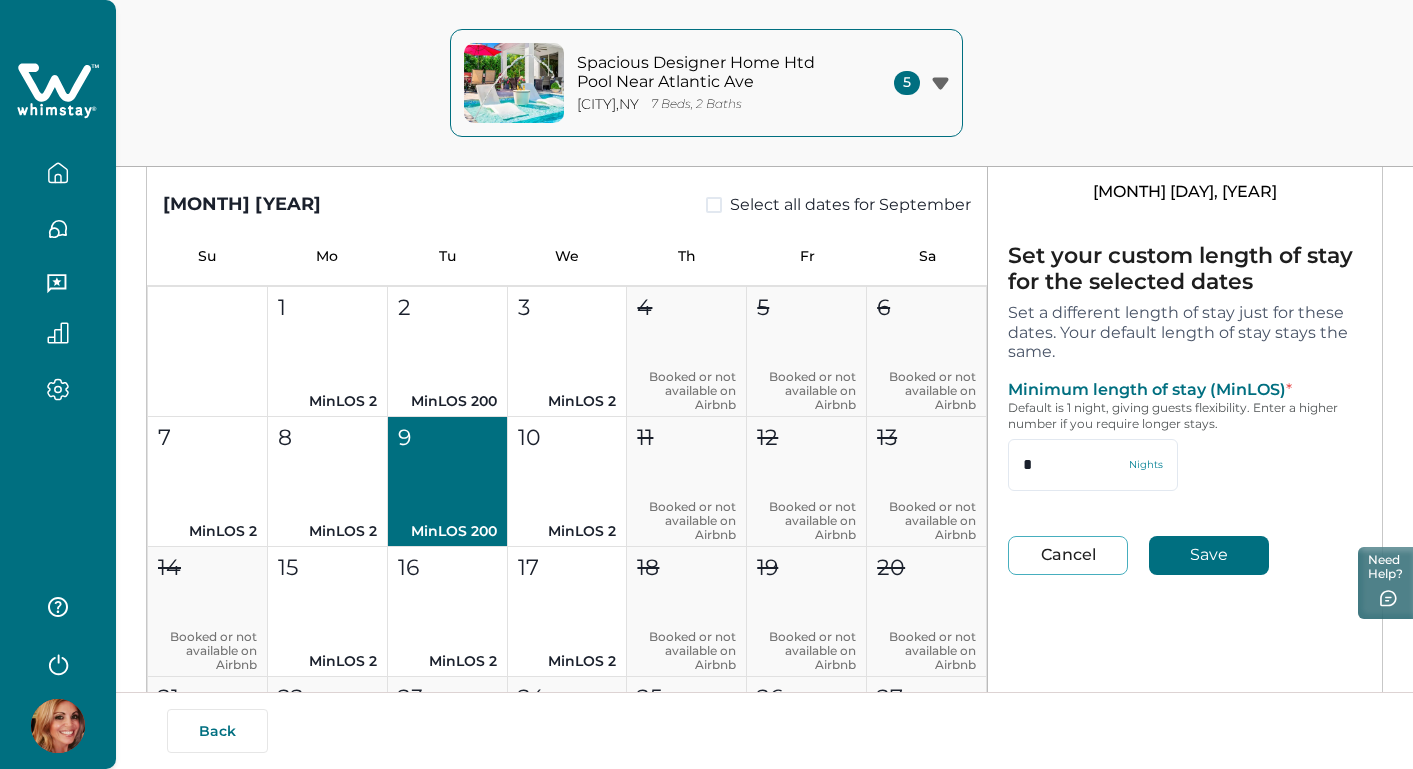 click on "Save" at bounding box center [1209, 555] 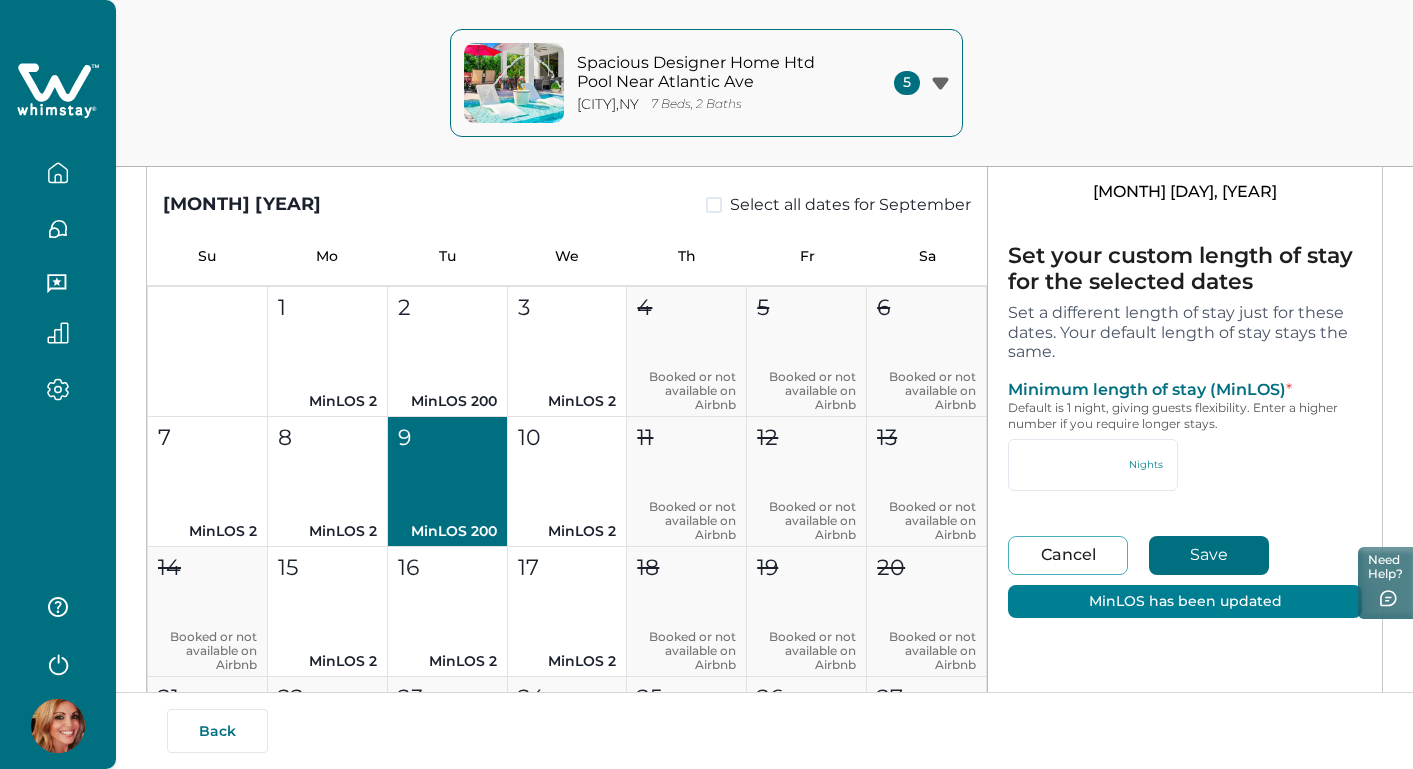 type on "*" 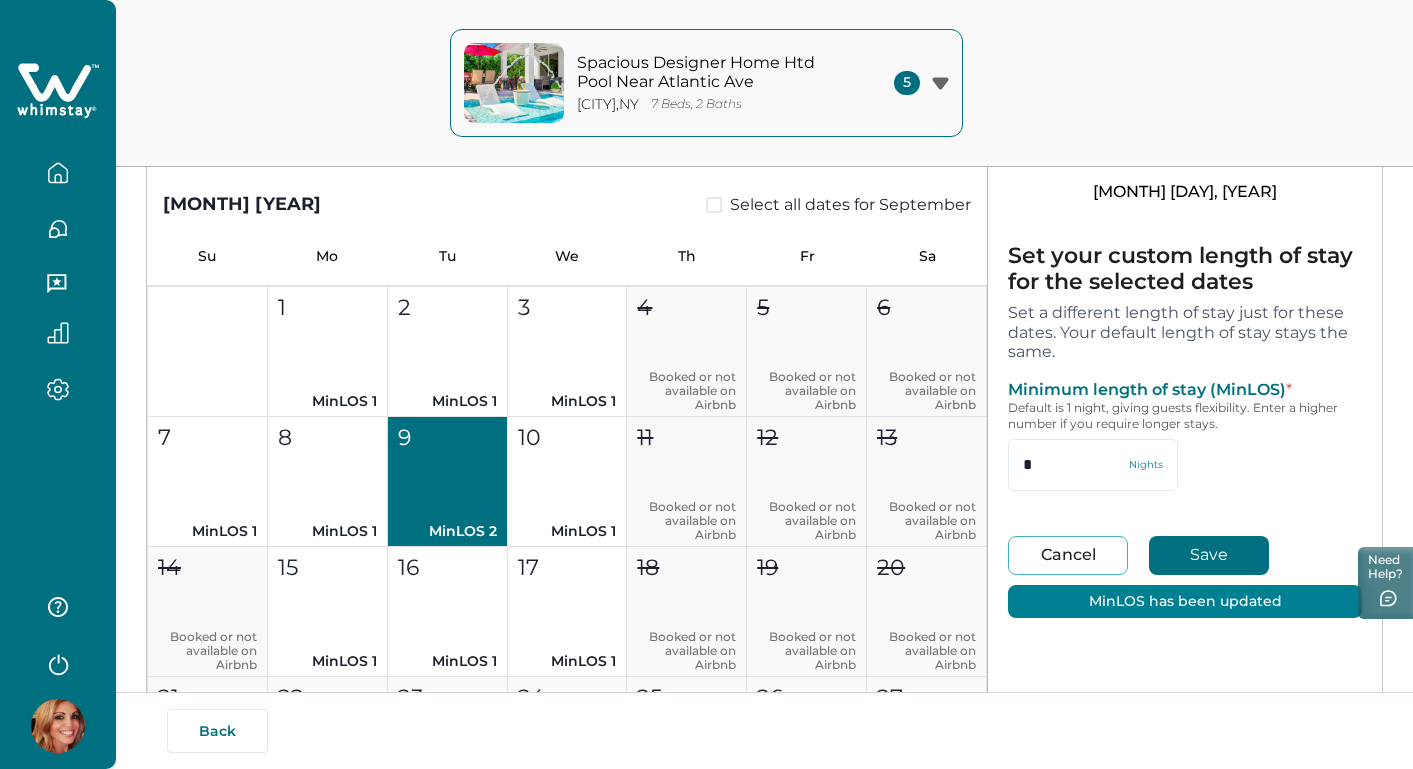 type on "**" 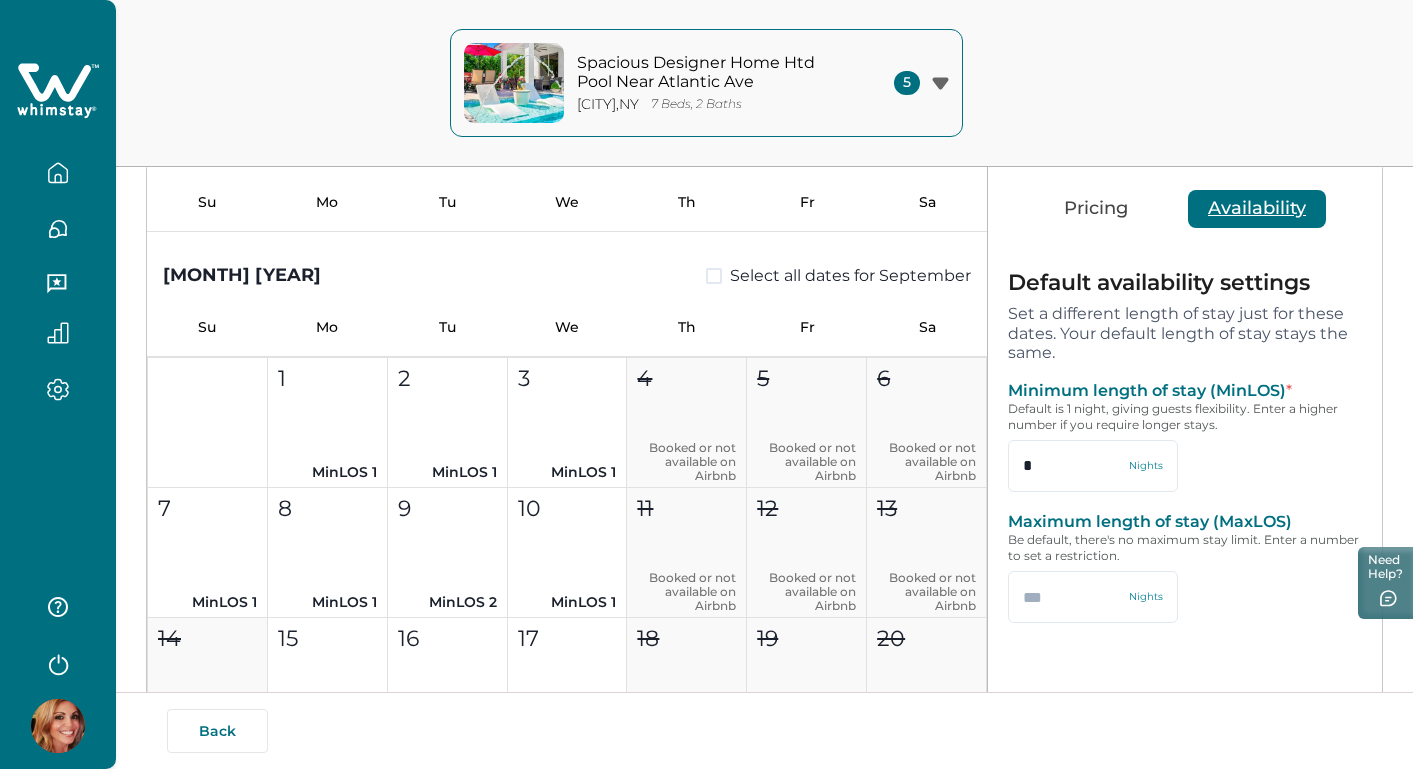 scroll, scrollTop: 117, scrollLeft: 0, axis: vertical 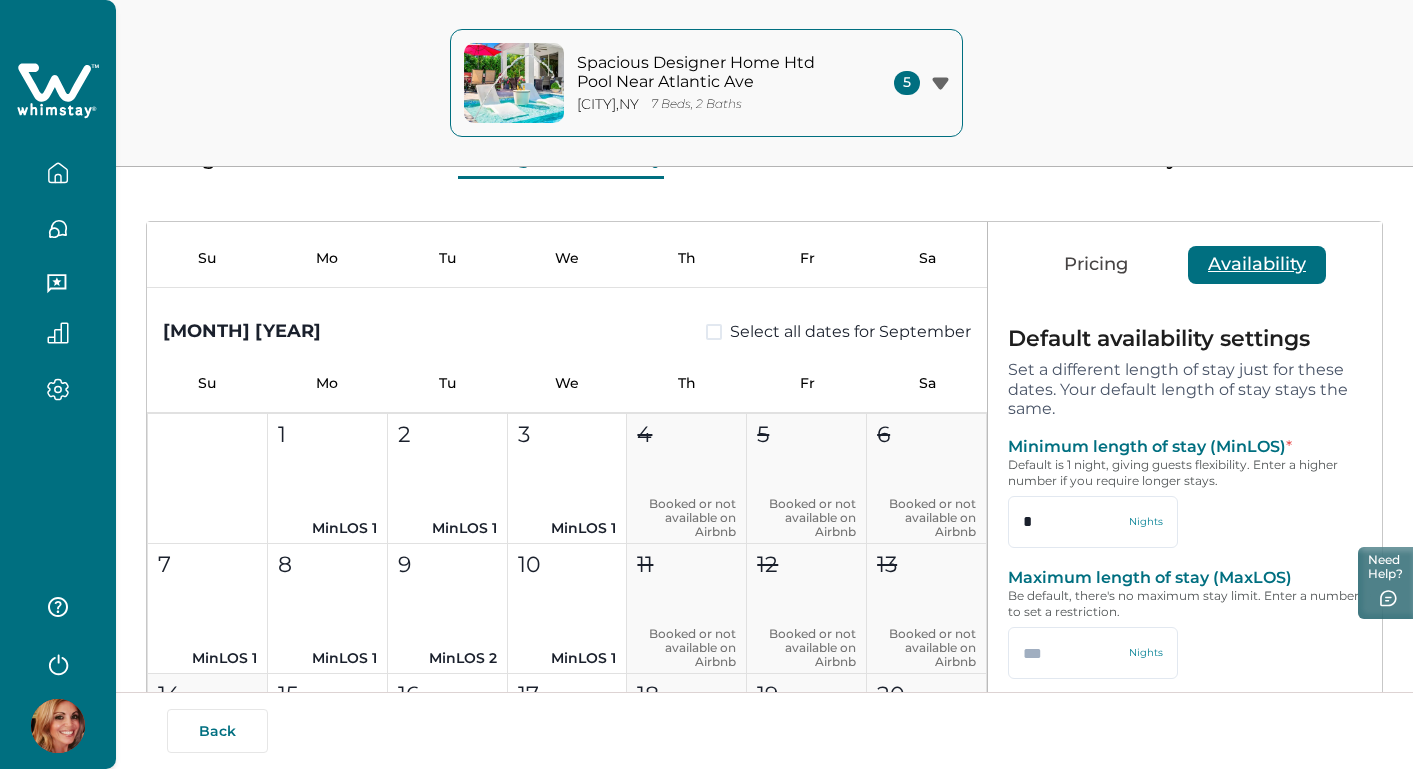 click on "Pricing" at bounding box center (1096, 265) 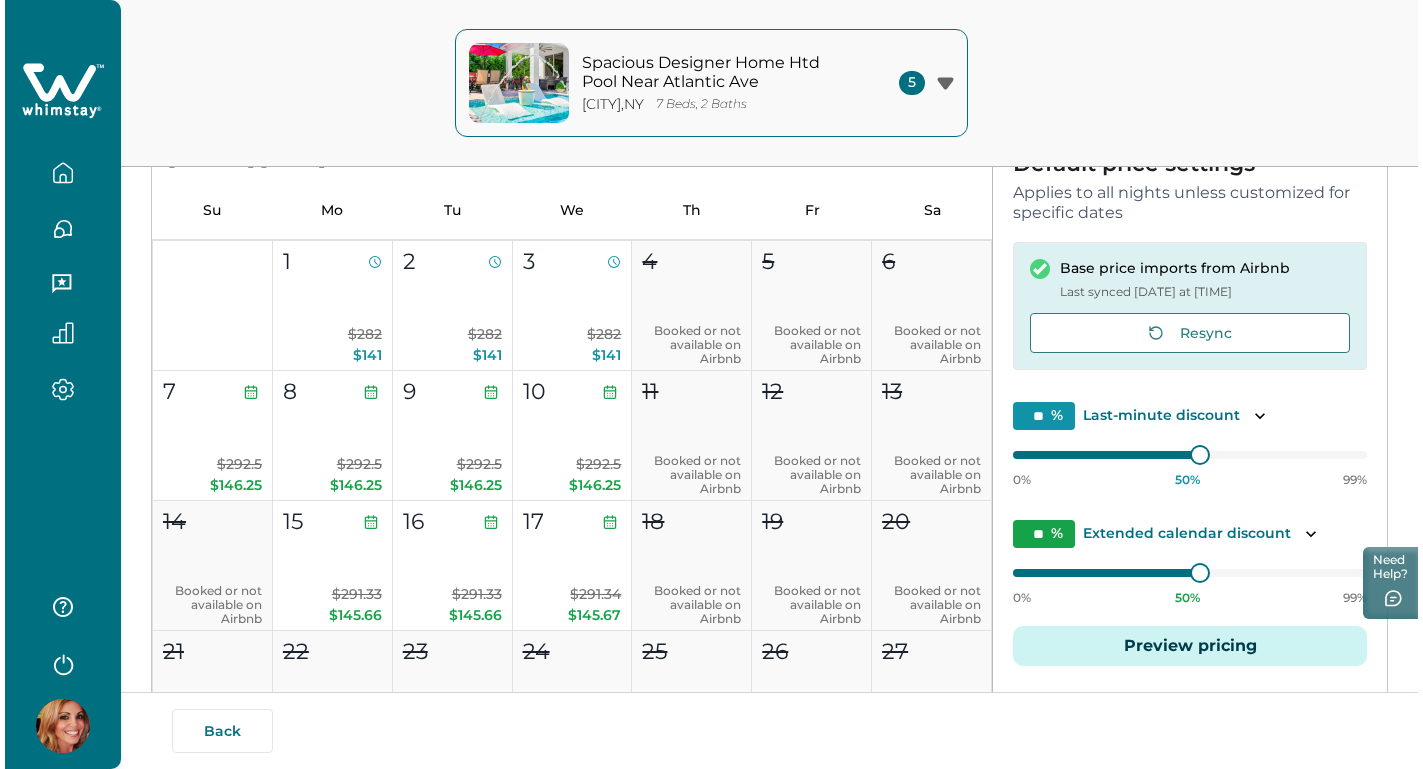 scroll, scrollTop: 399, scrollLeft: 0, axis: vertical 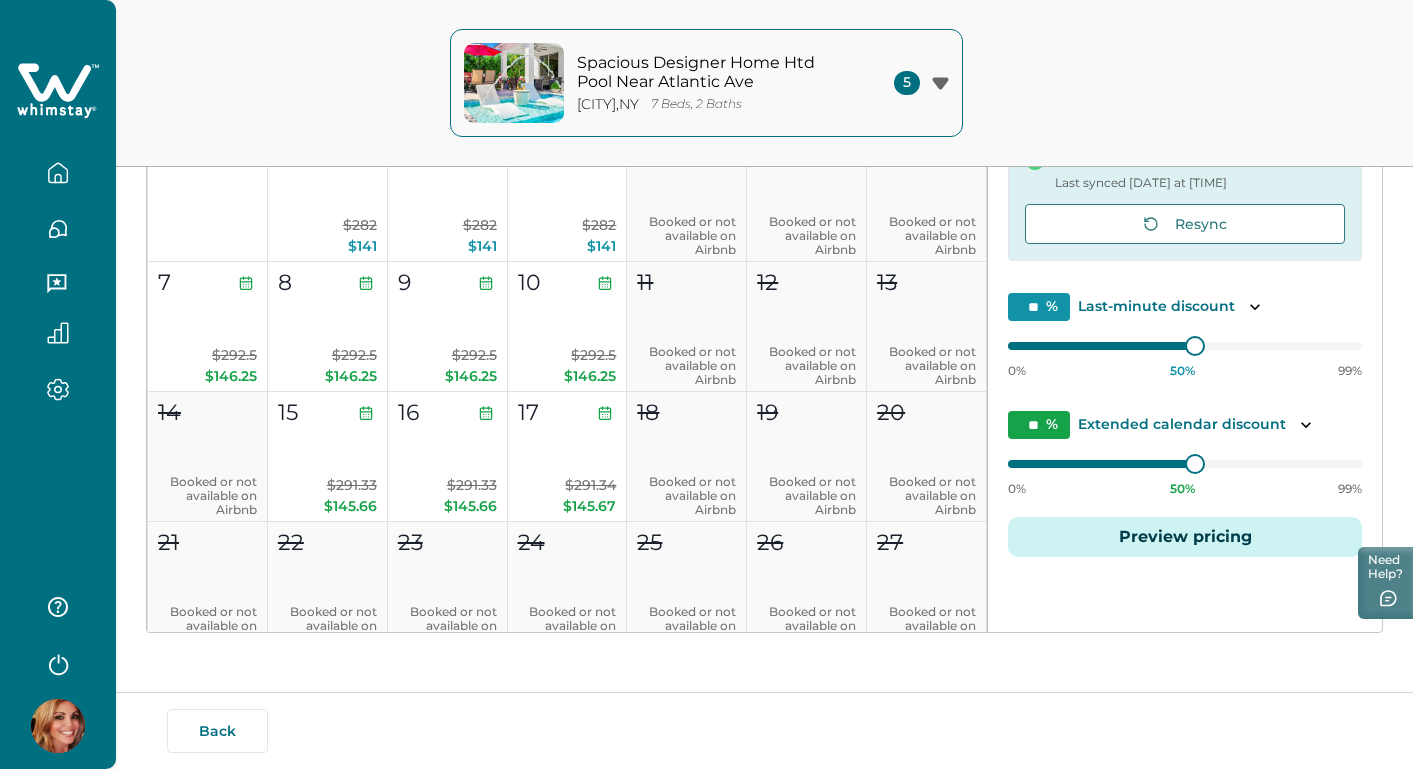 click on "Preview pricing" at bounding box center [1185, 537] 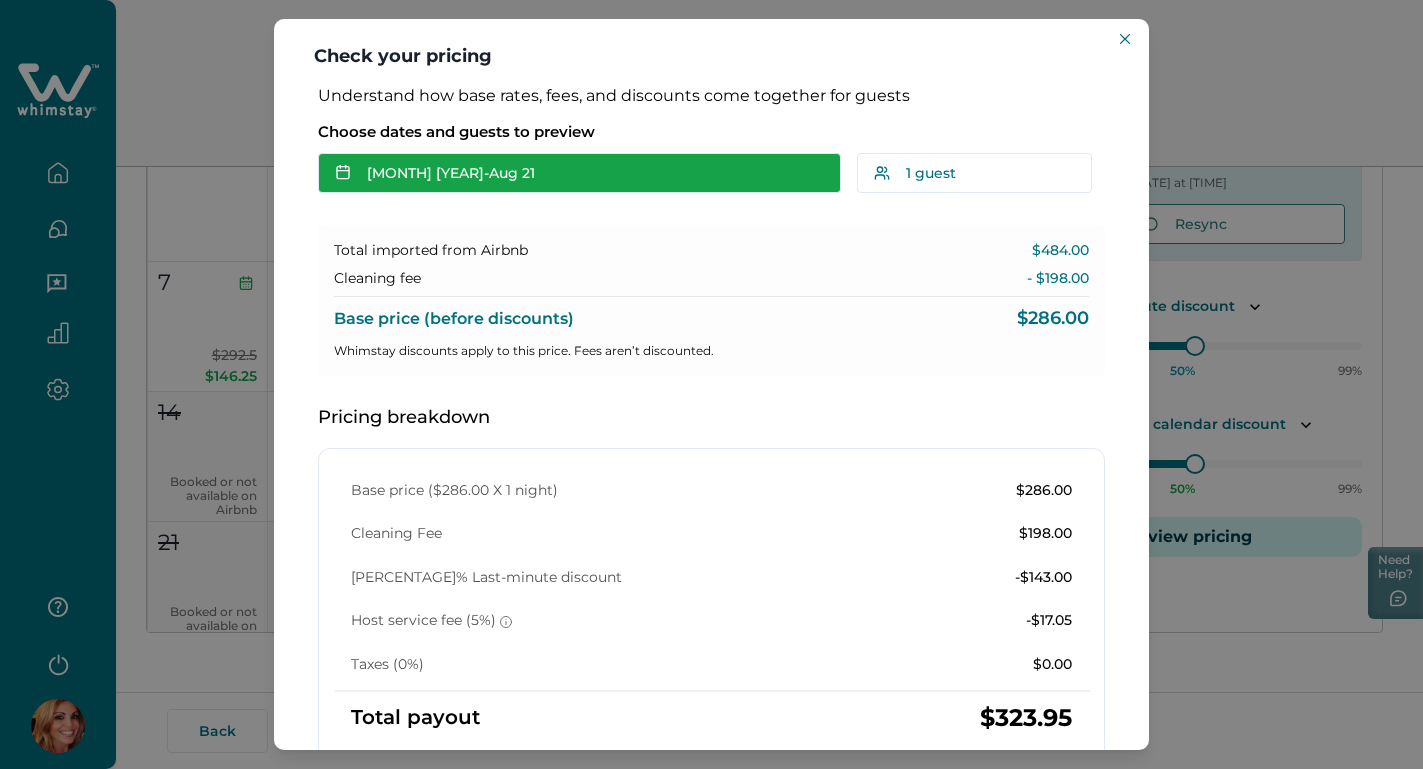 click on "[MONTH] [DAY]  -  [MONTH] [DAY]" at bounding box center (579, 173) 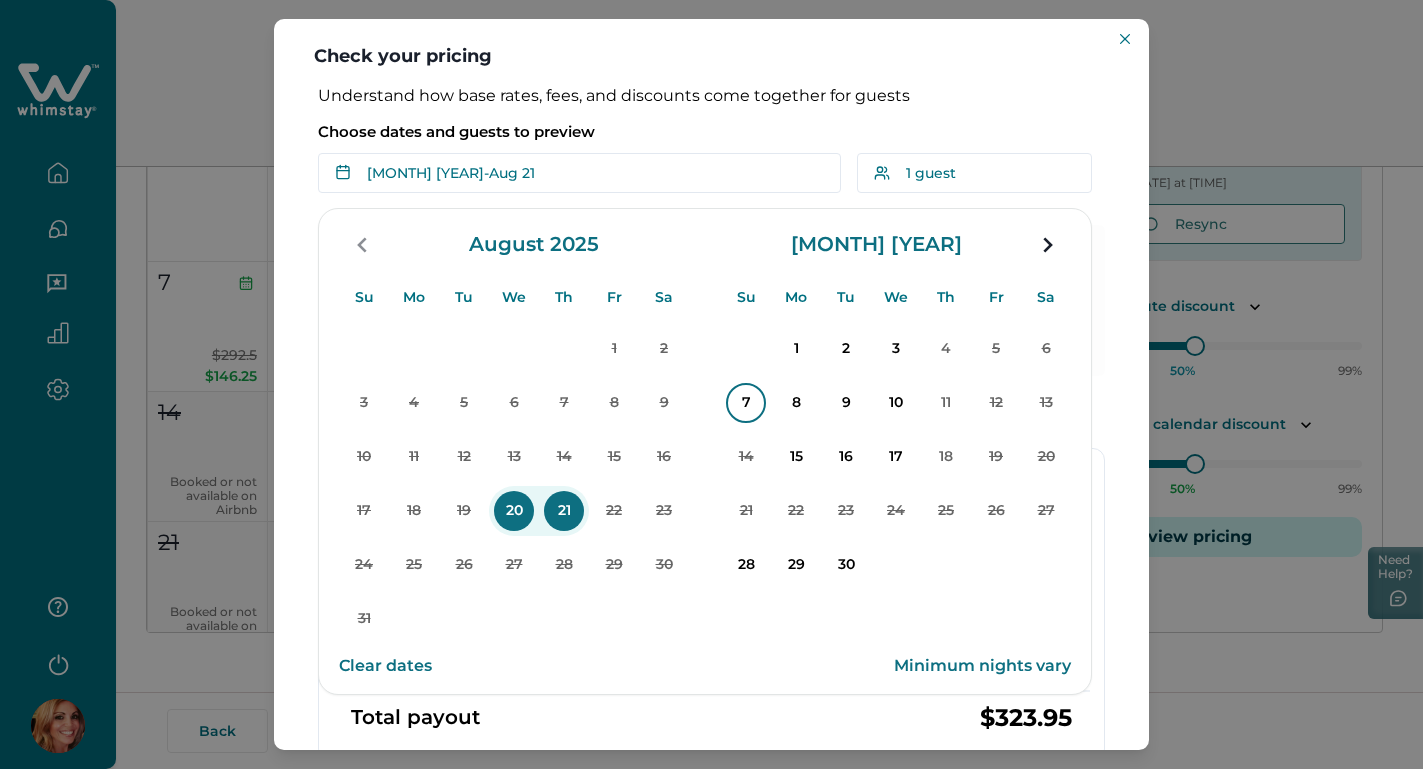 click on "7" at bounding box center [746, 403] 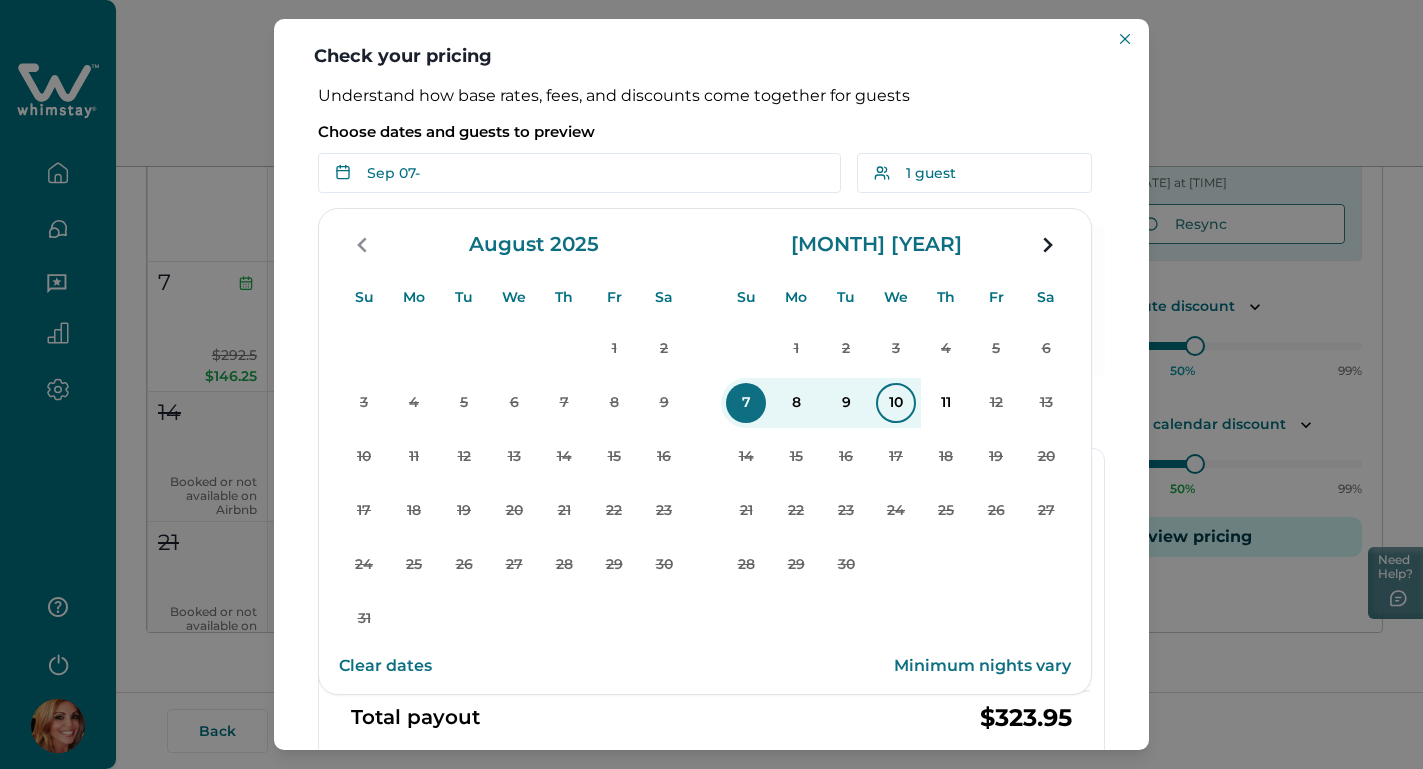 click on "10" at bounding box center (896, 403) 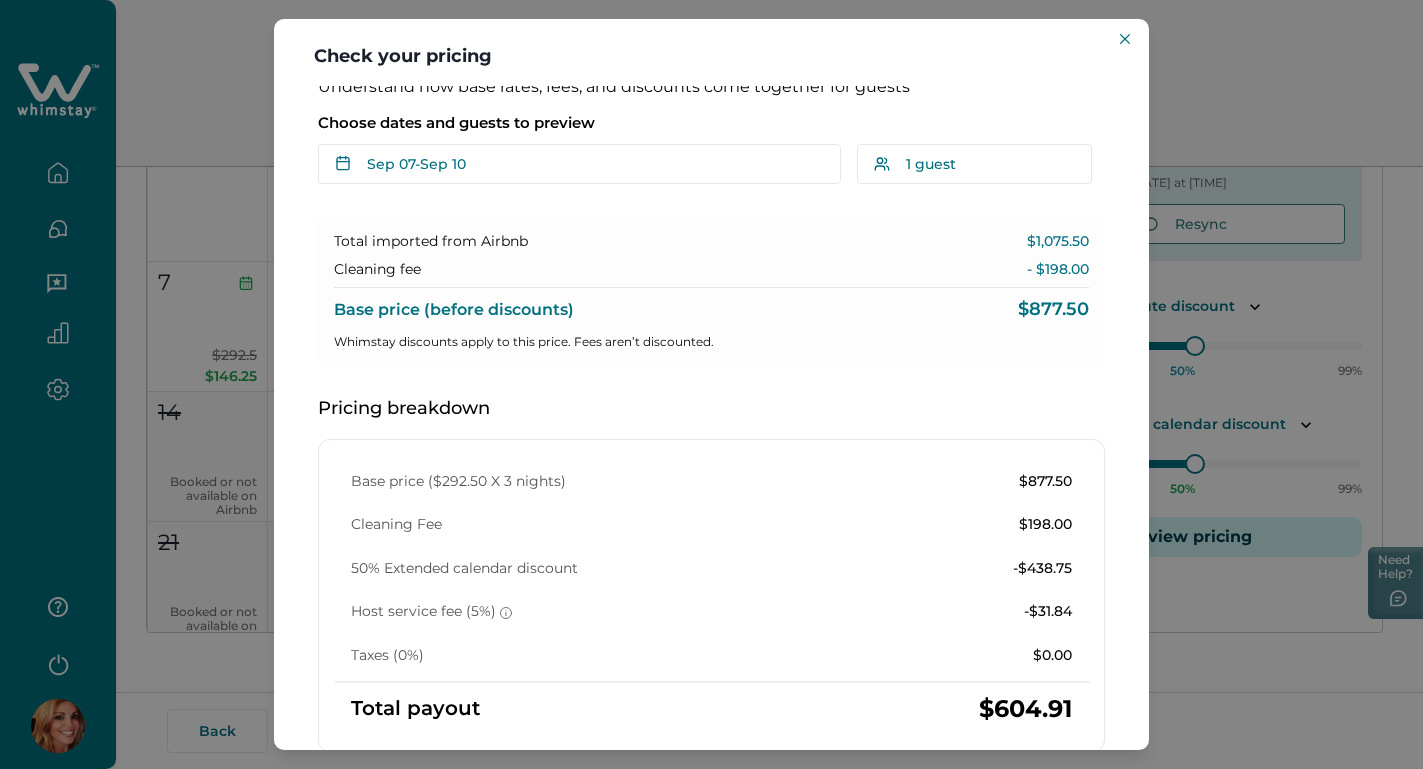 scroll, scrollTop: 7, scrollLeft: 0, axis: vertical 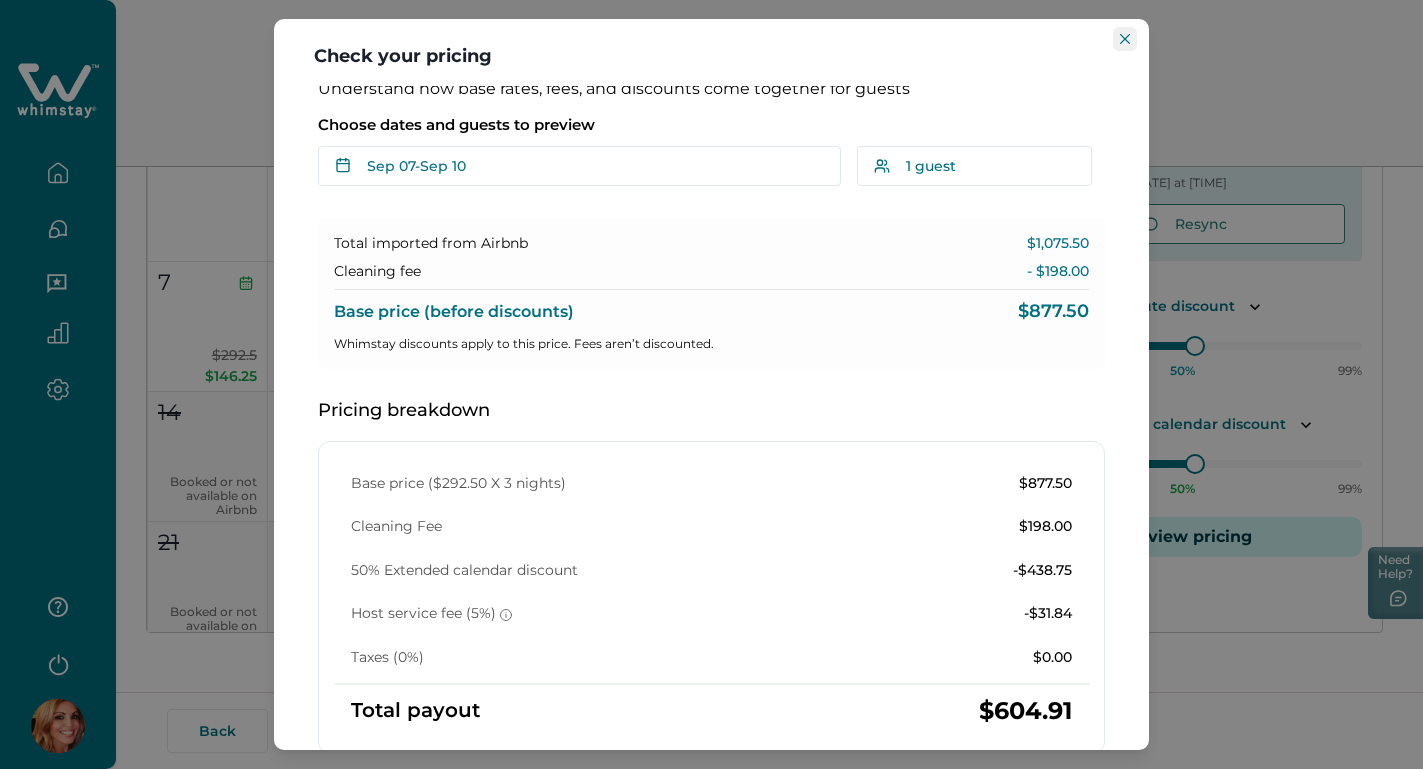 click 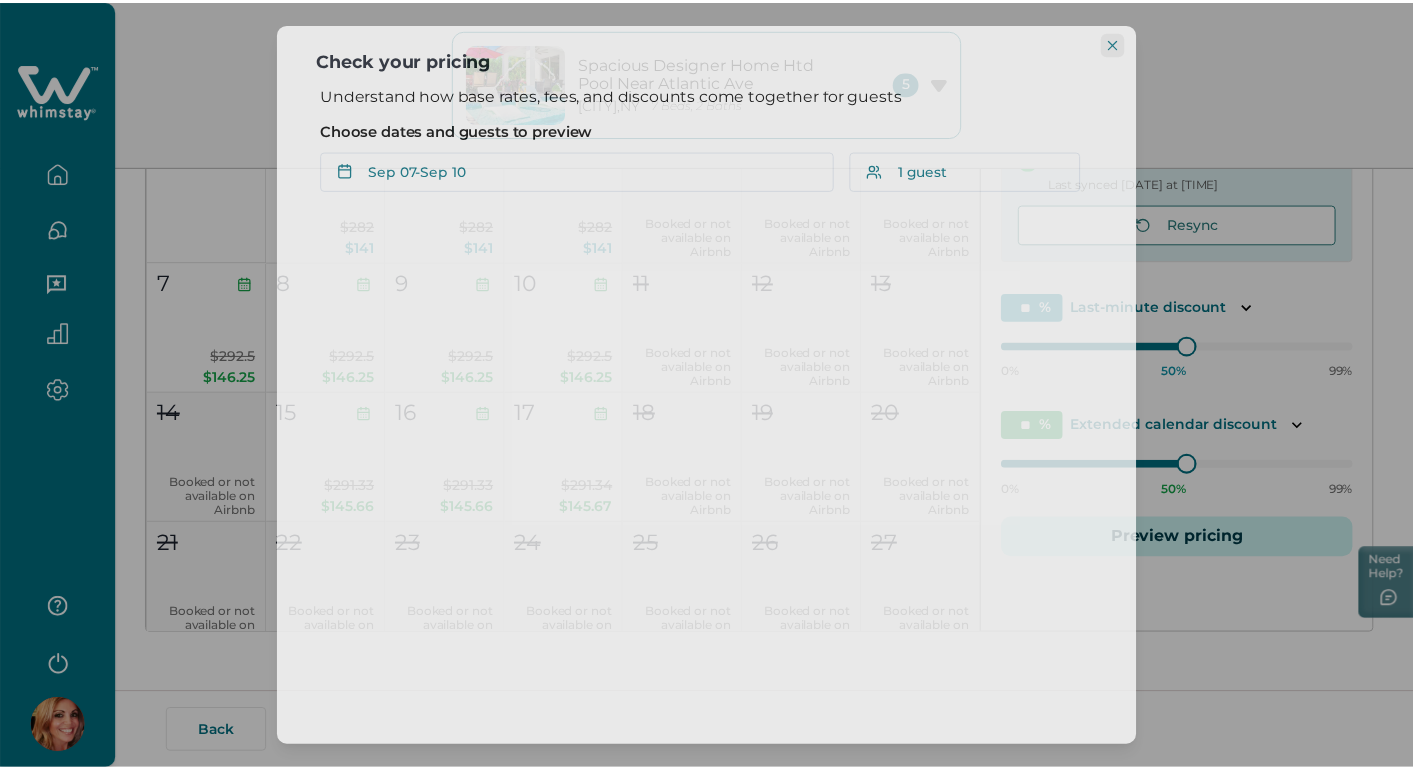 scroll, scrollTop: 0, scrollLeft: 0, axis: both 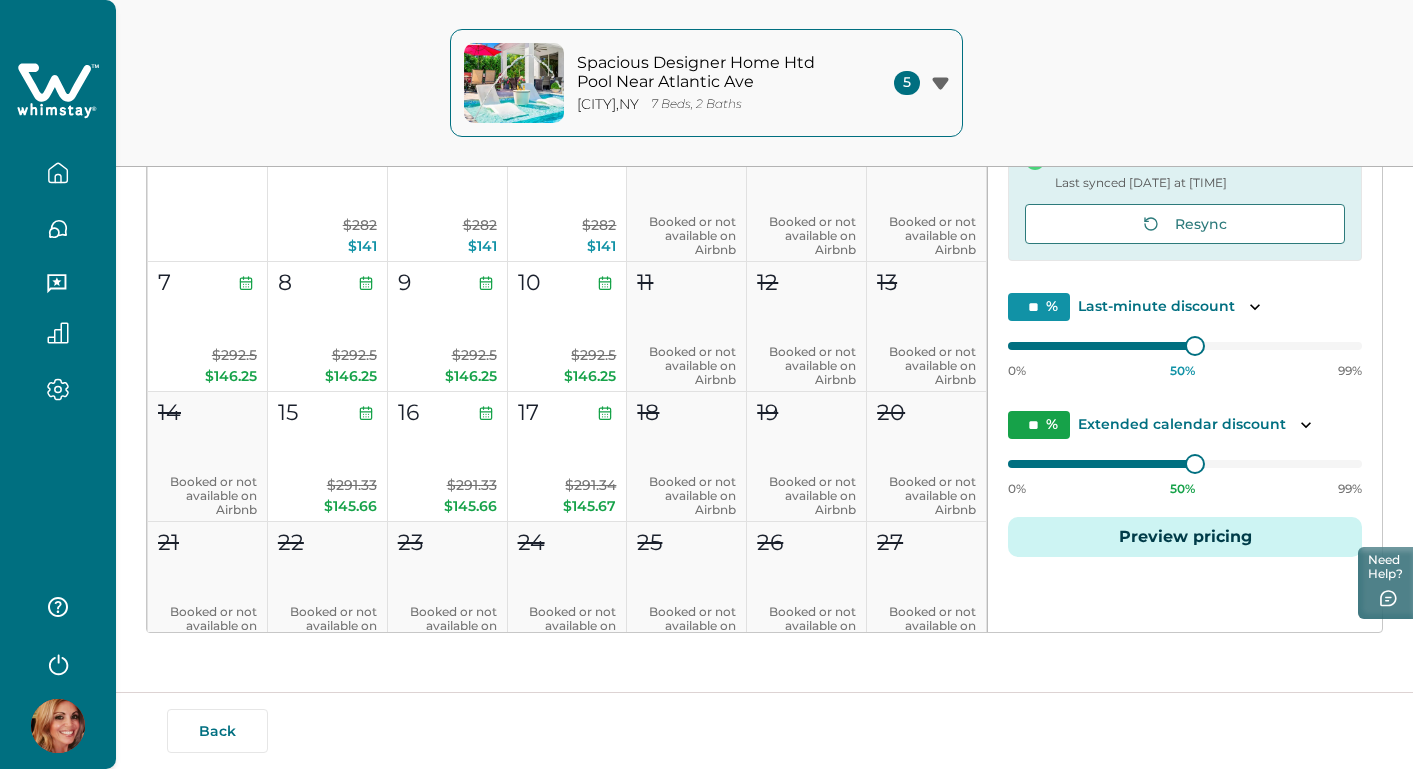 click on "Preview pricing" at bounding box center (1185, 537) 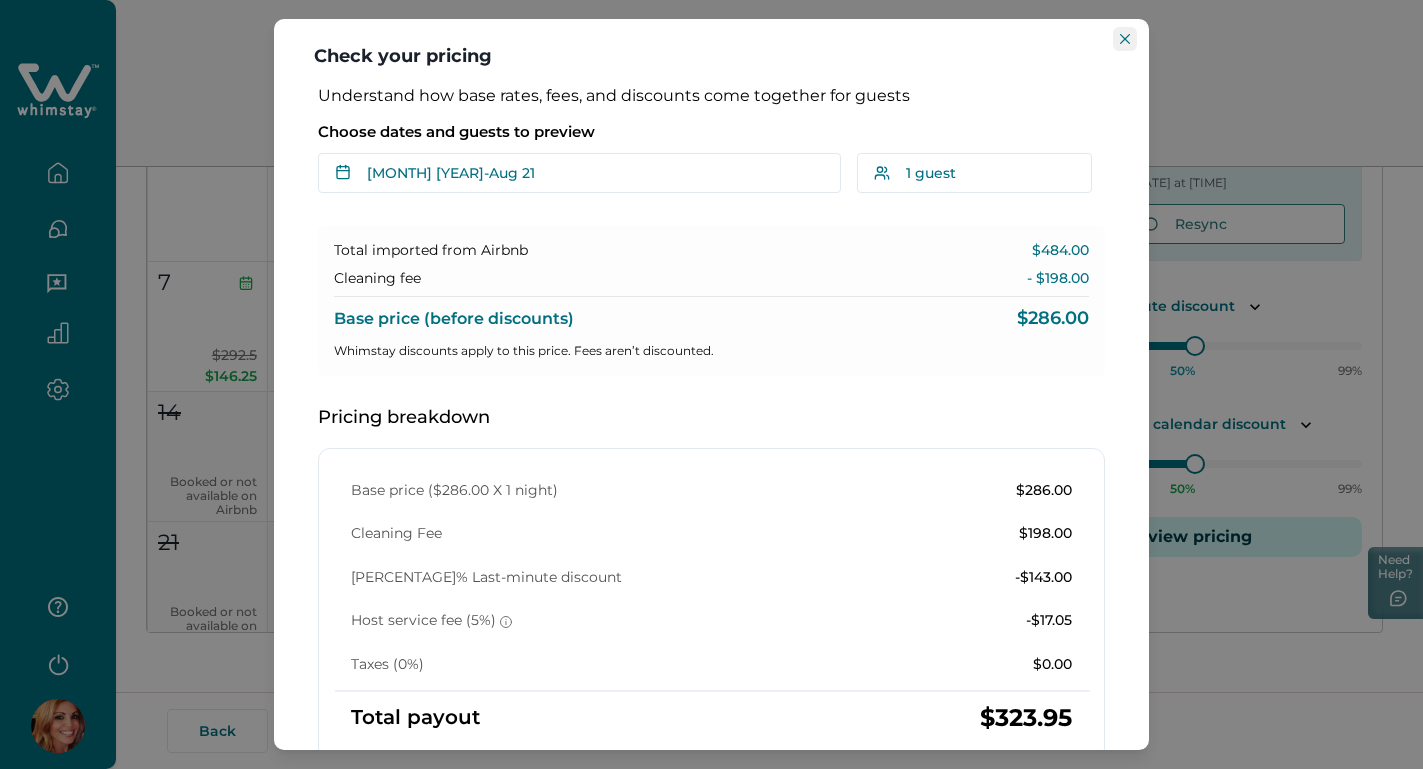 click at bounding box center [1125, 39] 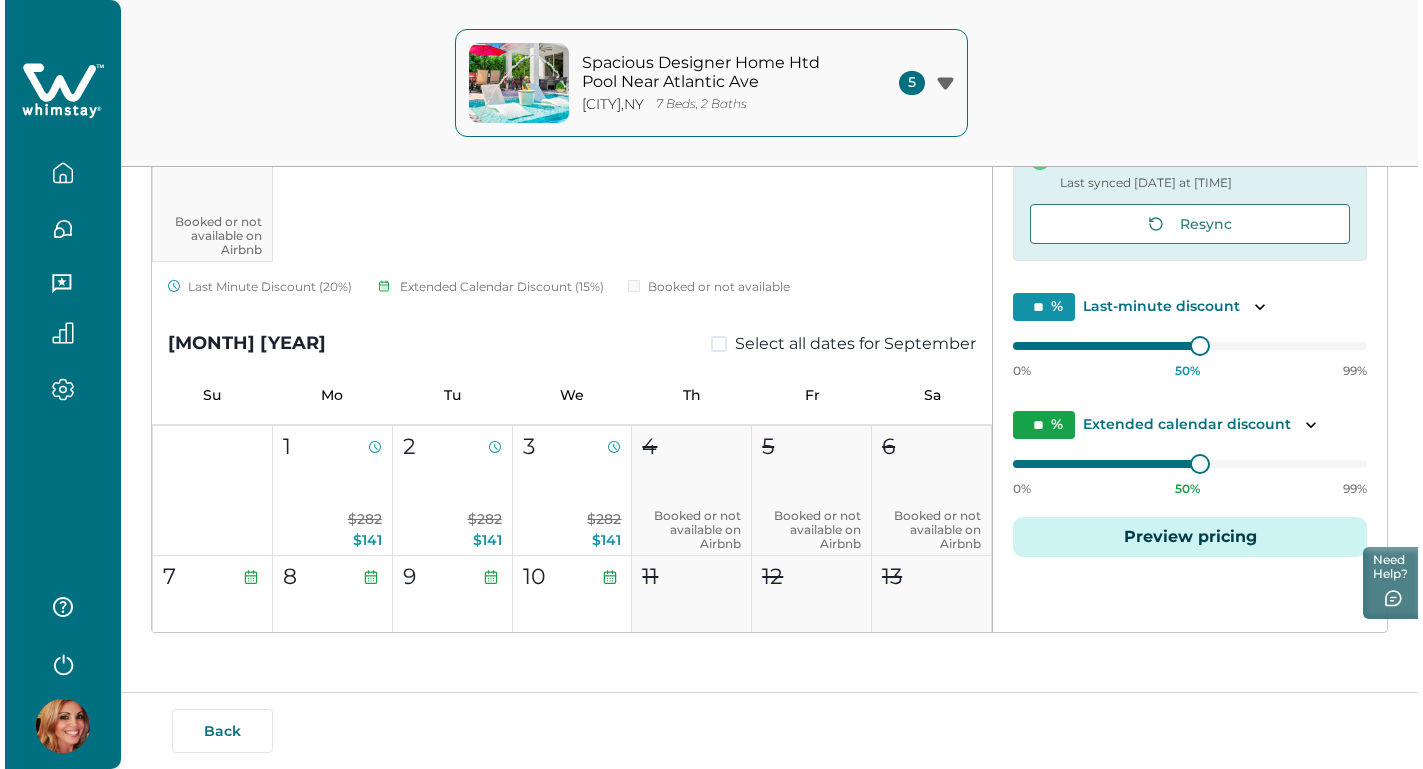scroll, scrollTop: 582, scrollLeft: 0, axis: vertical 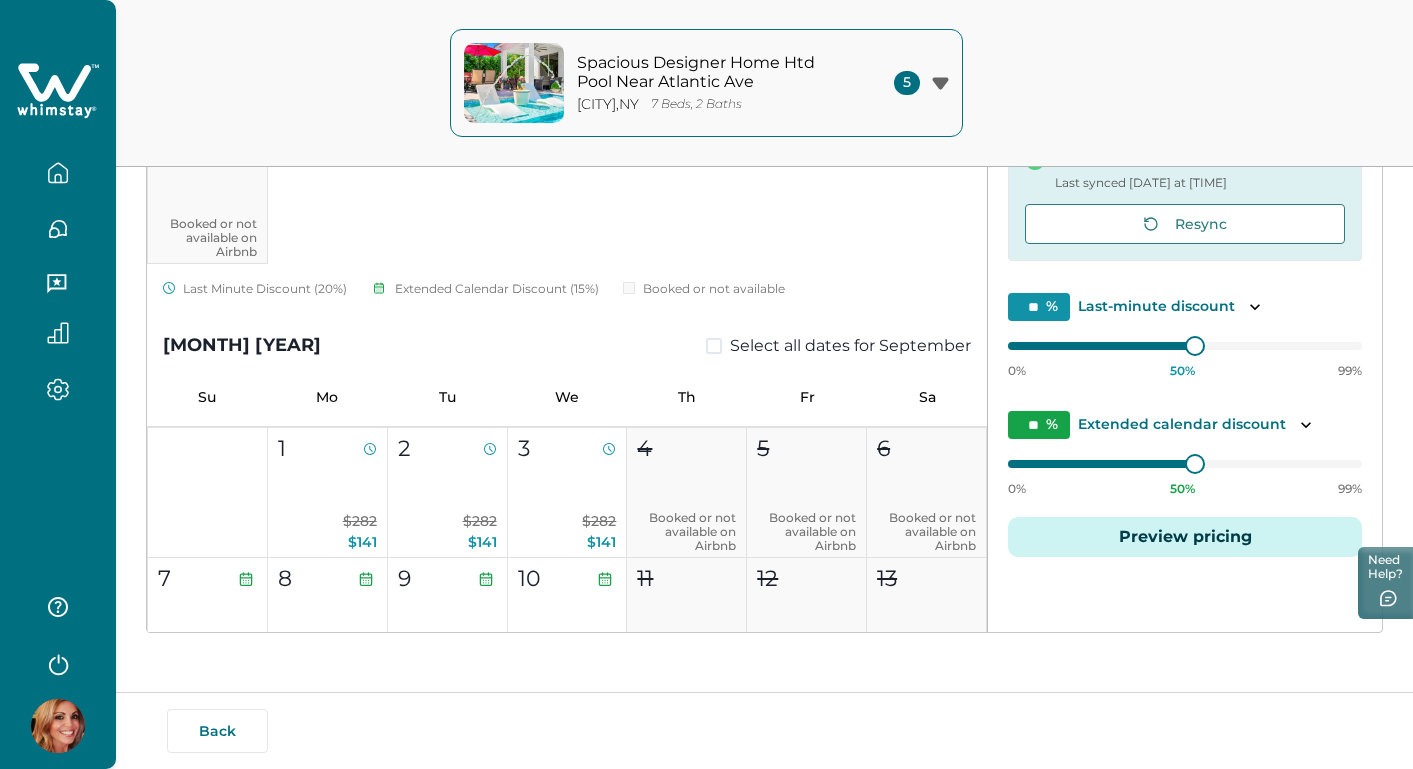 click on "Preview pricing" at bounding box center [1185, 537] 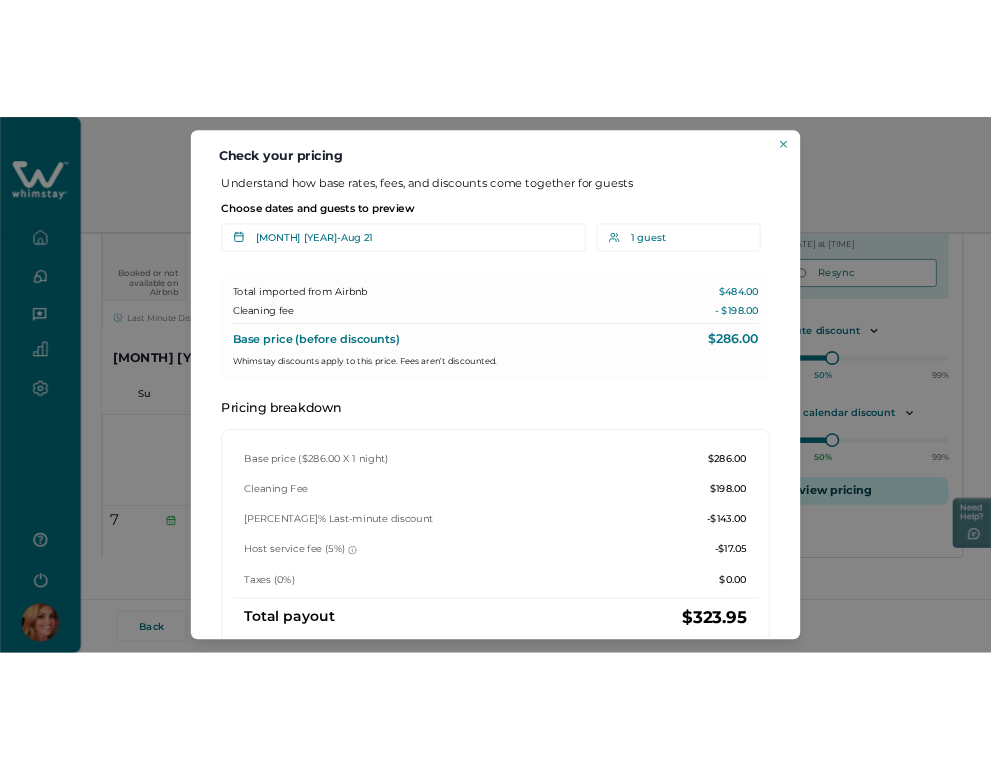 scroll, scrollTop: 393, scrollLeft: 0, axis: vertical 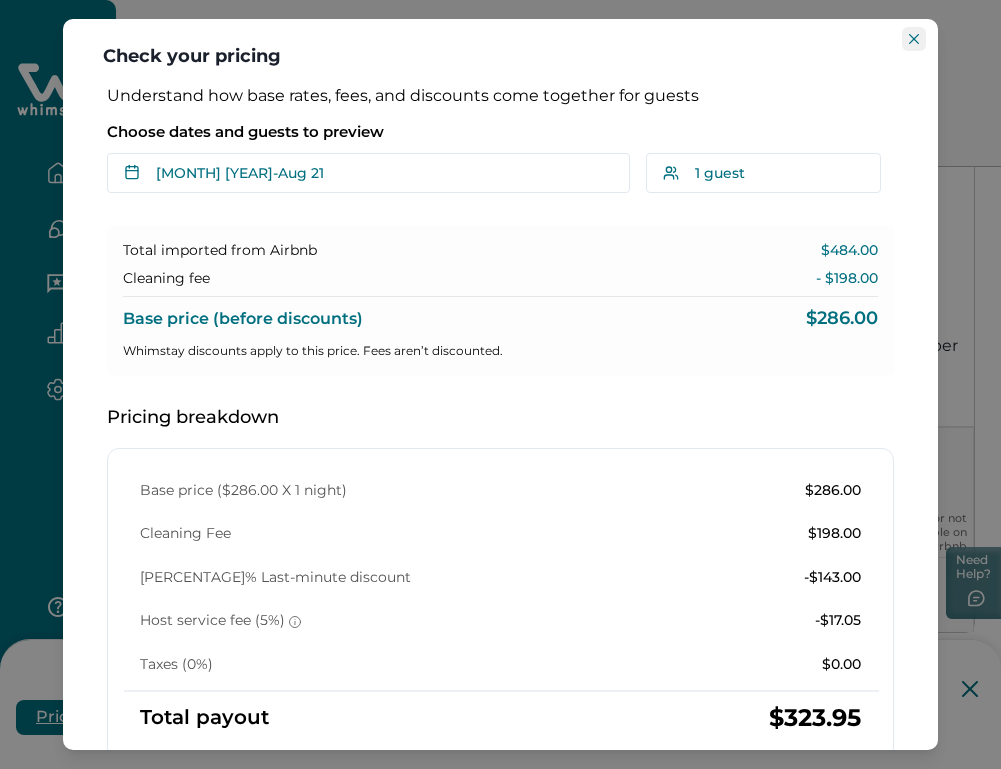 click at bounding box center [914, 39] 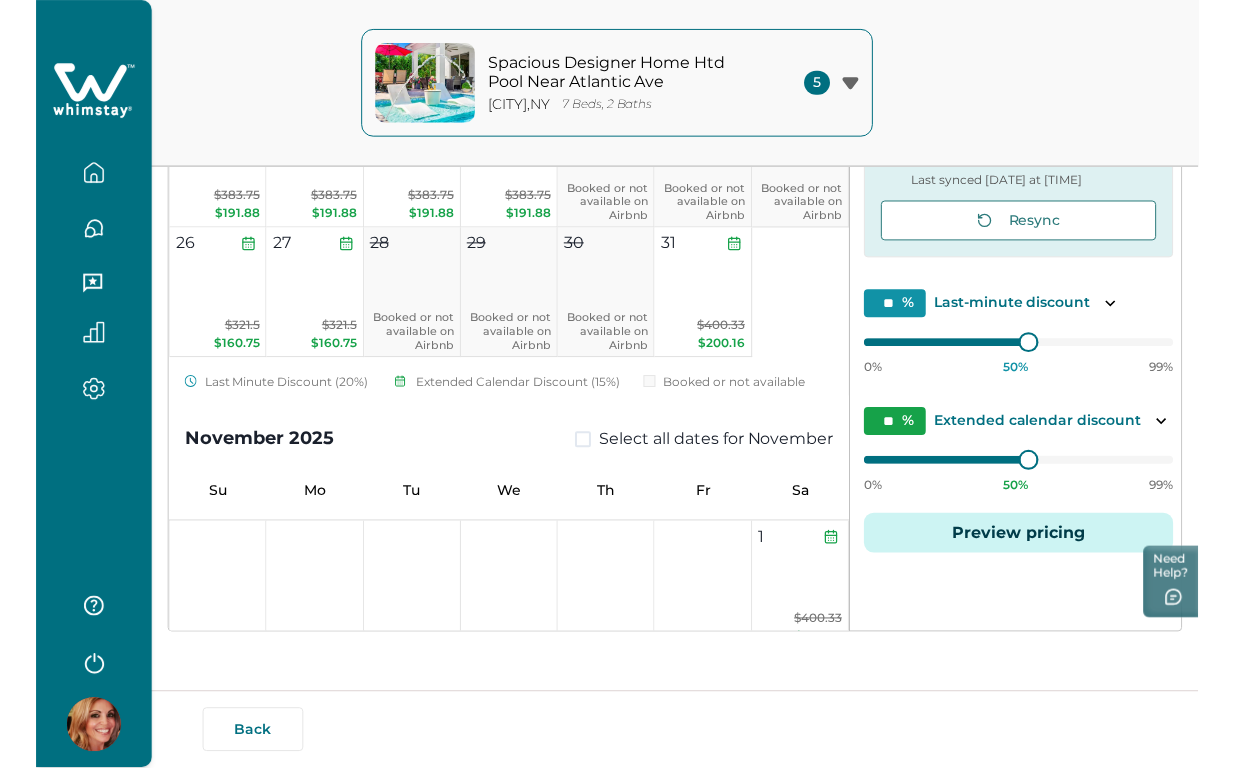 scroll, scrollTop: 2080, scrollLeft: 0, axis: vertical 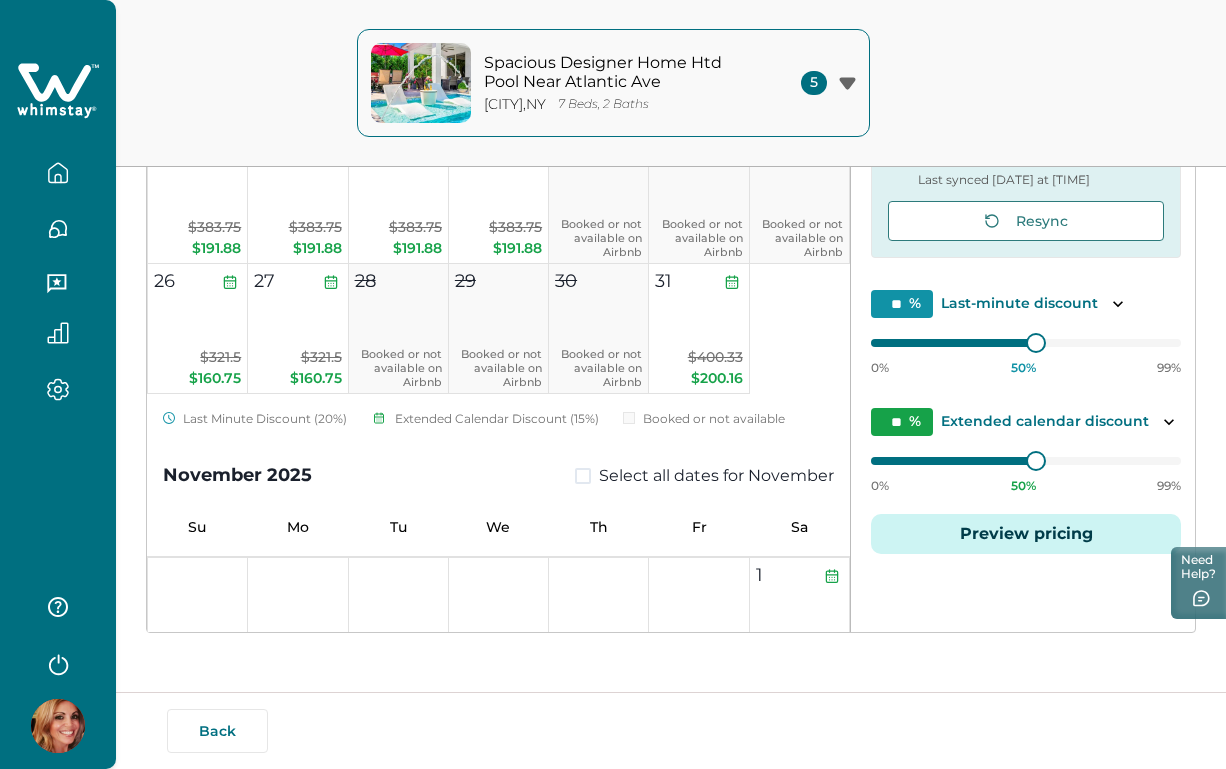 click on "Preview pricing" at bounding box center (1026, 534) 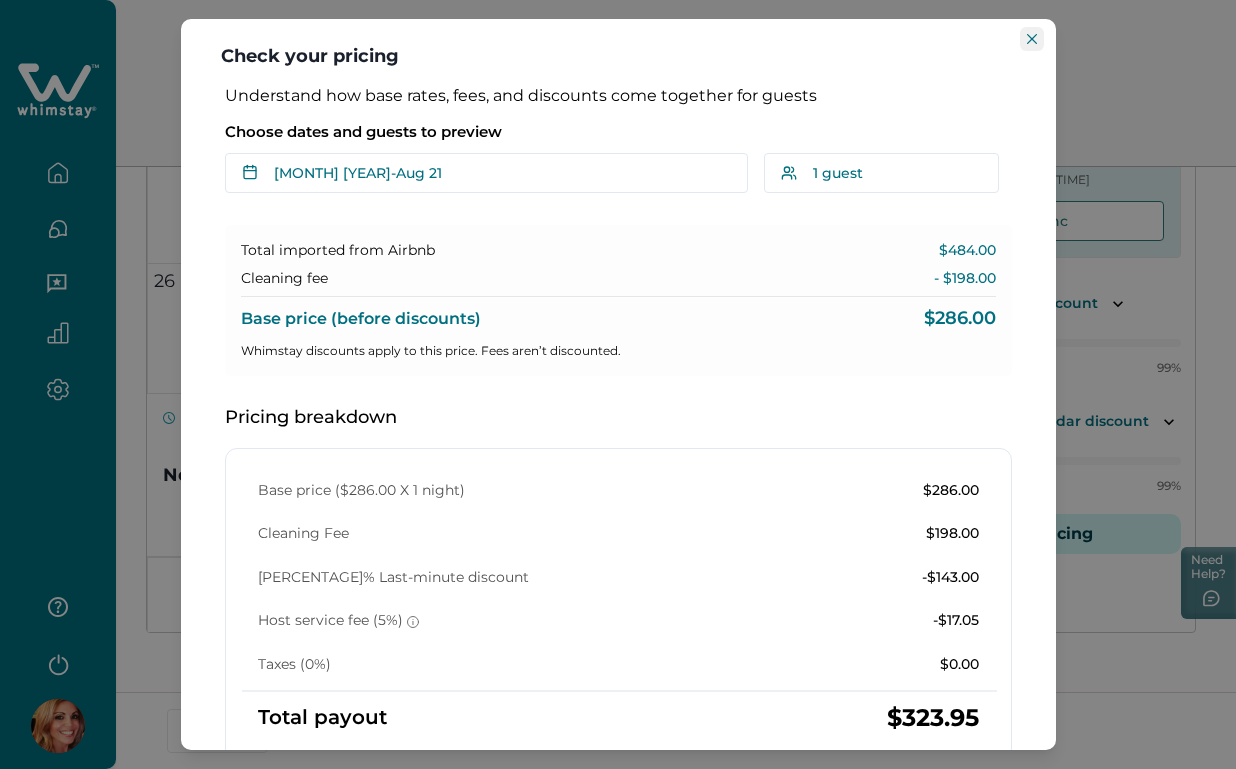 click 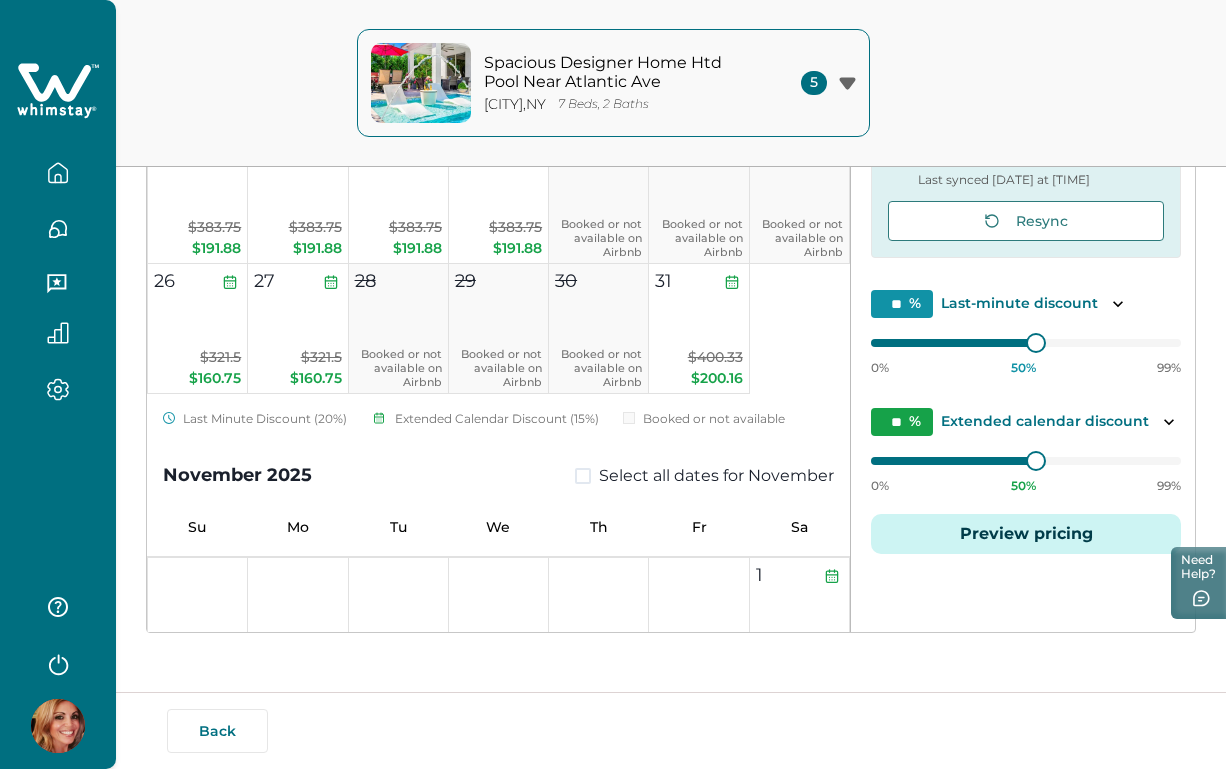 click 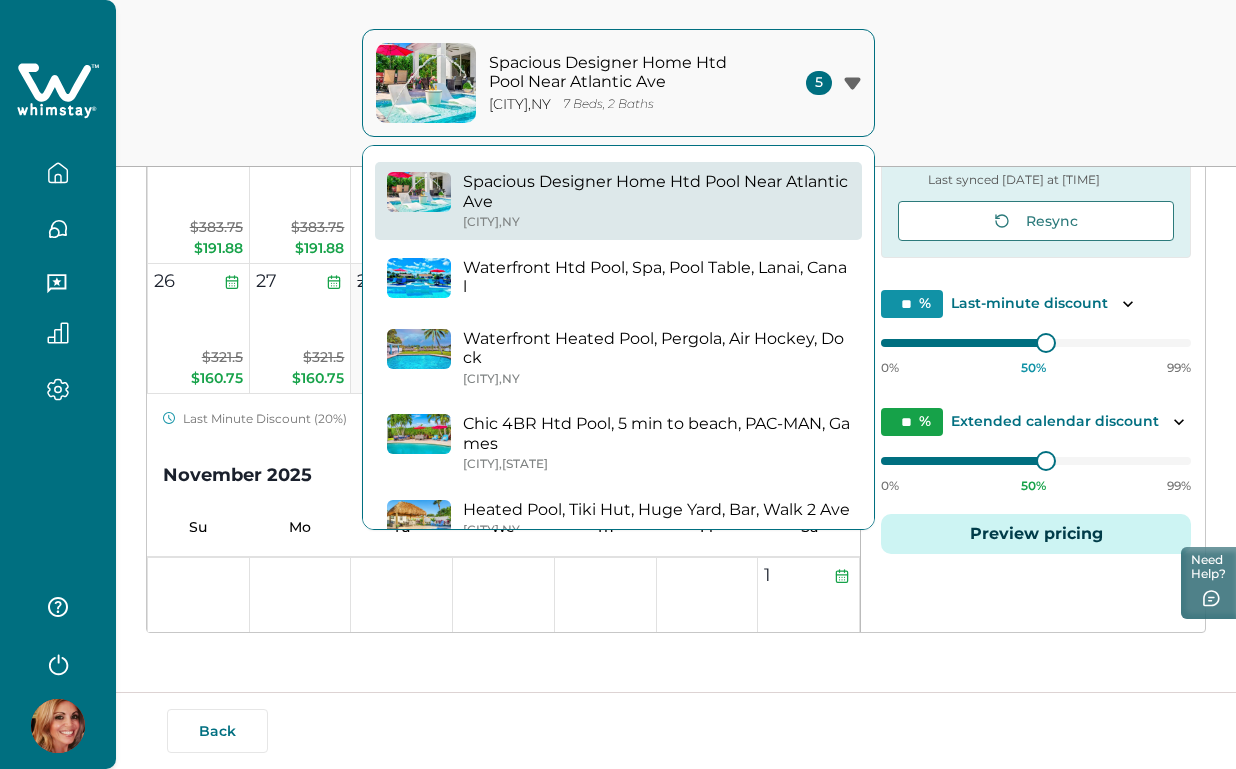 click on "Waterfront Htd Pool, Spa, Pool Table, Lanai, Canal" at bounding box center [656, 277] 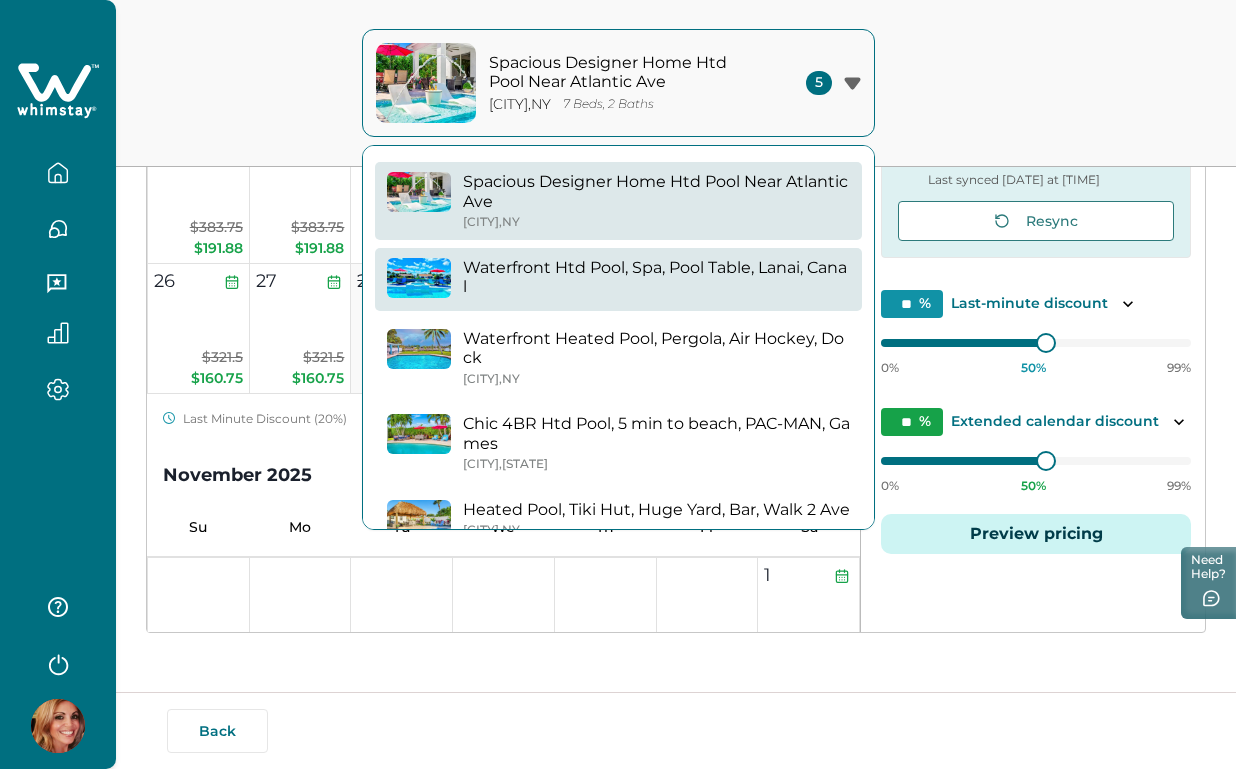 type on "*" 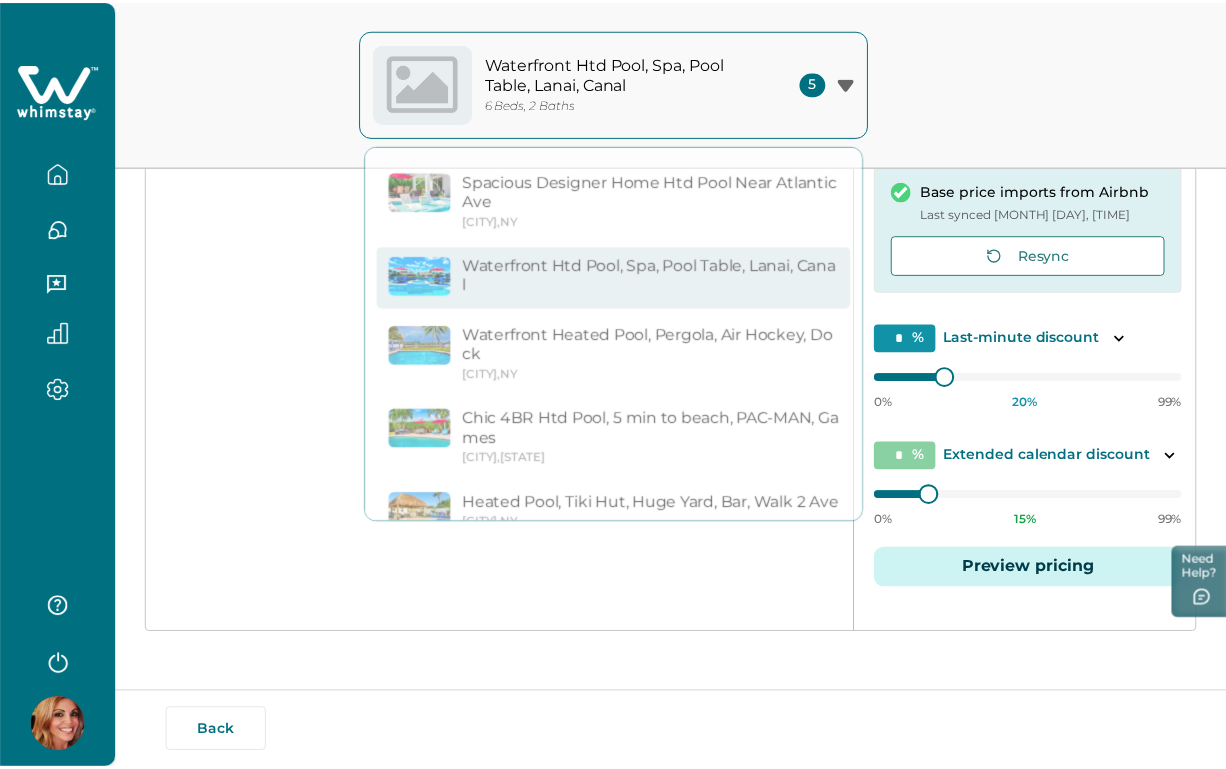 scroll, scrollTop: 359, scrollLeft: 0, axis: vertical 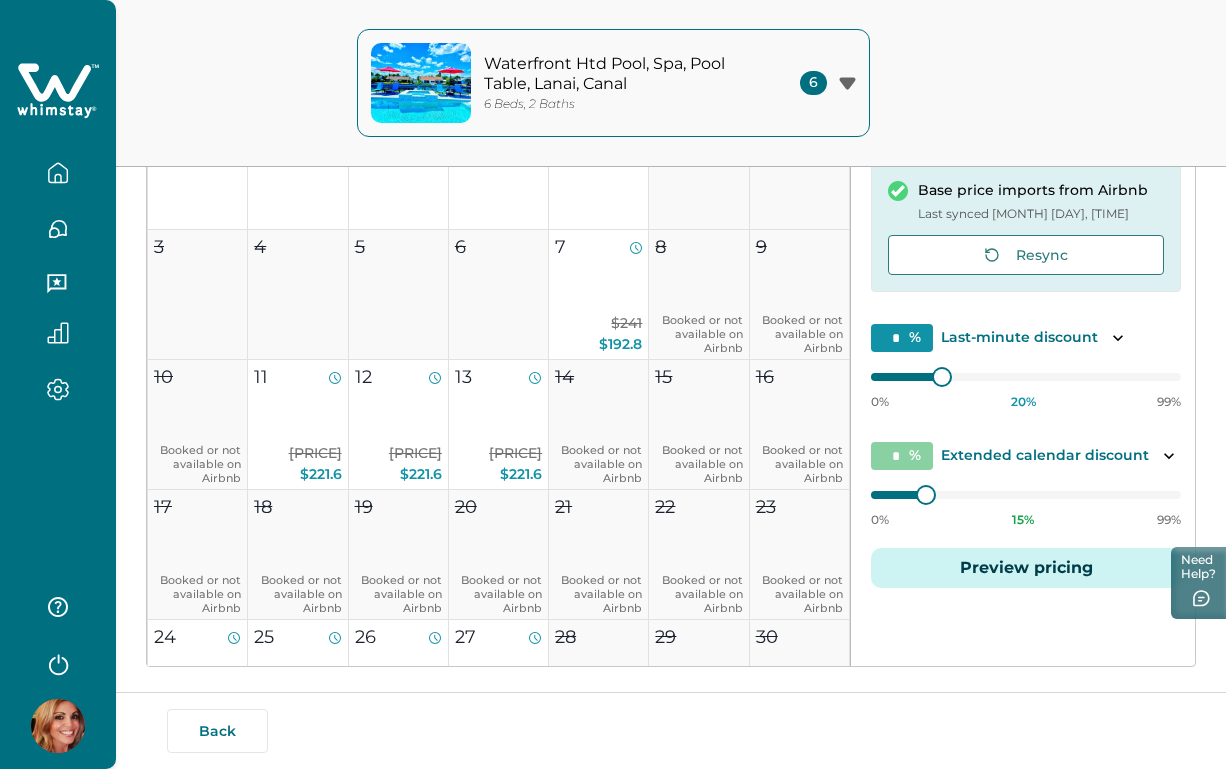 type on "**" 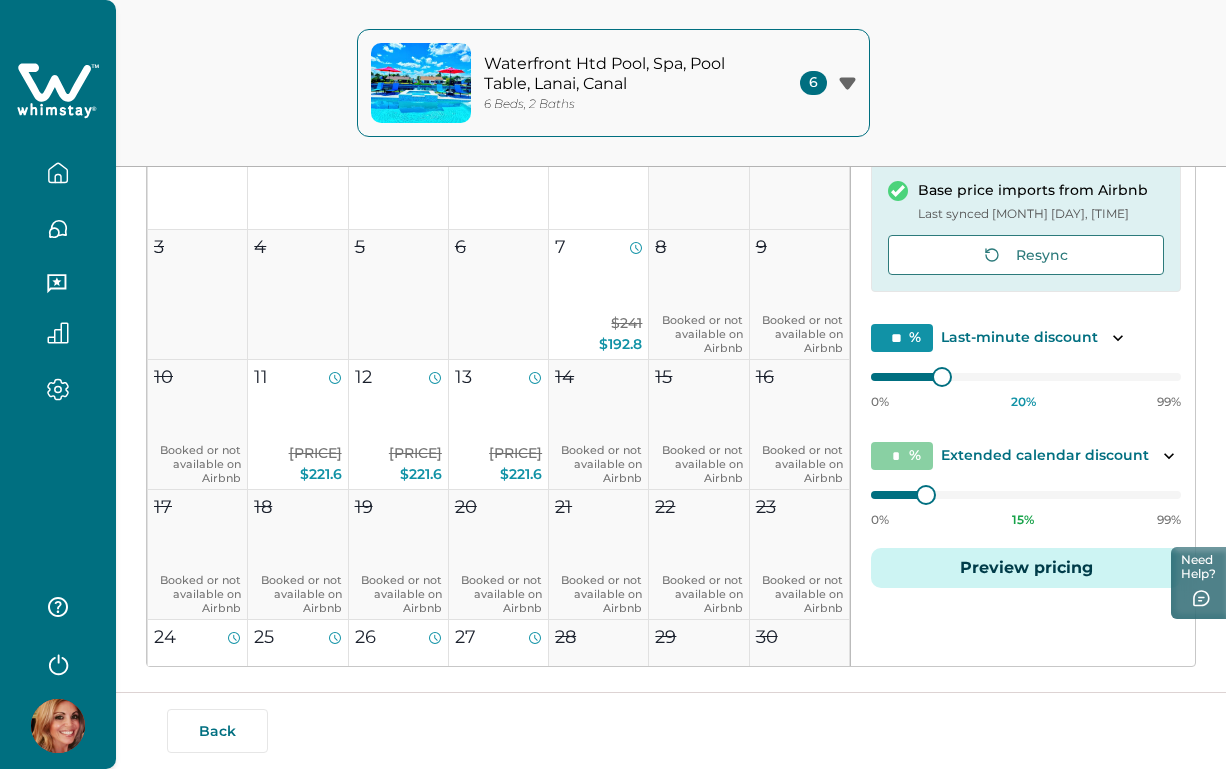 click on "Preview pricing" at bounding box center (1026, 568) 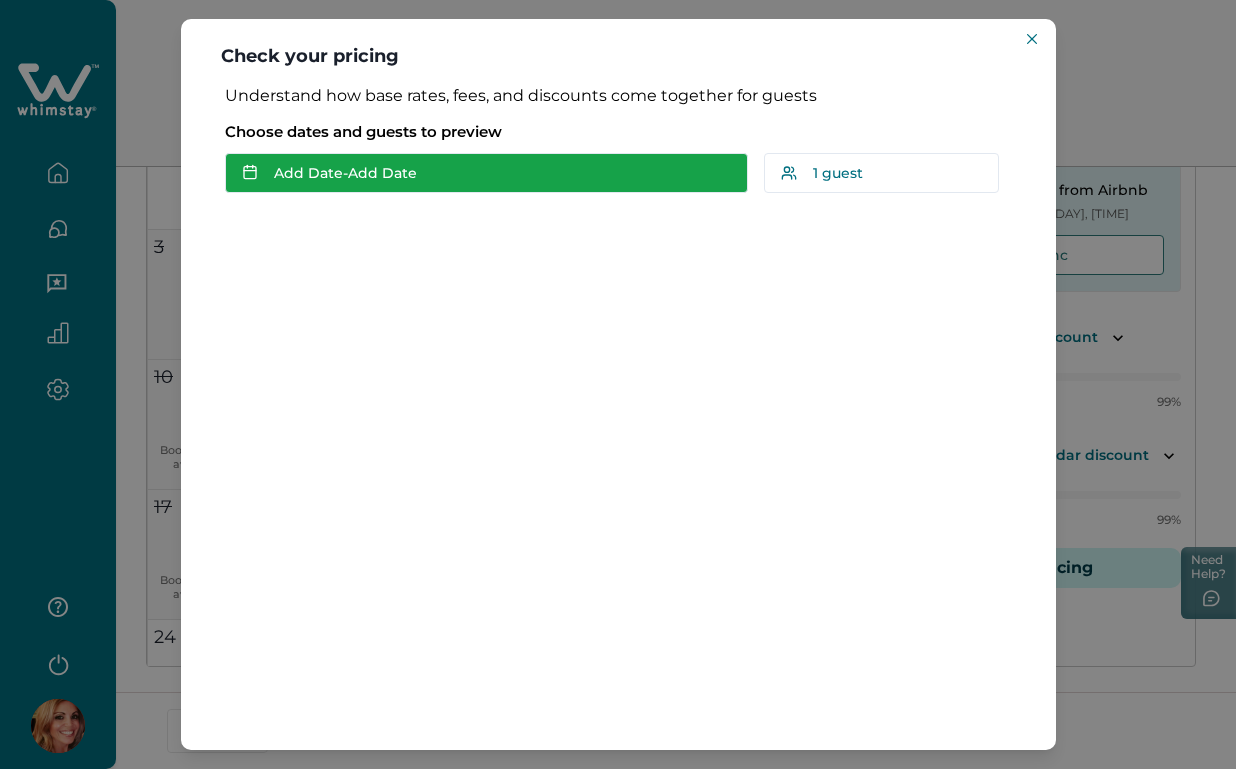 click on "Add Date  -  Add Date" at bounding box center [486, 173] 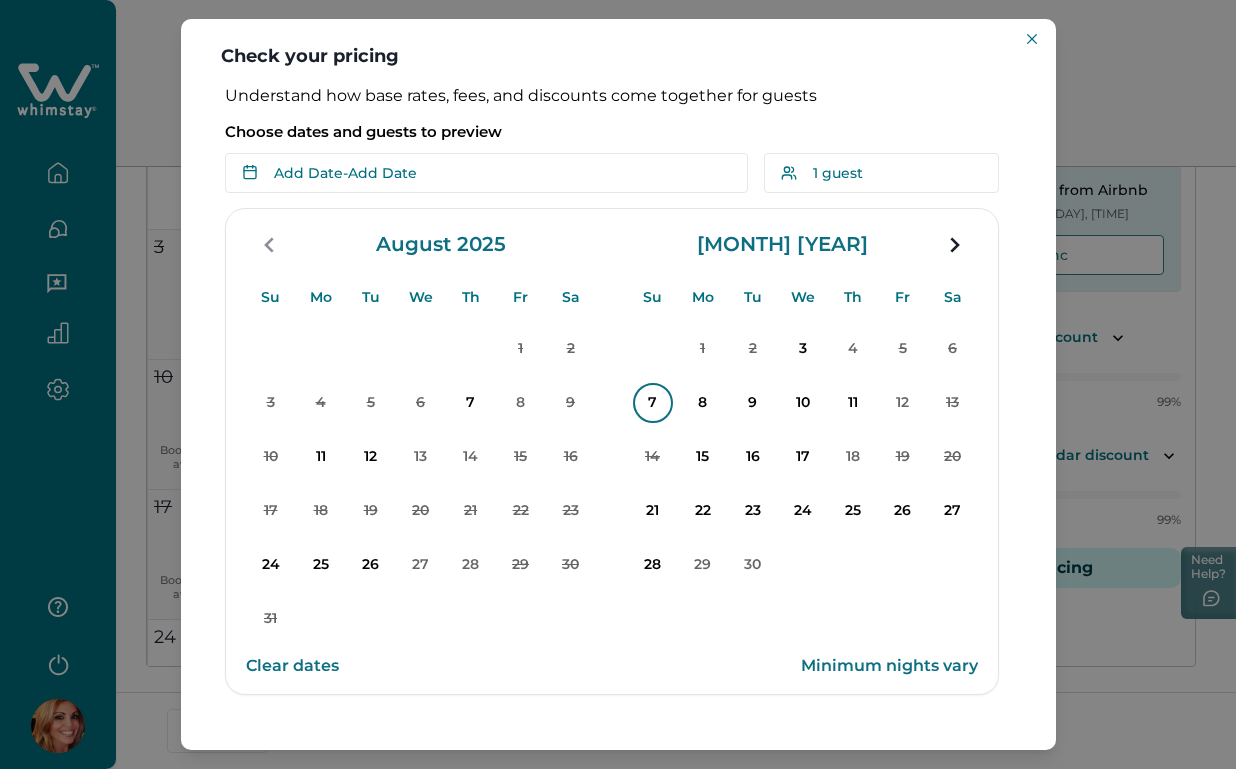 click on "7" at bounding box center [653, 403] 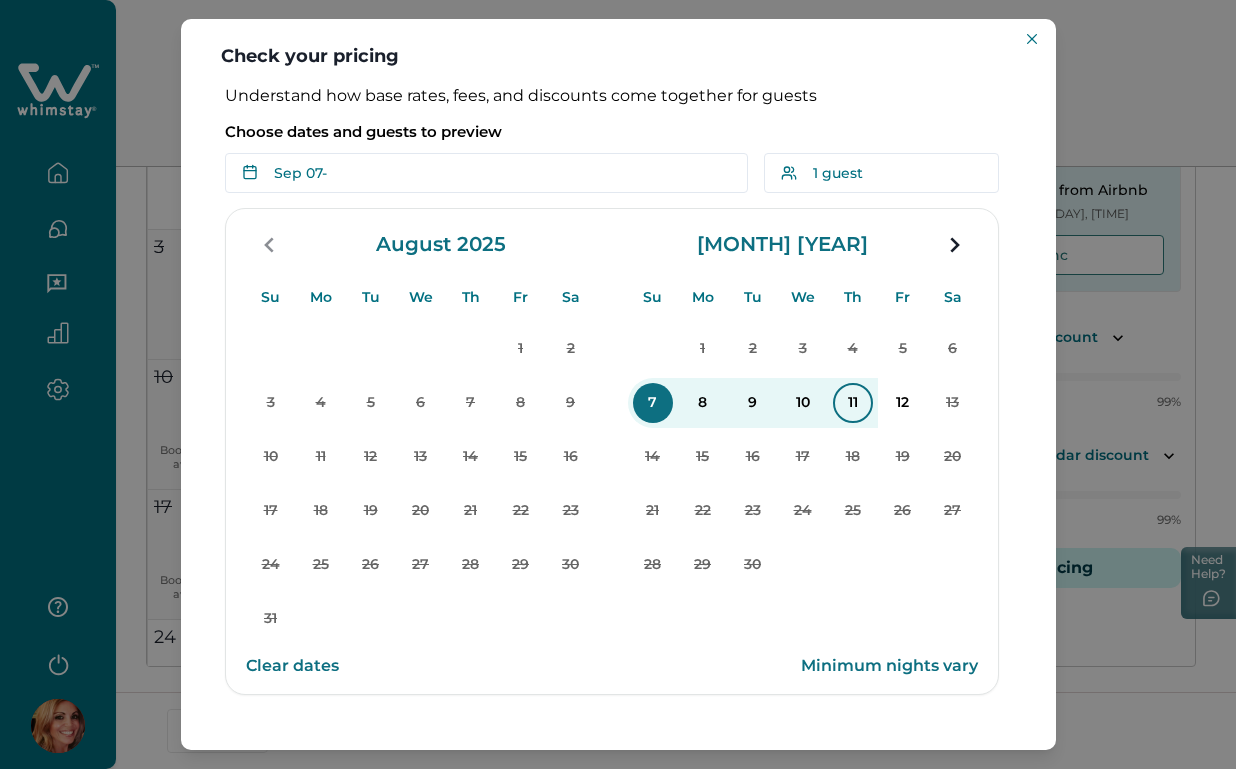 click on "11" at bounding box center (853, 403) 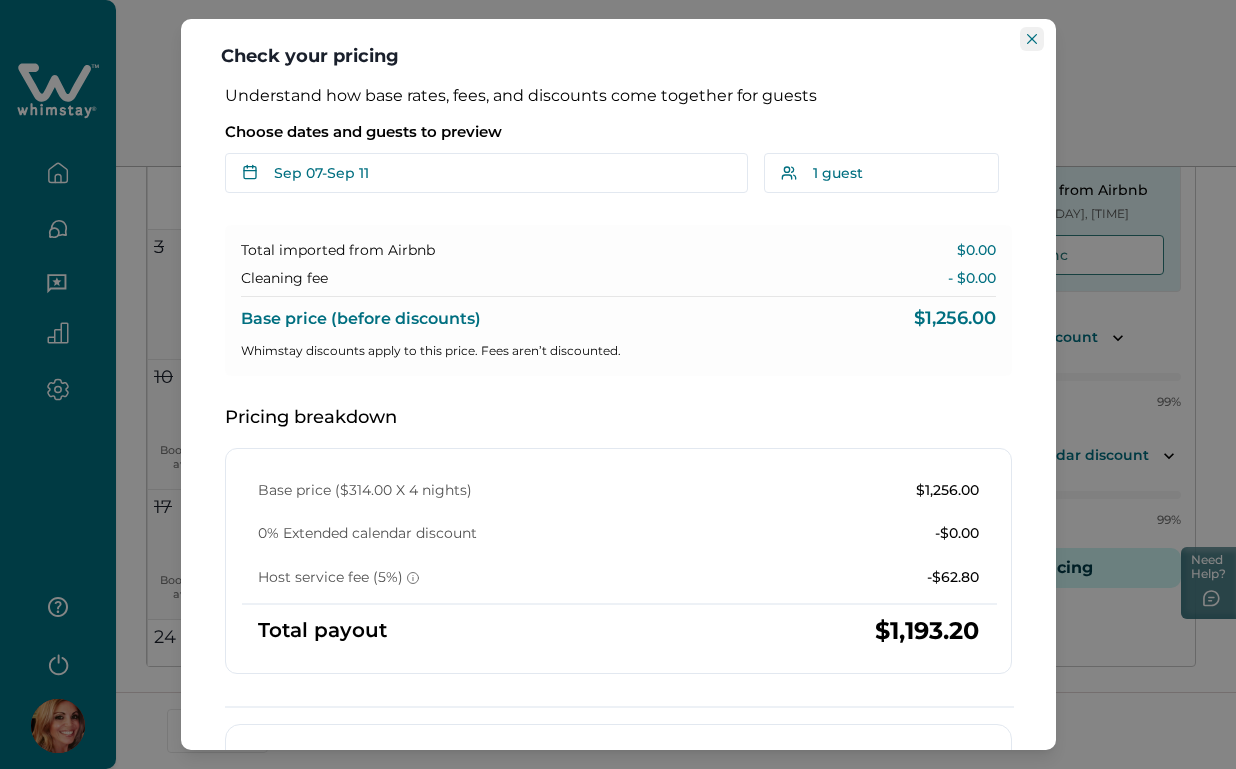 click 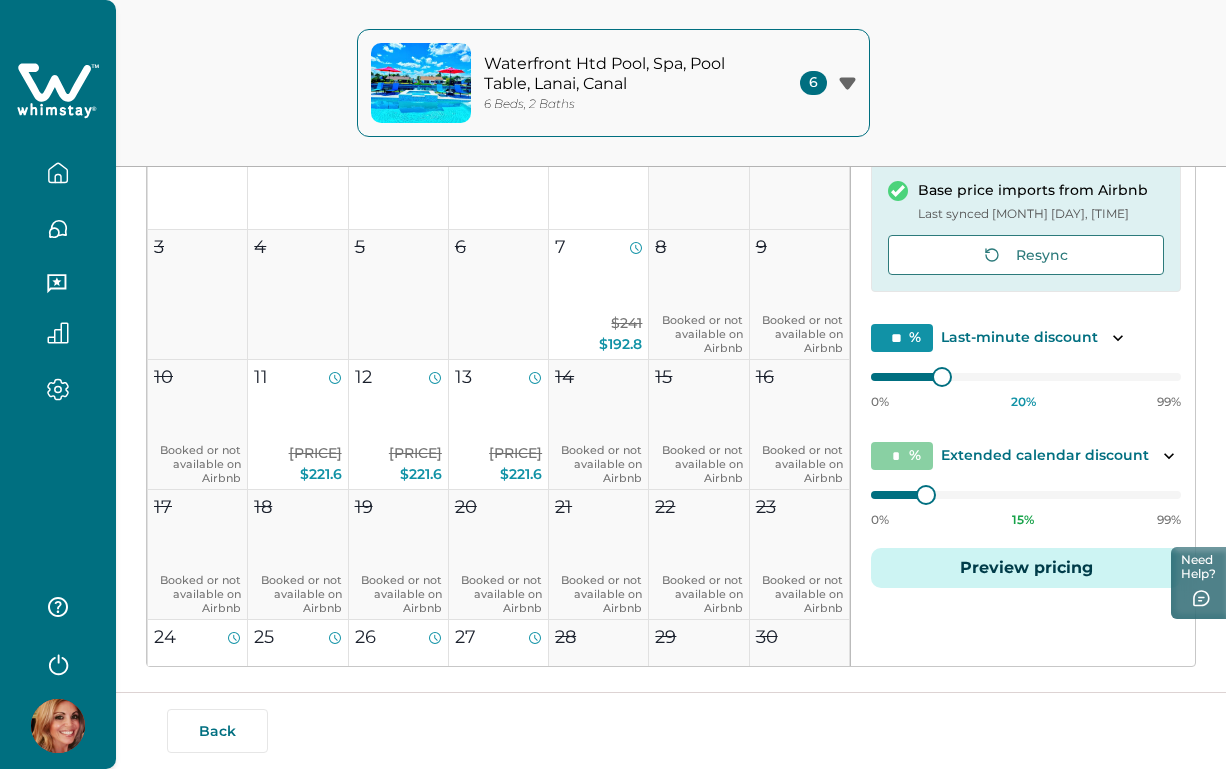 click 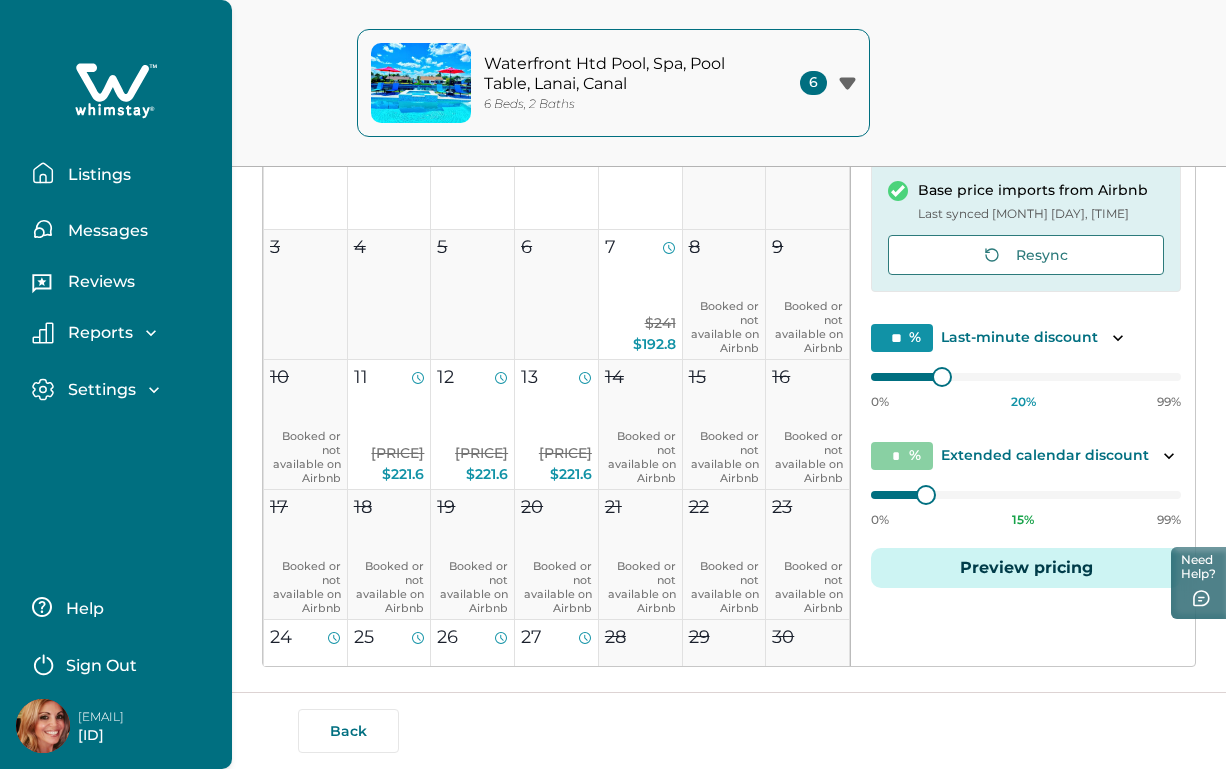 click on "Listings" at bounding box center (96, 175) 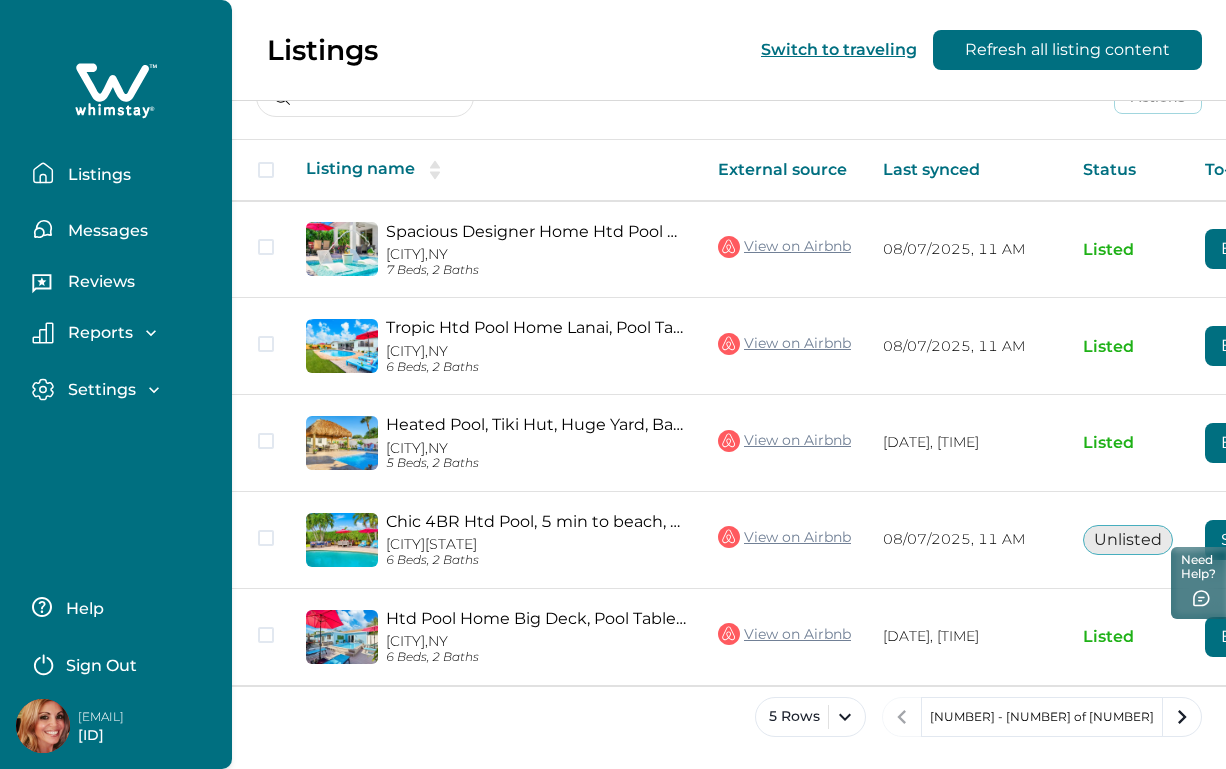 scroll, scrollTop: 320, scrollLeft: 0, axis: vertical 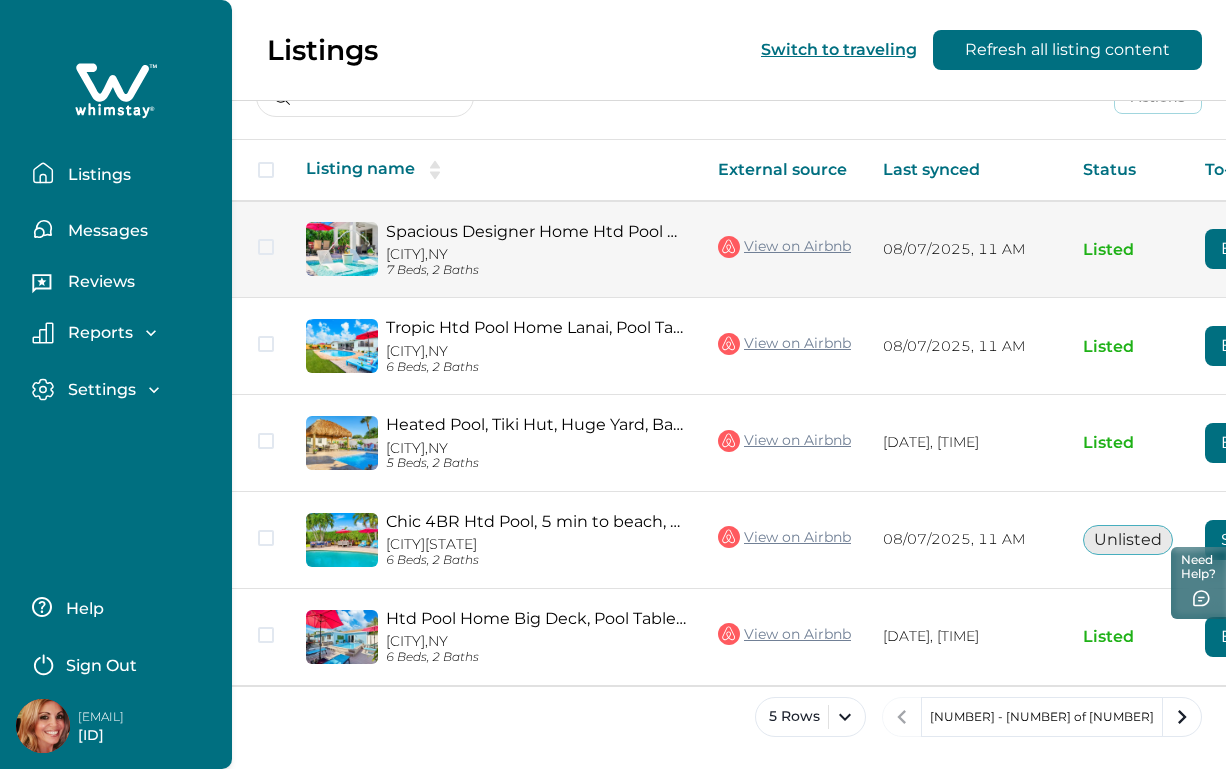 click on "Spacious Designer Home Htd Pool Near Atlantic Ave" at bounding box center [536, 231] 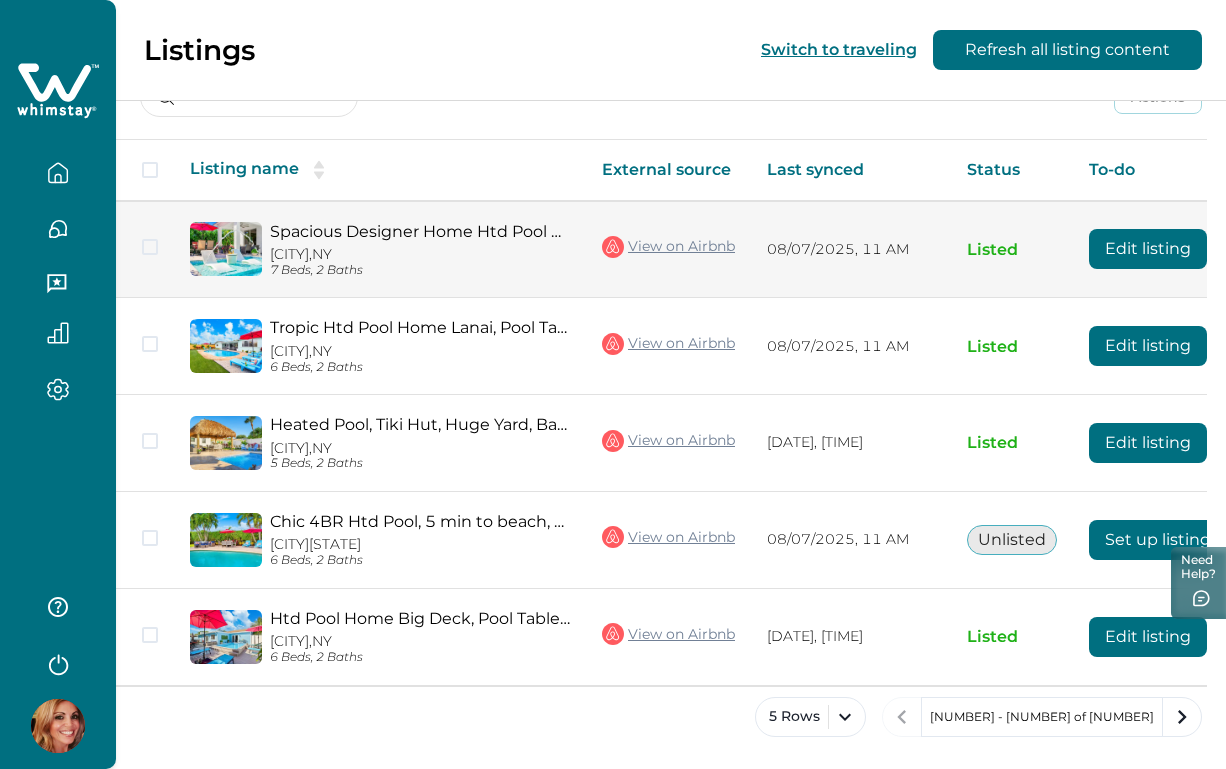 click on "Edit listing" at bounding box center (1148, 249) 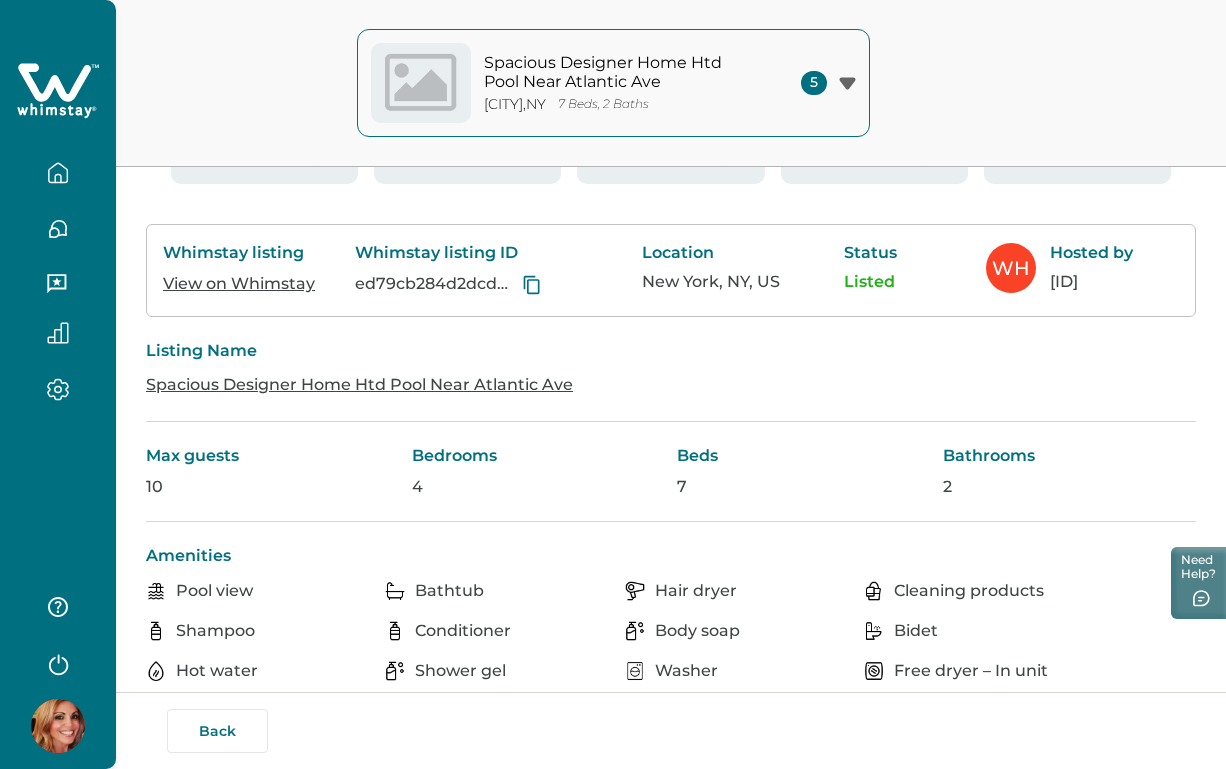 scroll, scrollTop: 0, scrollLeft: 0, axis: both 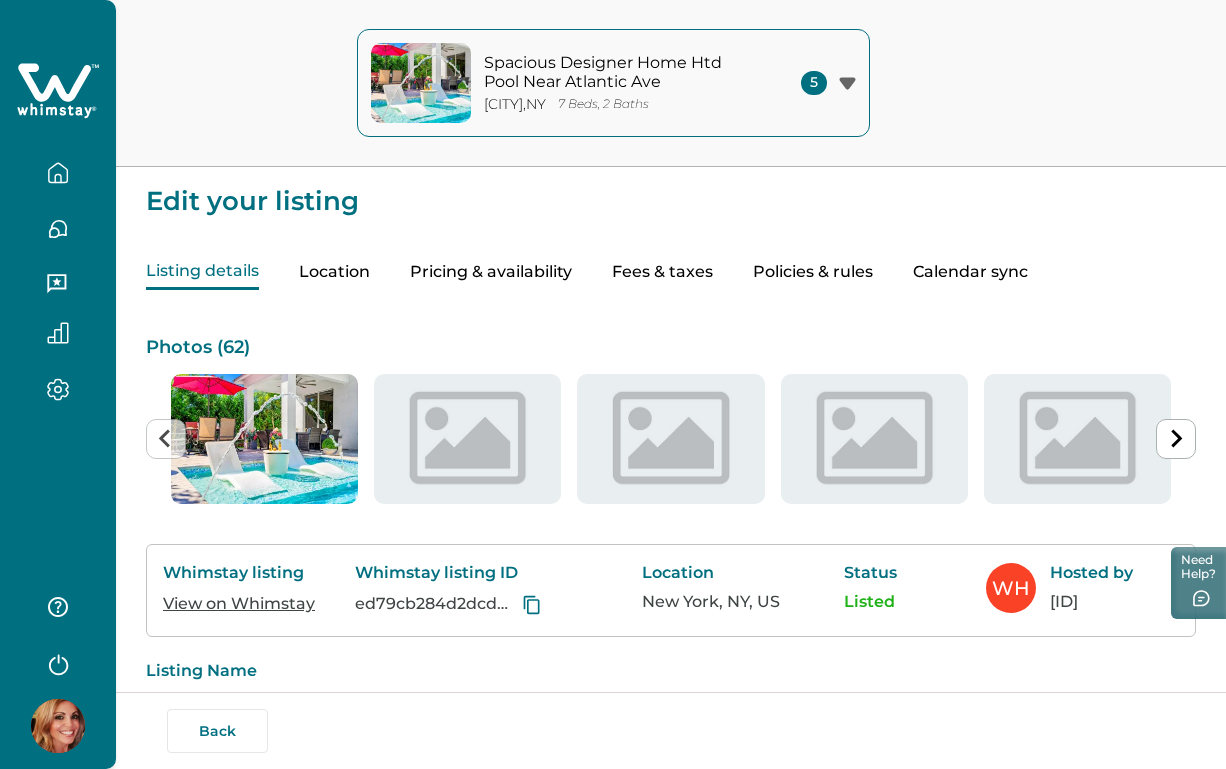 click on "Pricing & availability" at bounding box center (491, 272) 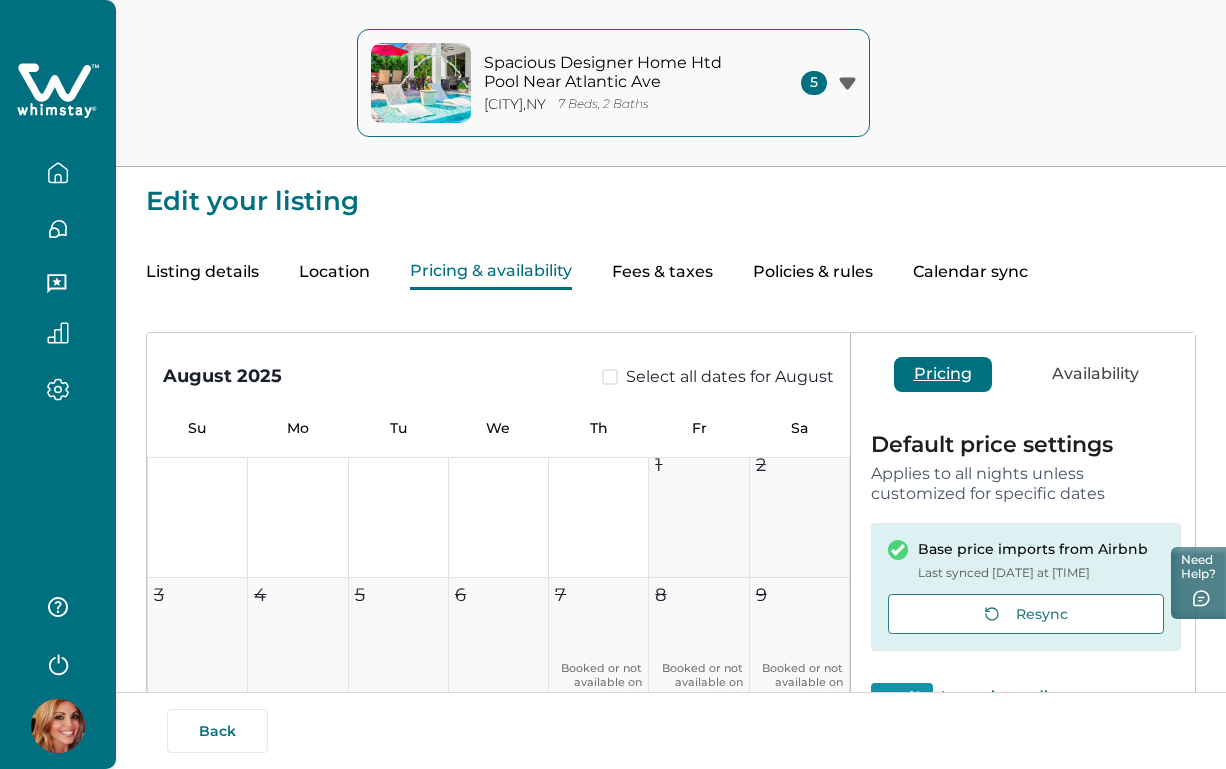 scroll, scrollTop: 0, scrollLeft: 0, axis: both 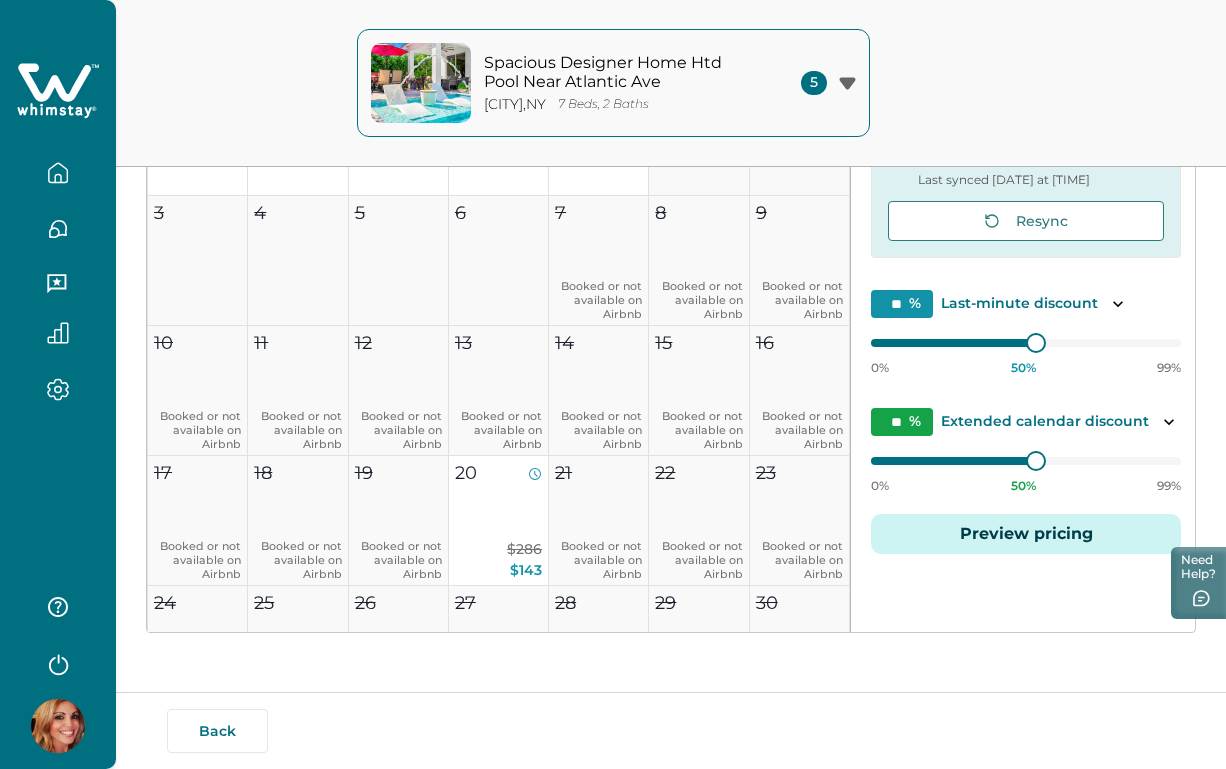 click on "Preview pricing" at bounding box center [1026, 534] 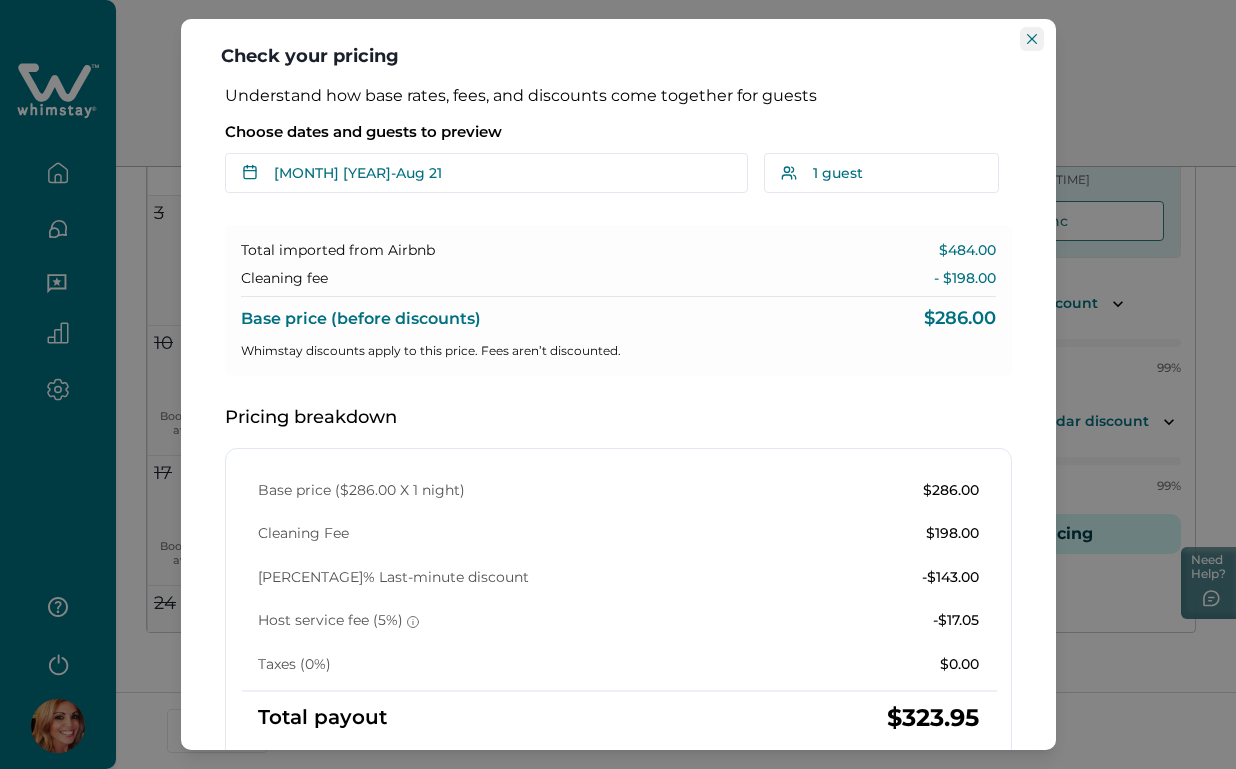 click 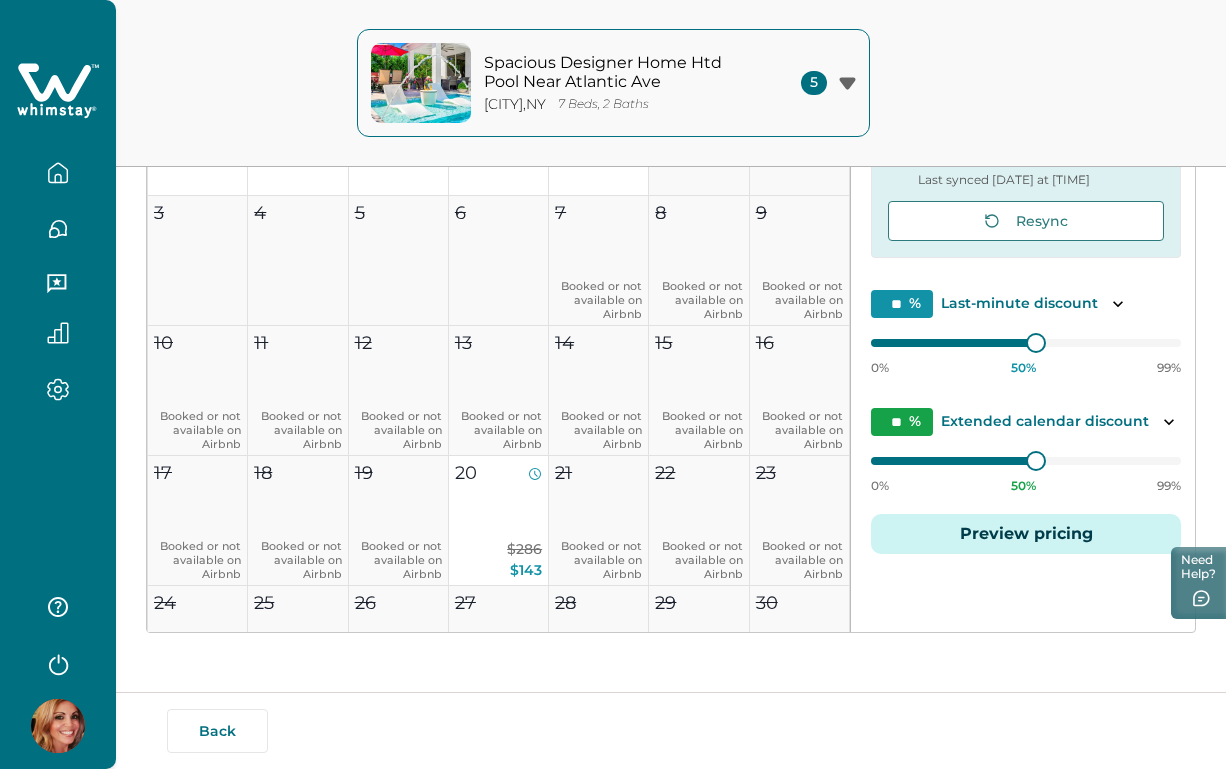 click 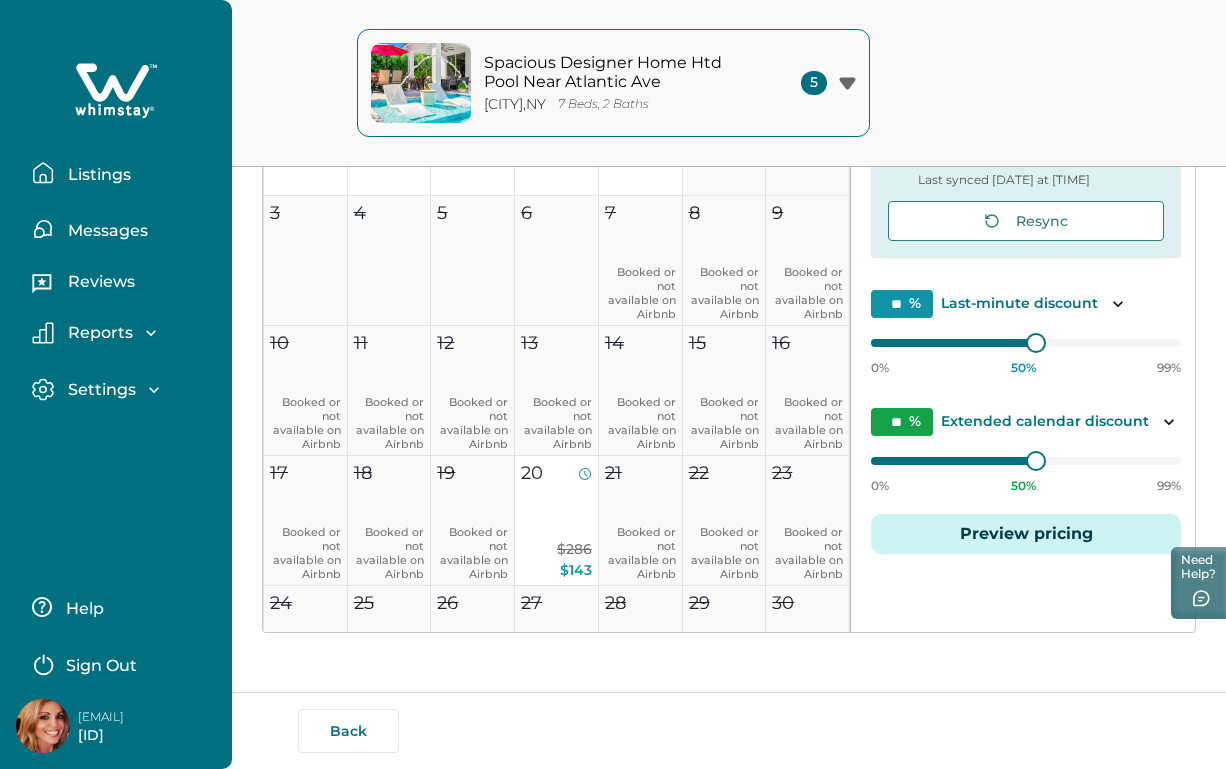click on "Listings" at bounding box center (96, 175) 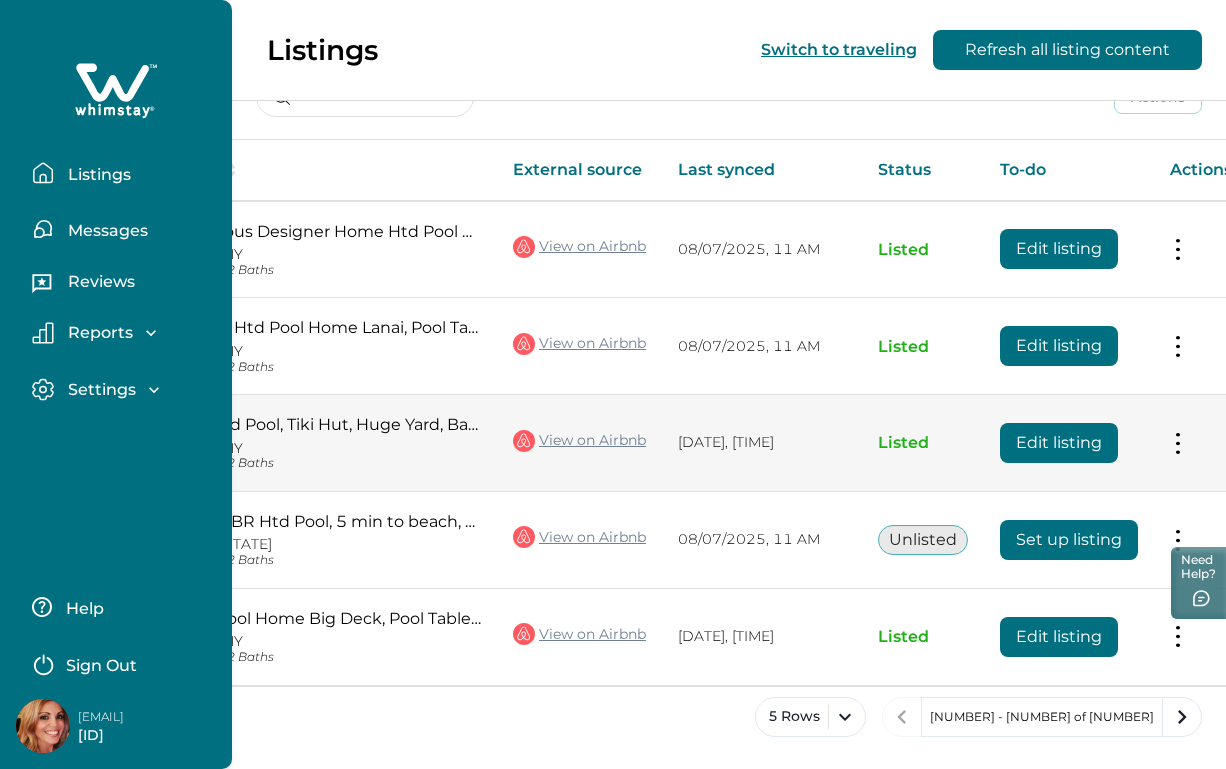 scroll, scrollTop: 0, scrollLeft: 225, axis: horizontal 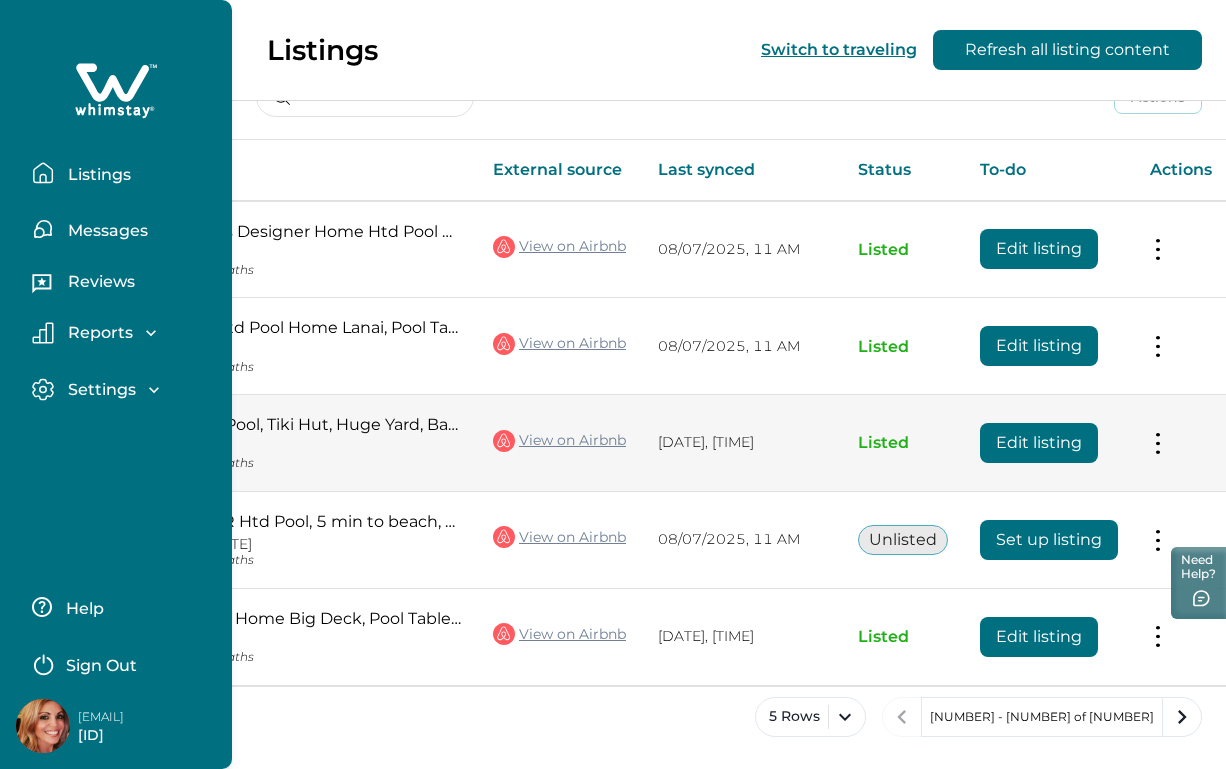 click on "Edit listing" at bounding box center [1039, 443] 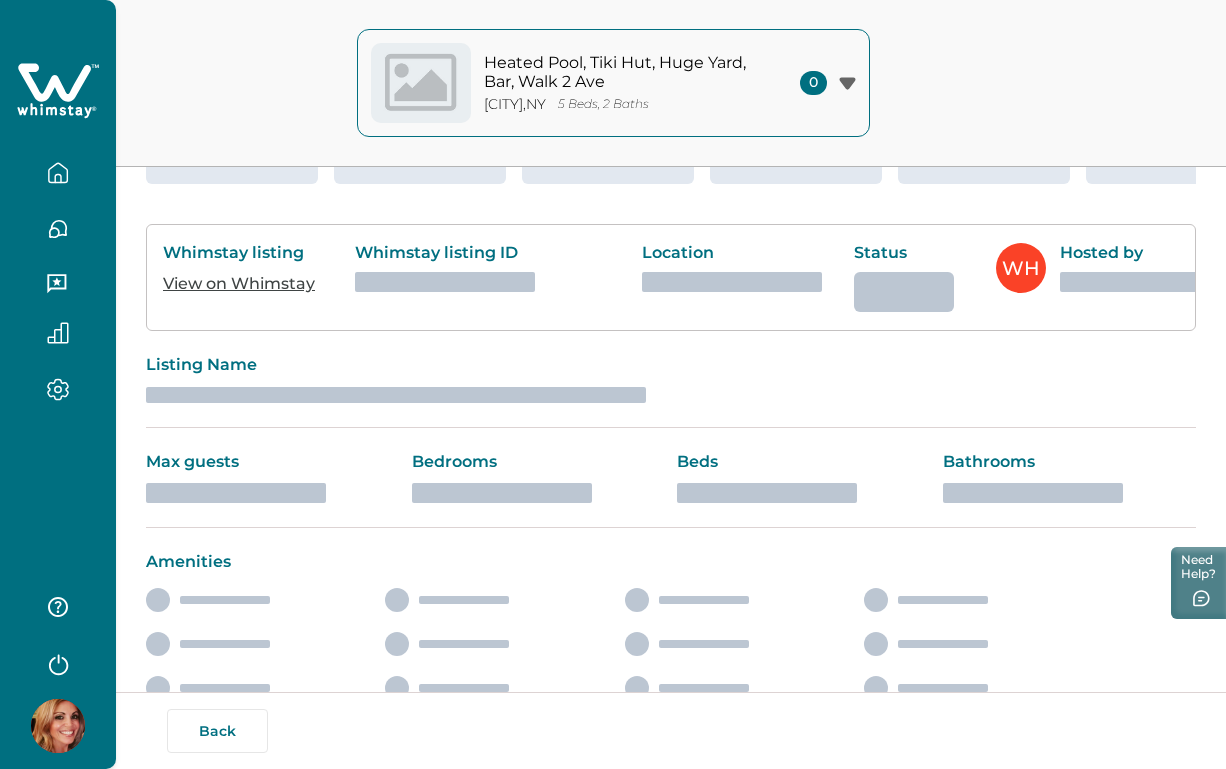 scroll, scrollTop: 0, scrollLeft: 0, axis: both 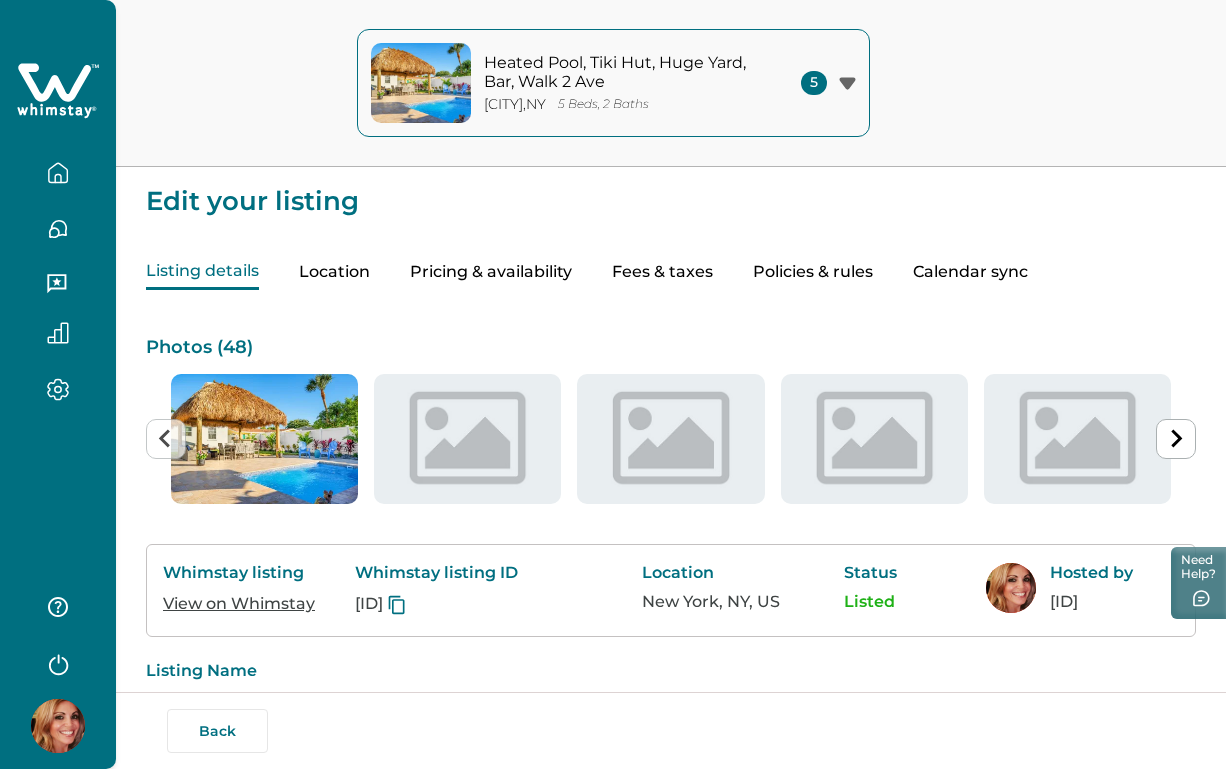 click on "Pricing & availability" at bounding box center [491, 272] 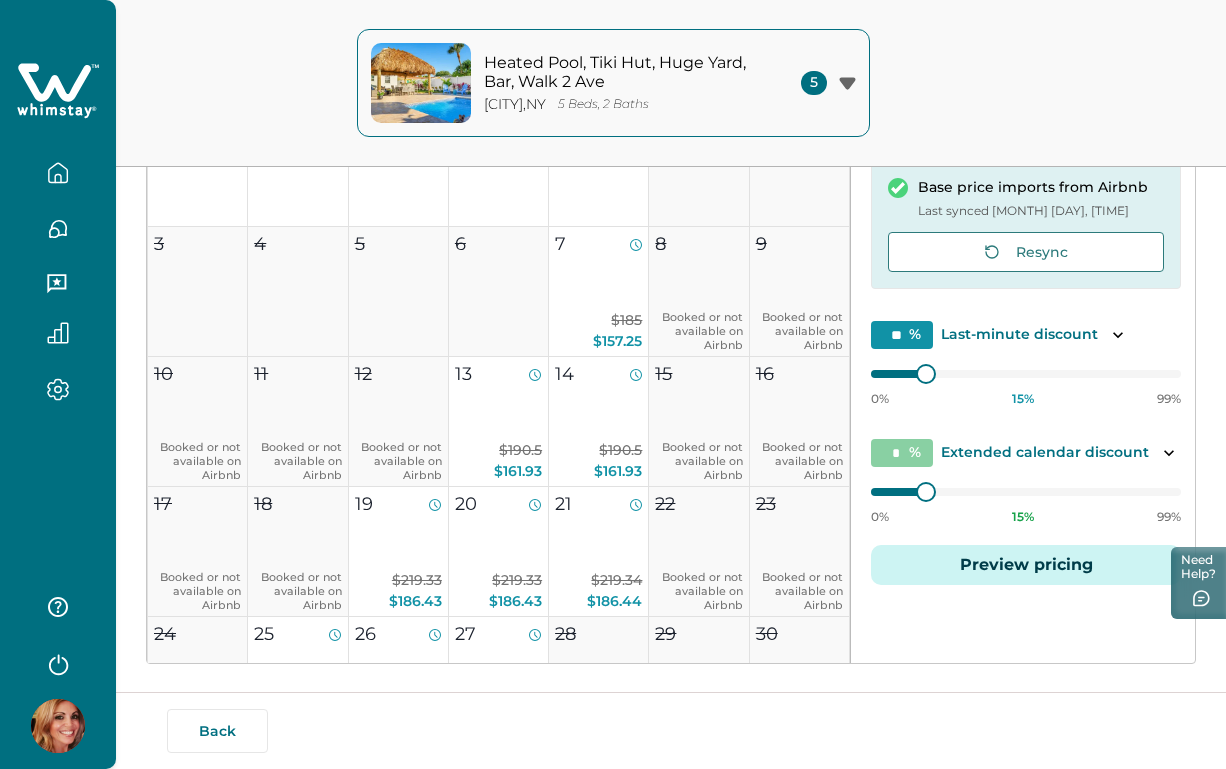 scroll, scrollTop: 388, scrollLeft: 0, axis: vertical 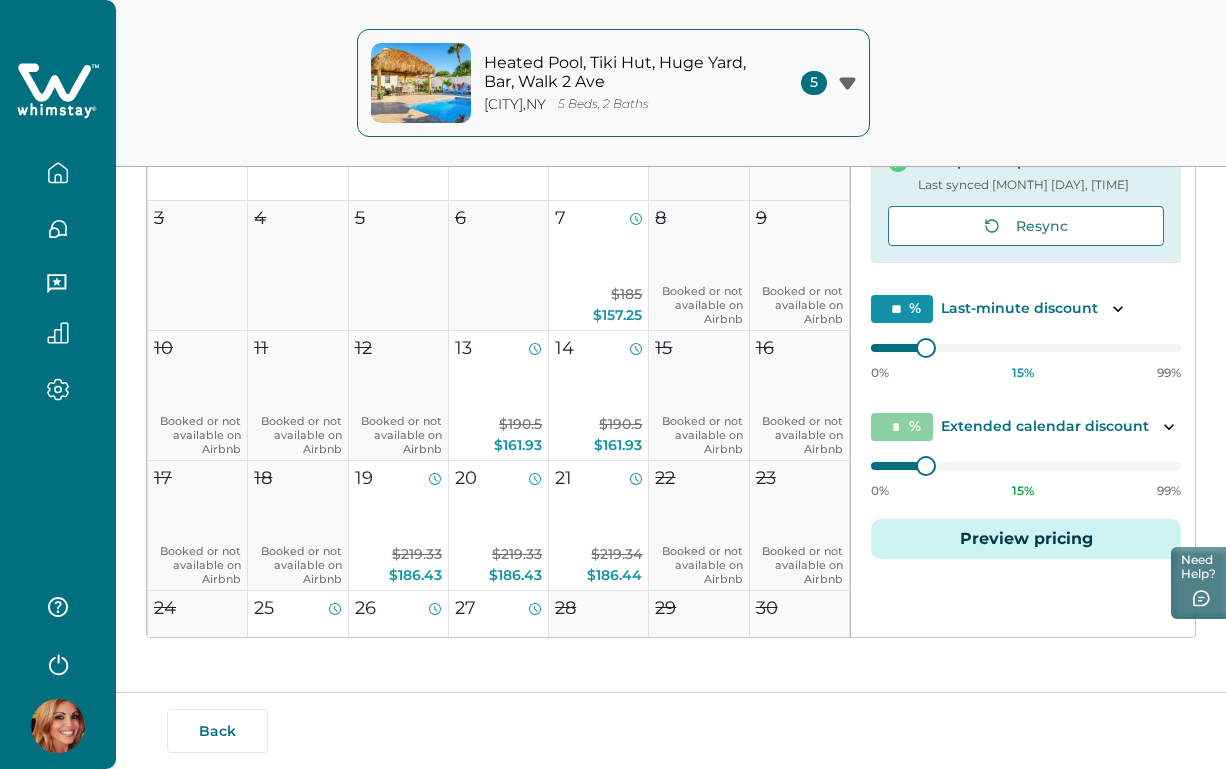 click on "Preview pricing" at bounding box center (1026, 539) 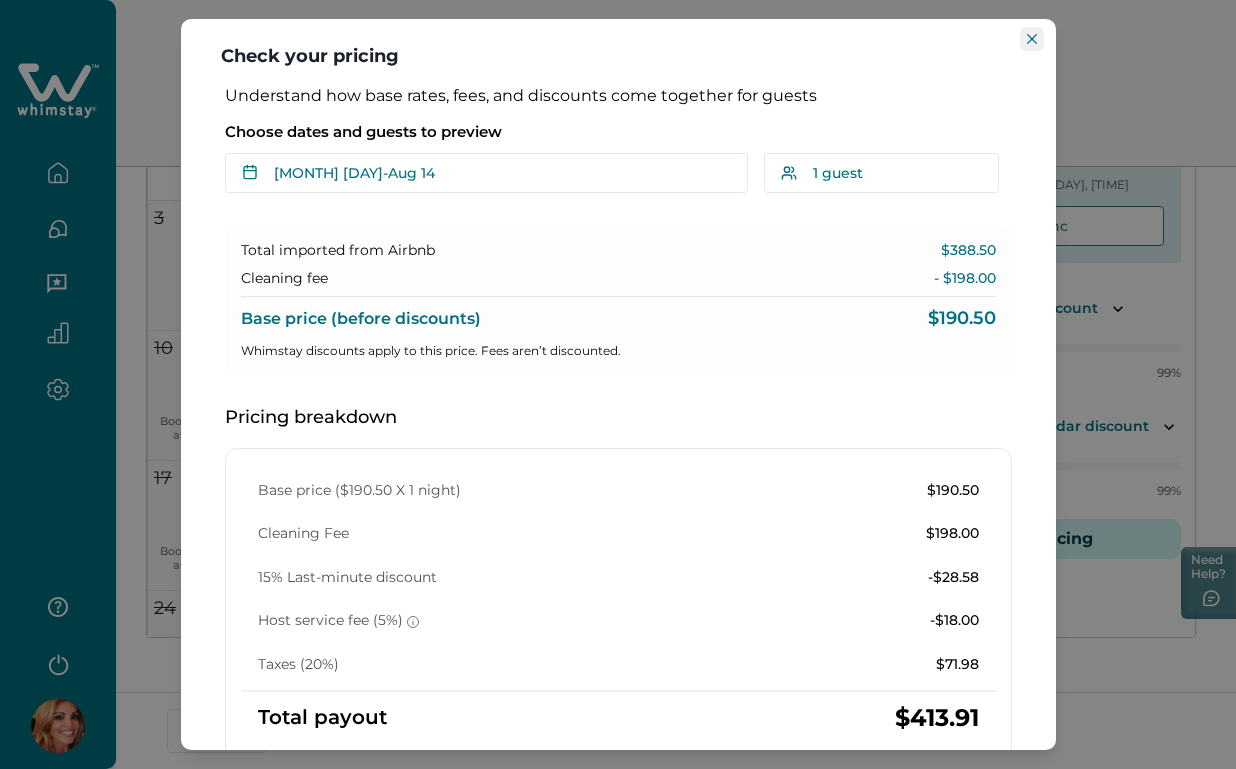 click 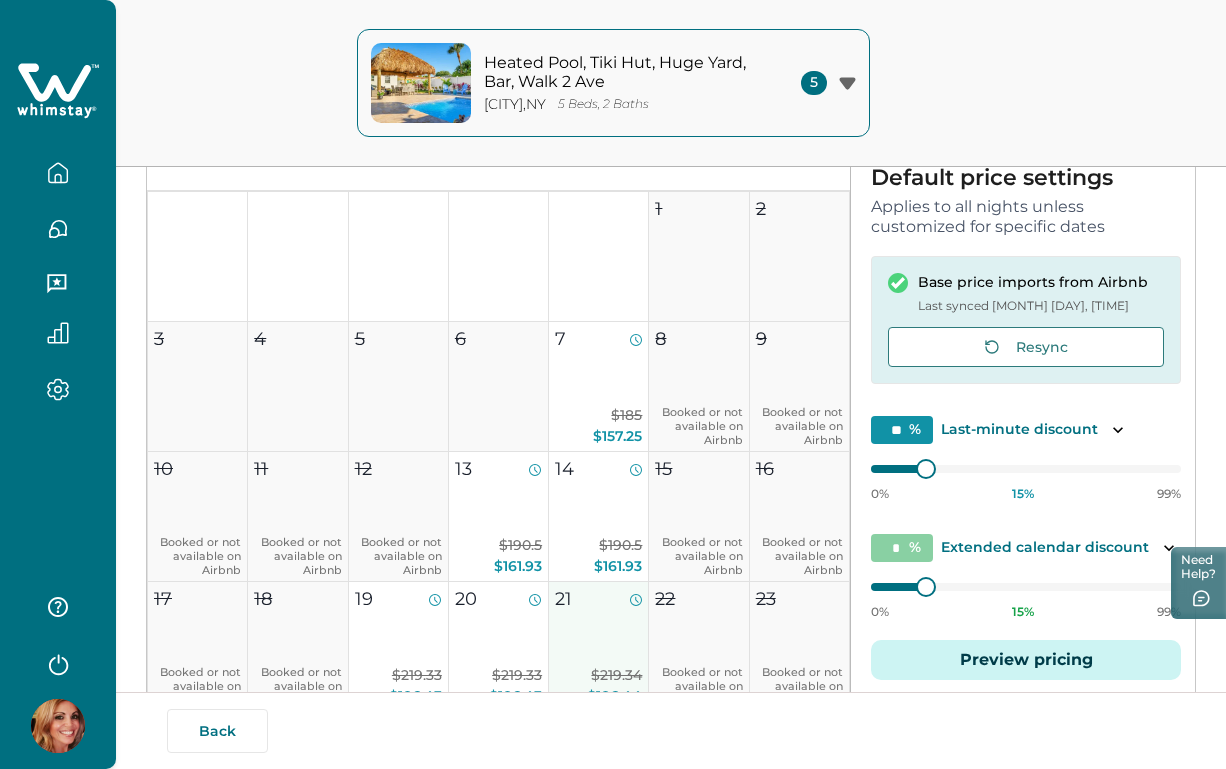 scroll, scrollTop: 0, scrollLeft: 0, axis: both 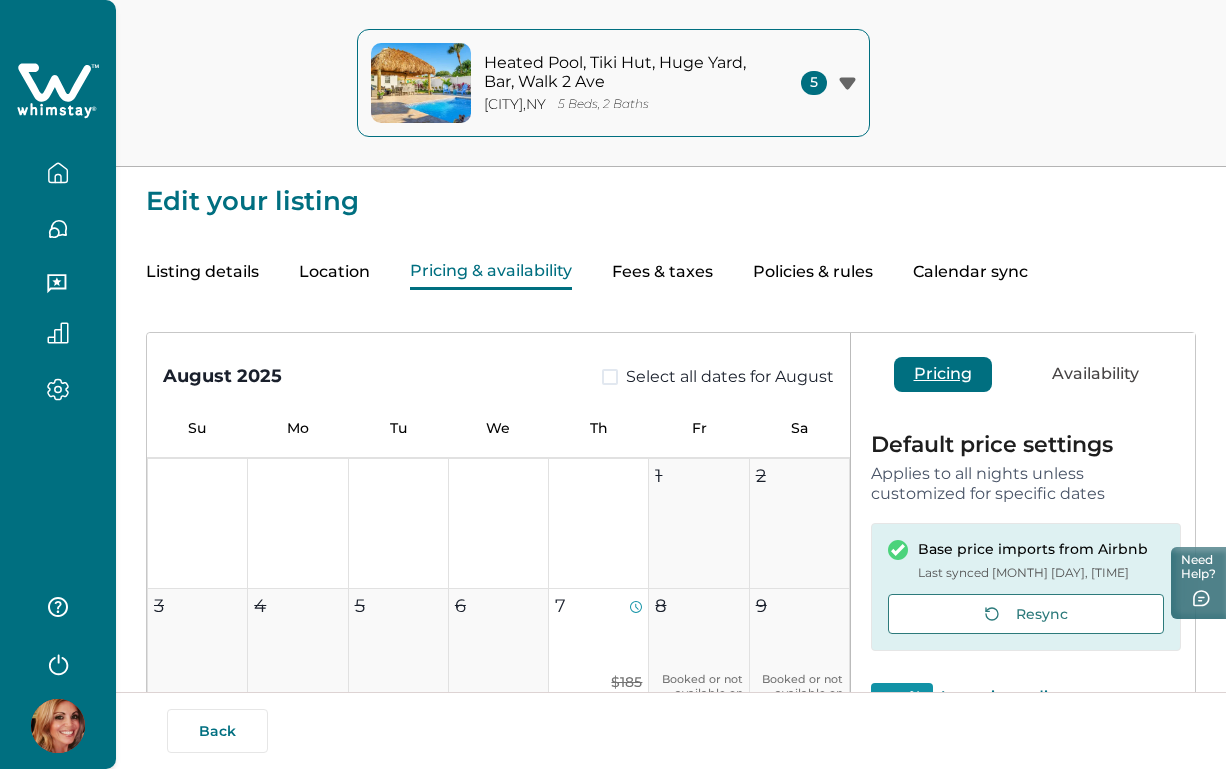 click 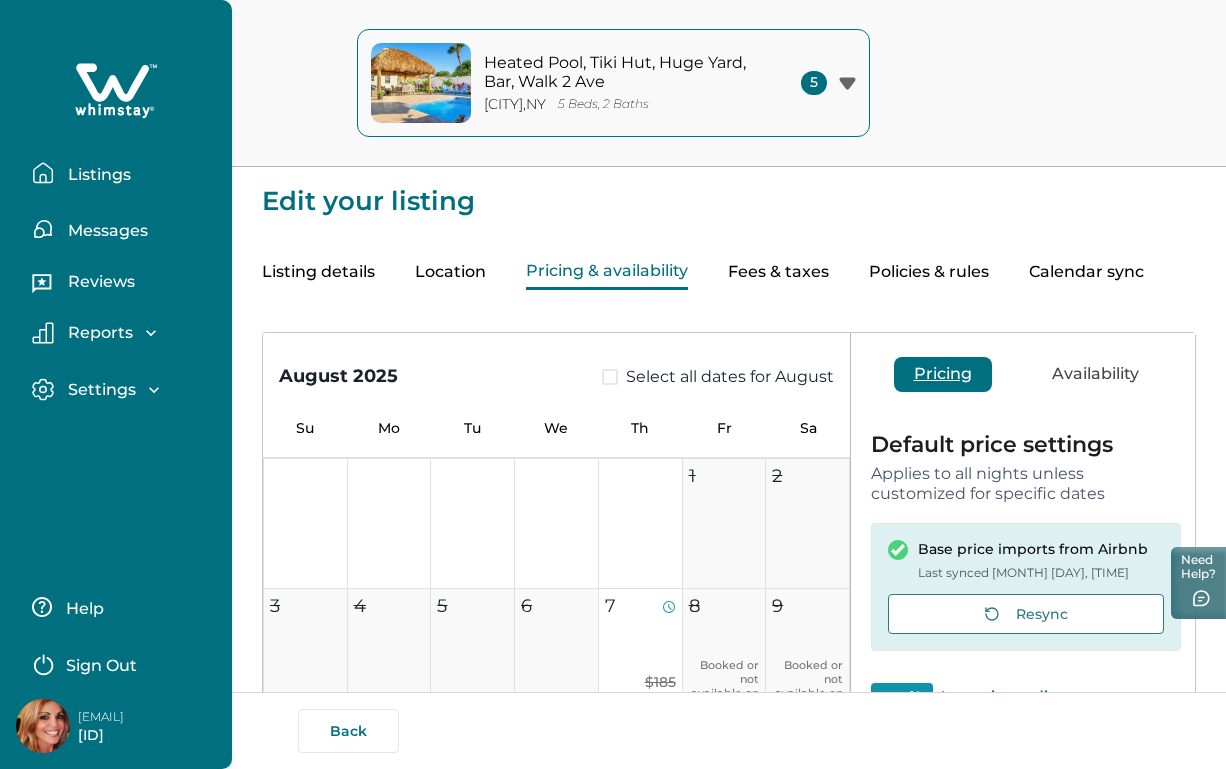 click on "Listings" at bounding box center [124, 173] 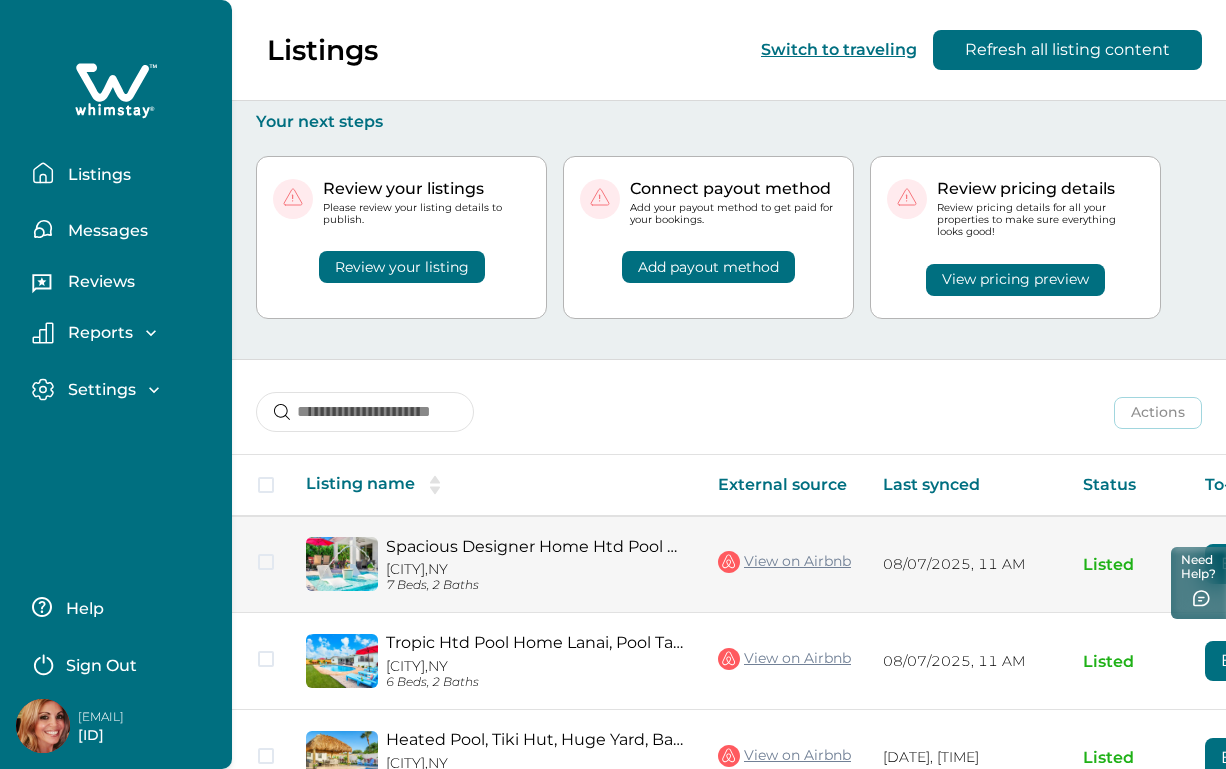 scroll, scrollTop: 0, scrollLeft: 225, axis: horizontal 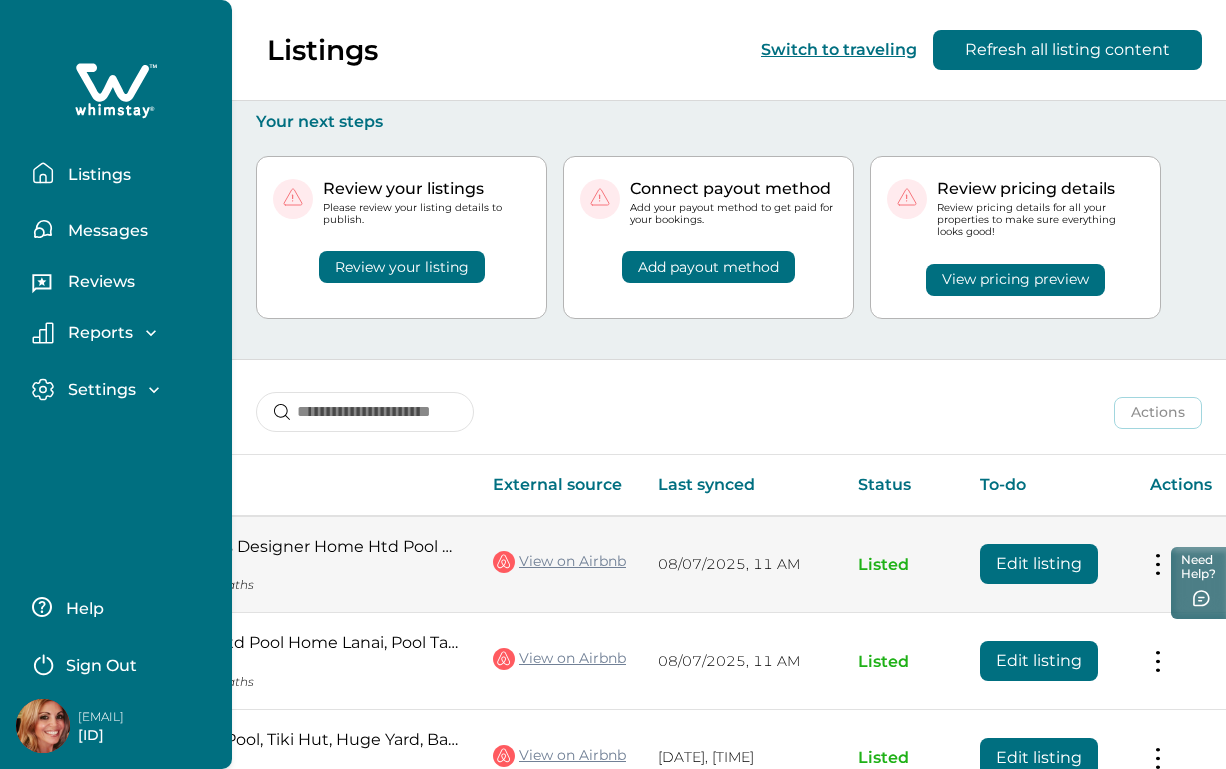 click on "Edit listing" at bounding box center [1039, 564] 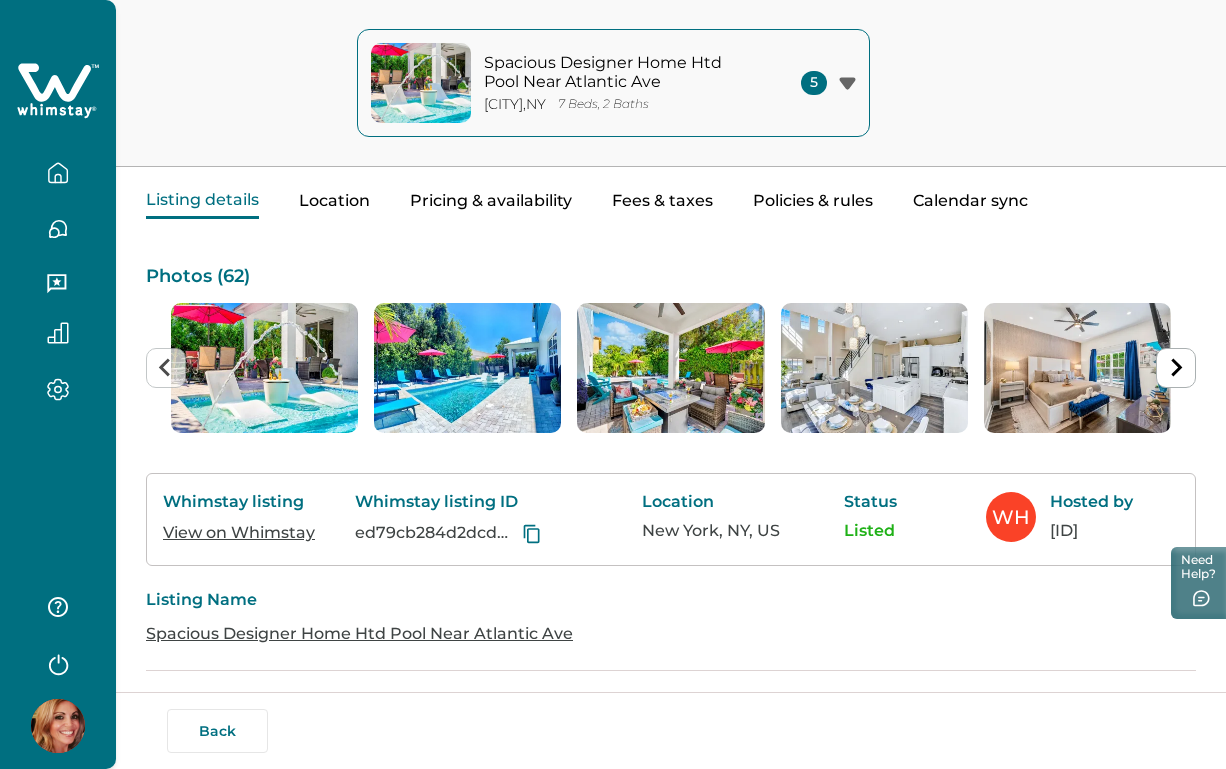 scroll, scrollTop: 0, scrollLeft: 0, axis: both 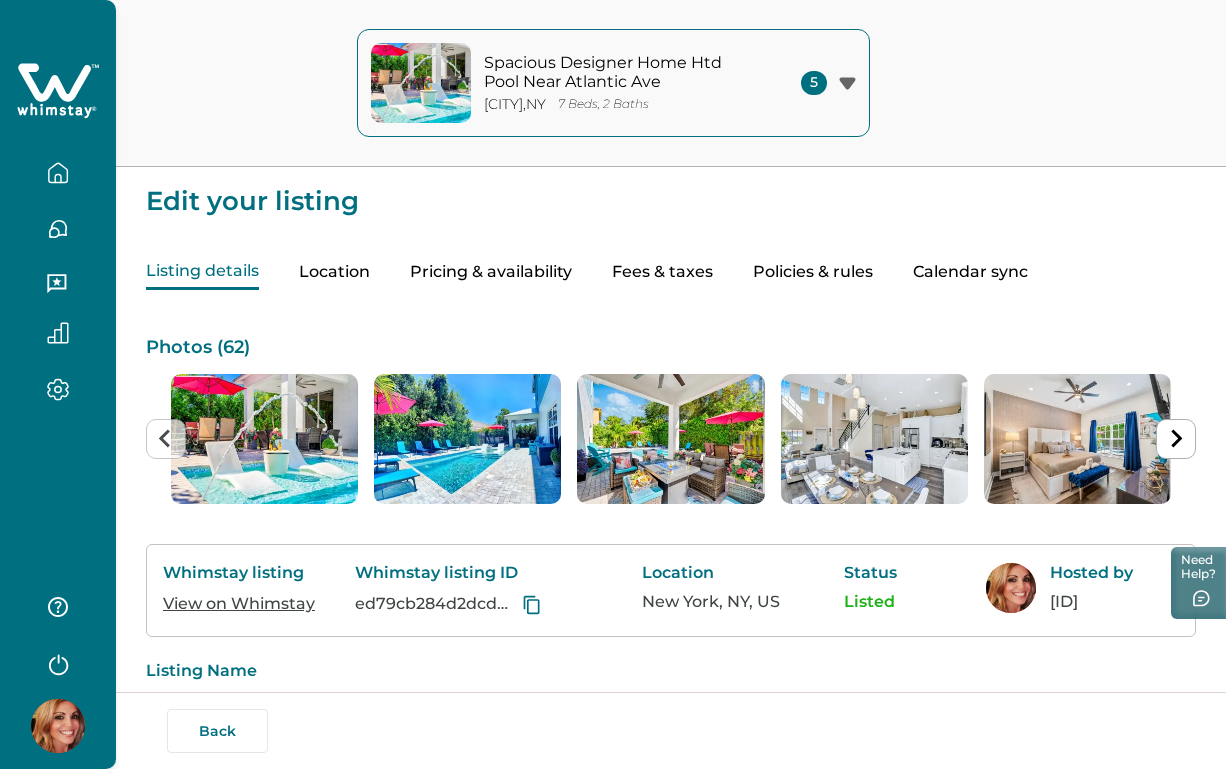 click on "Pricing & availability" at bounding box center [491, 272] 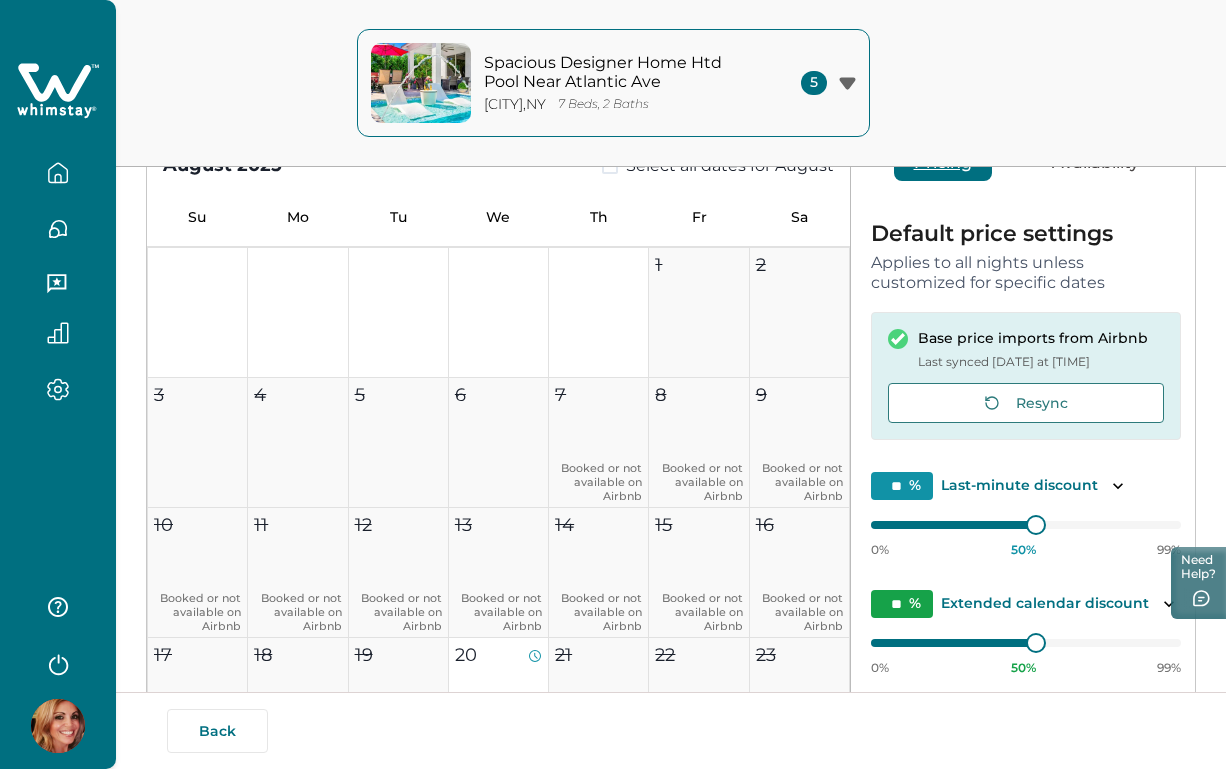 scroll, scrollTop: 393, scrollLeft: 0, axis: vertical 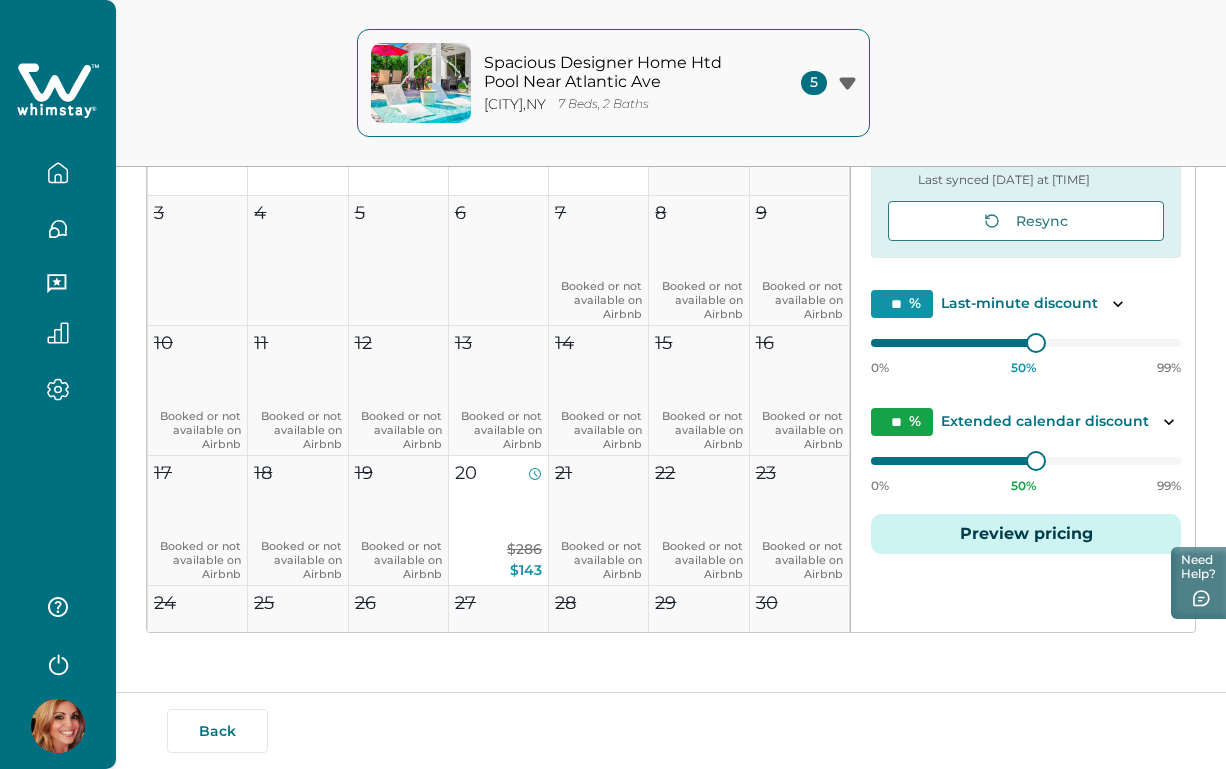click on "Preview pricing" at bounding box center (1026, 534) 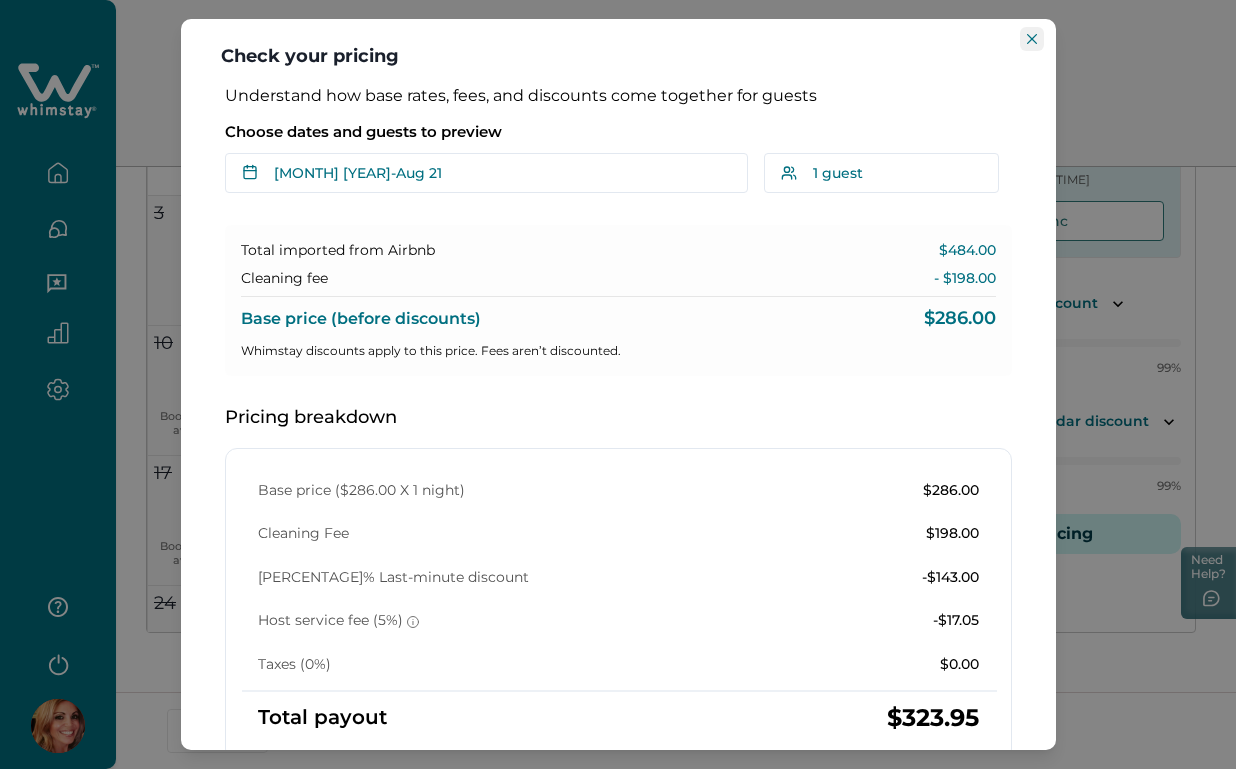 click 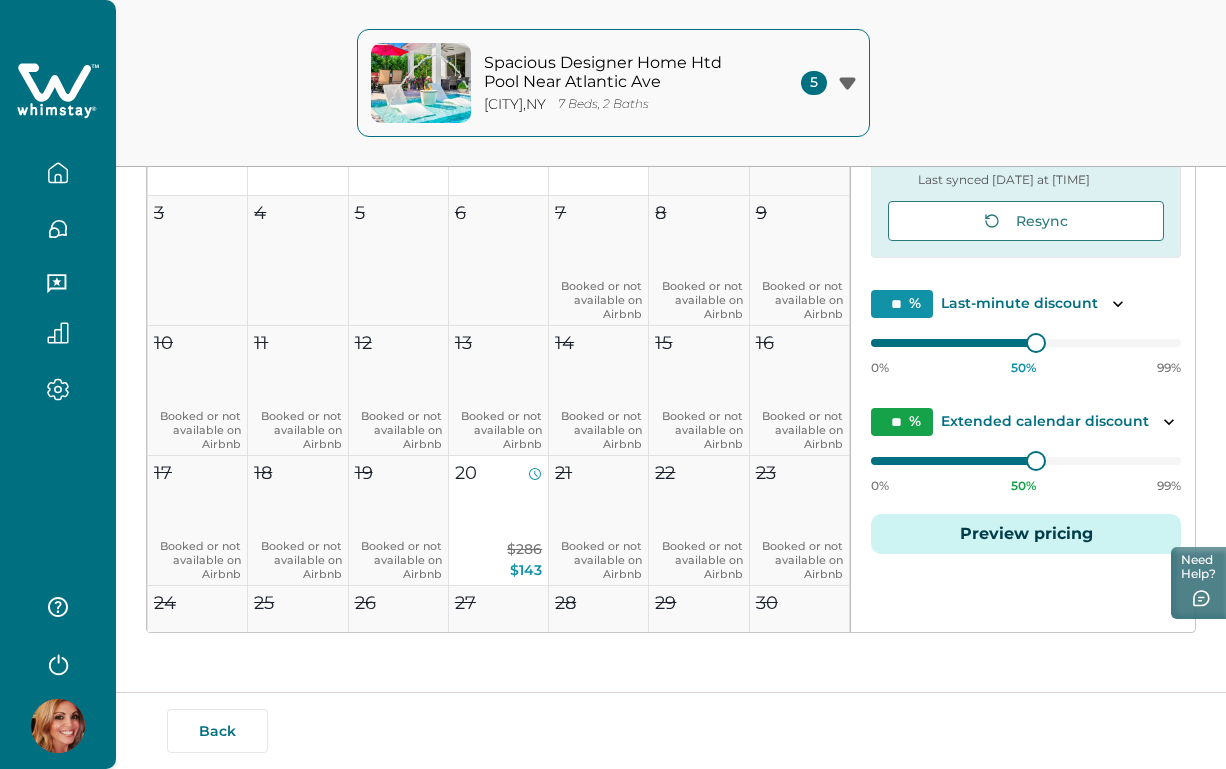 type 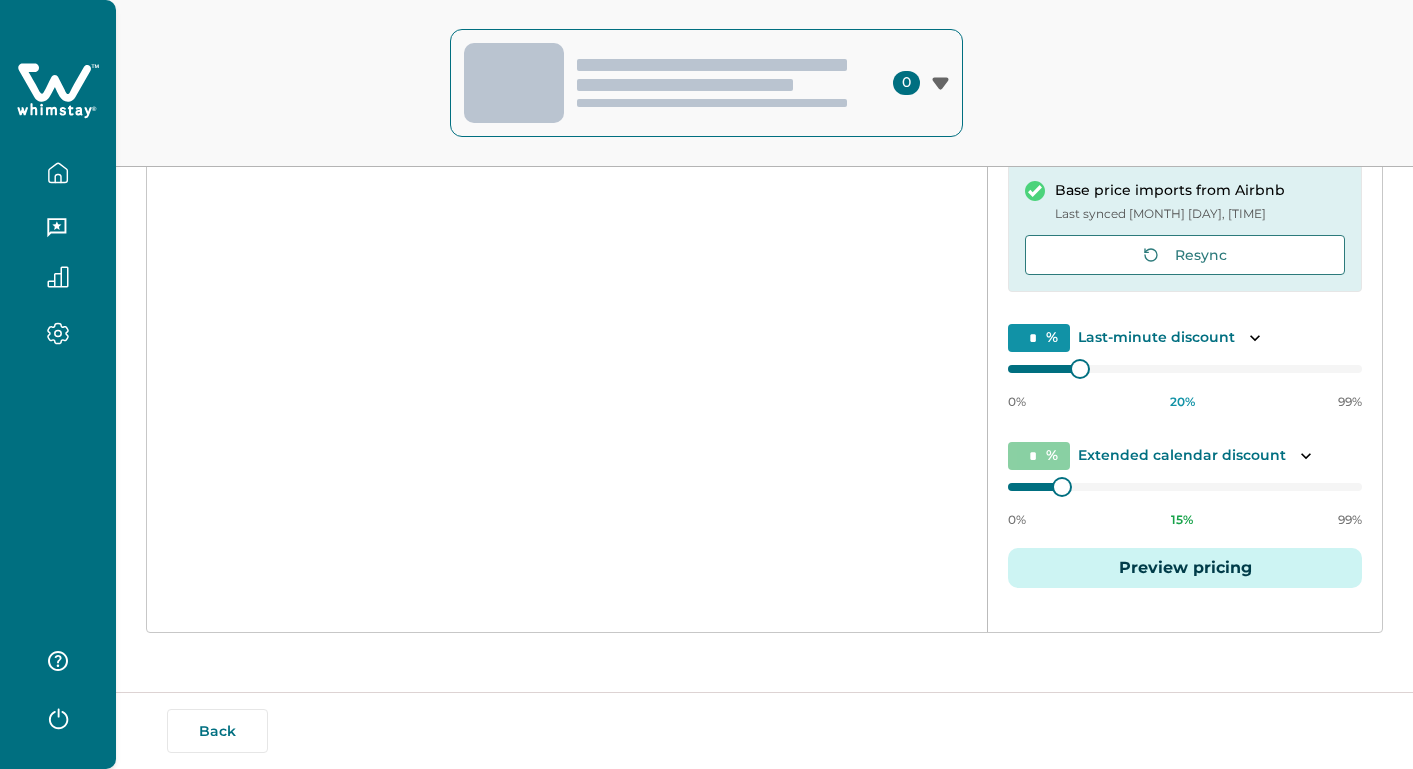 scroll, scrollTop: 0, scrollLeft: 0, axis: both 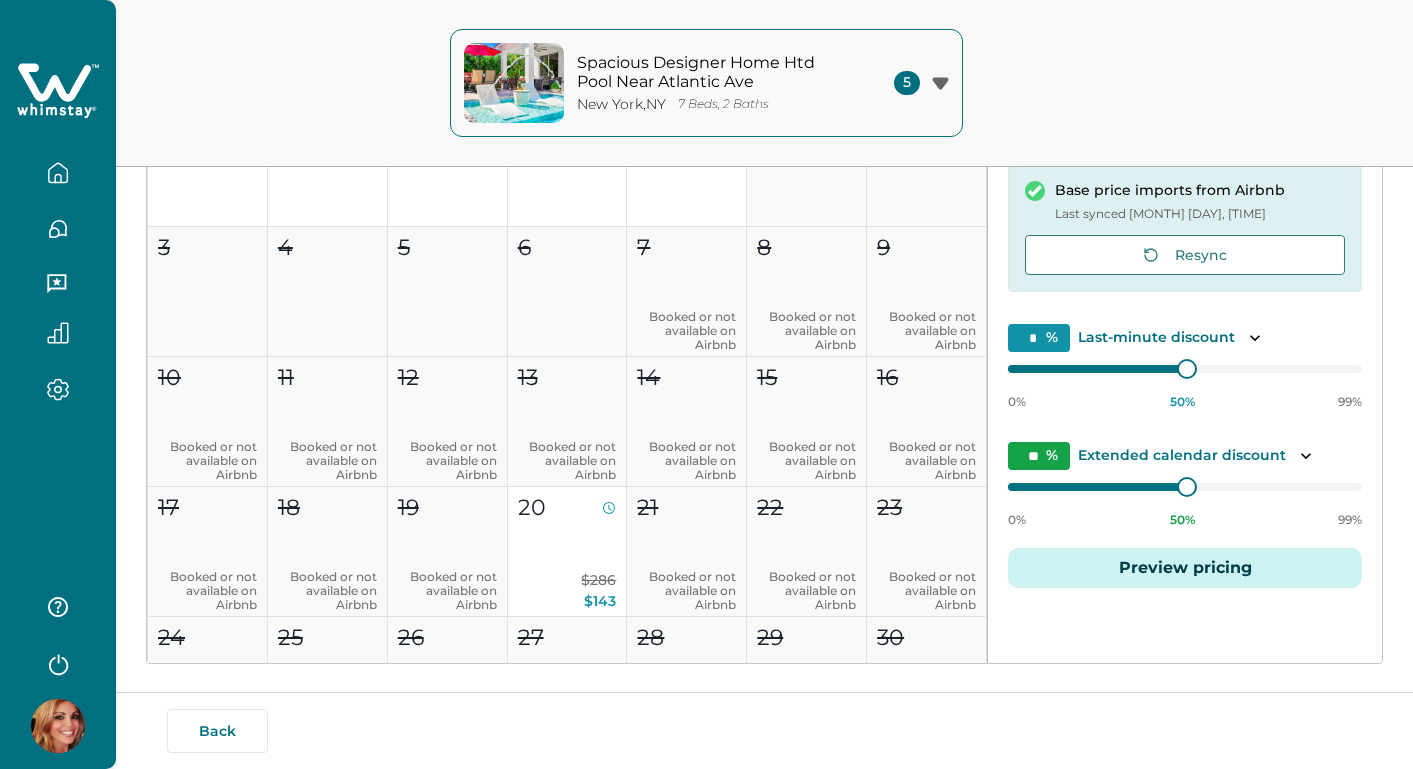 type on "**" 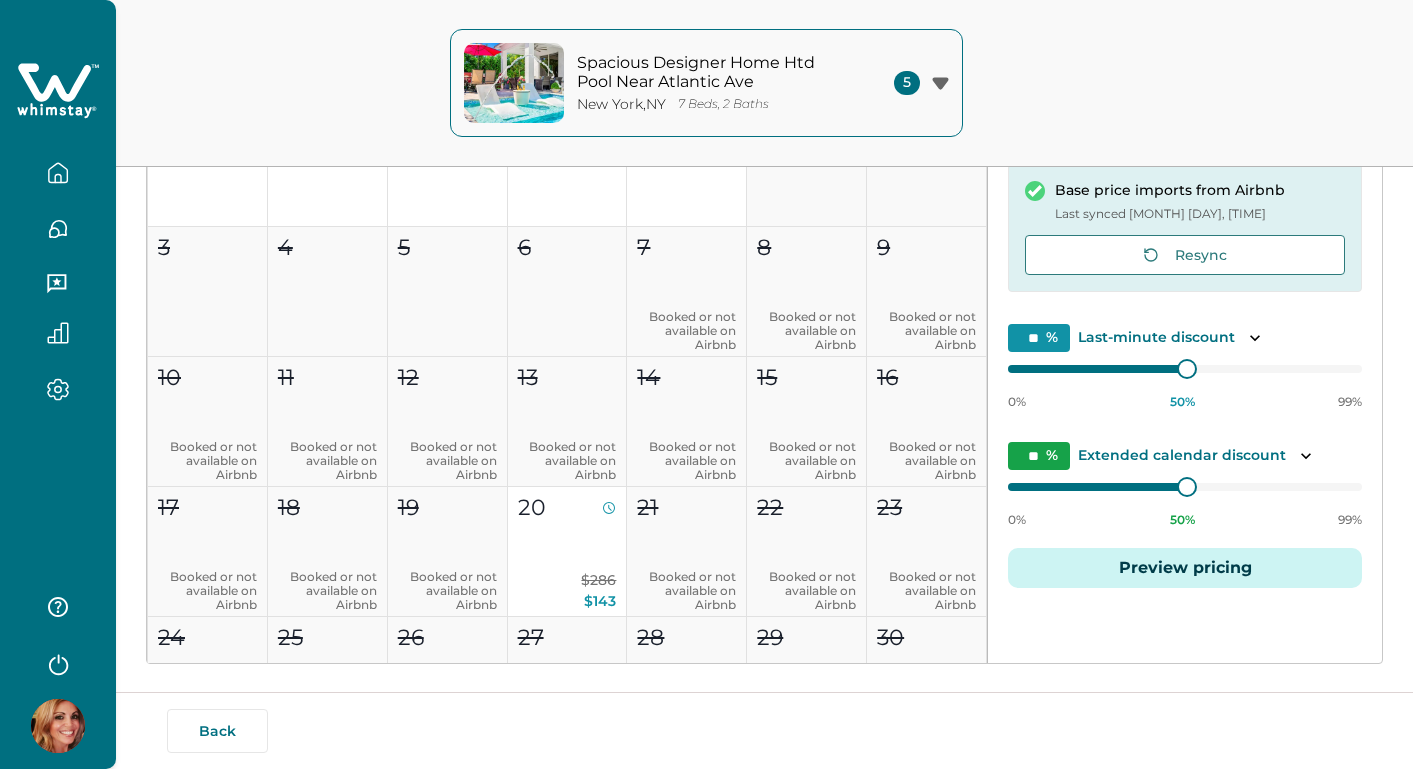 type on "**" 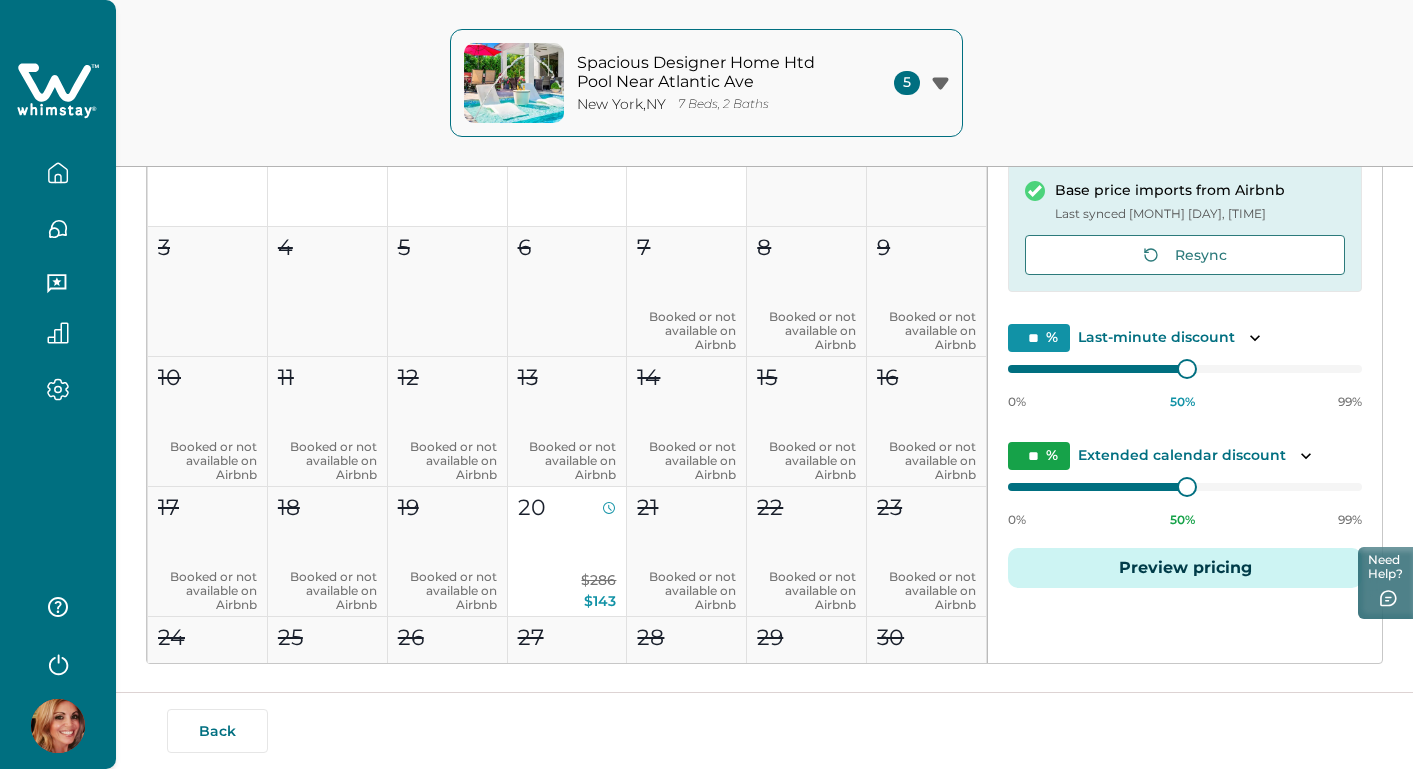 click at bounding box center (58, 173) 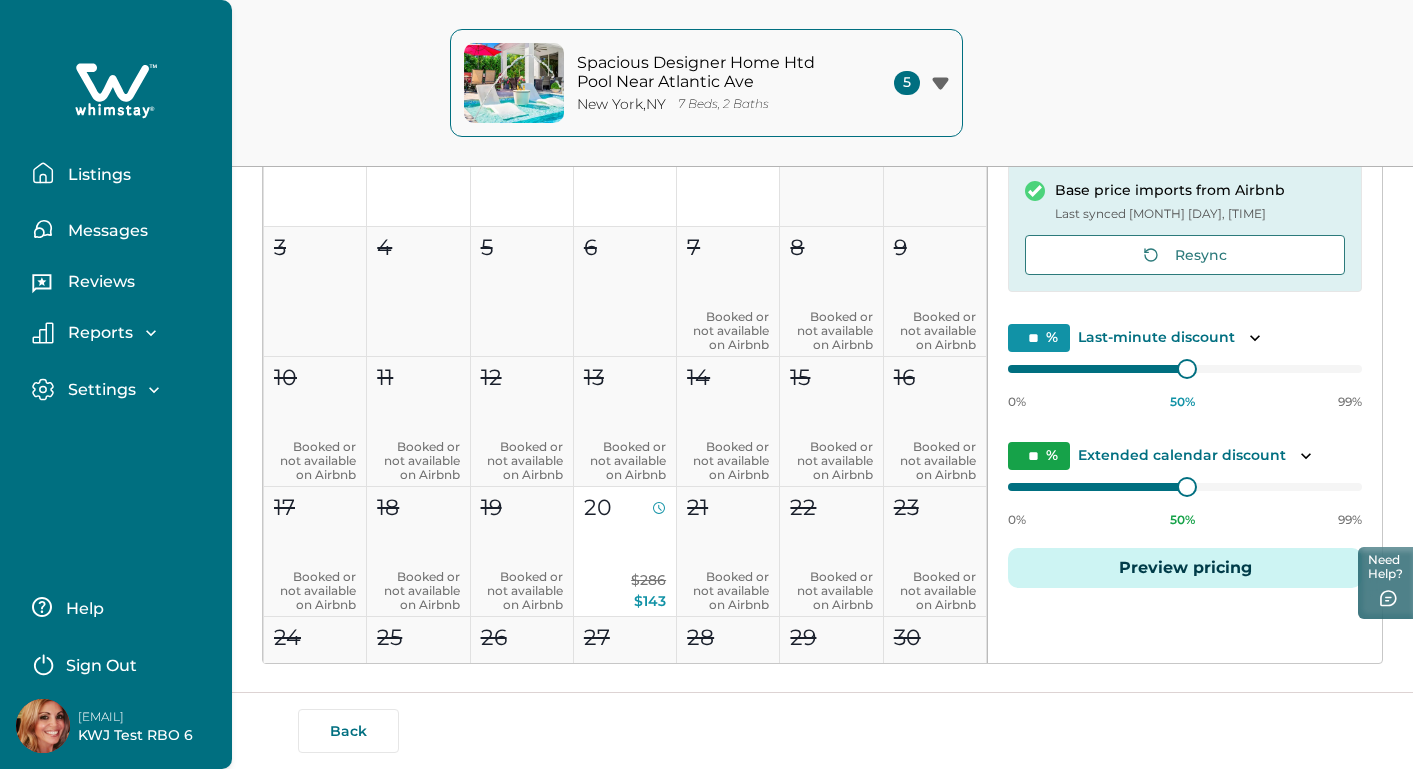 click on "Listings" at bounding box center (96, 175) 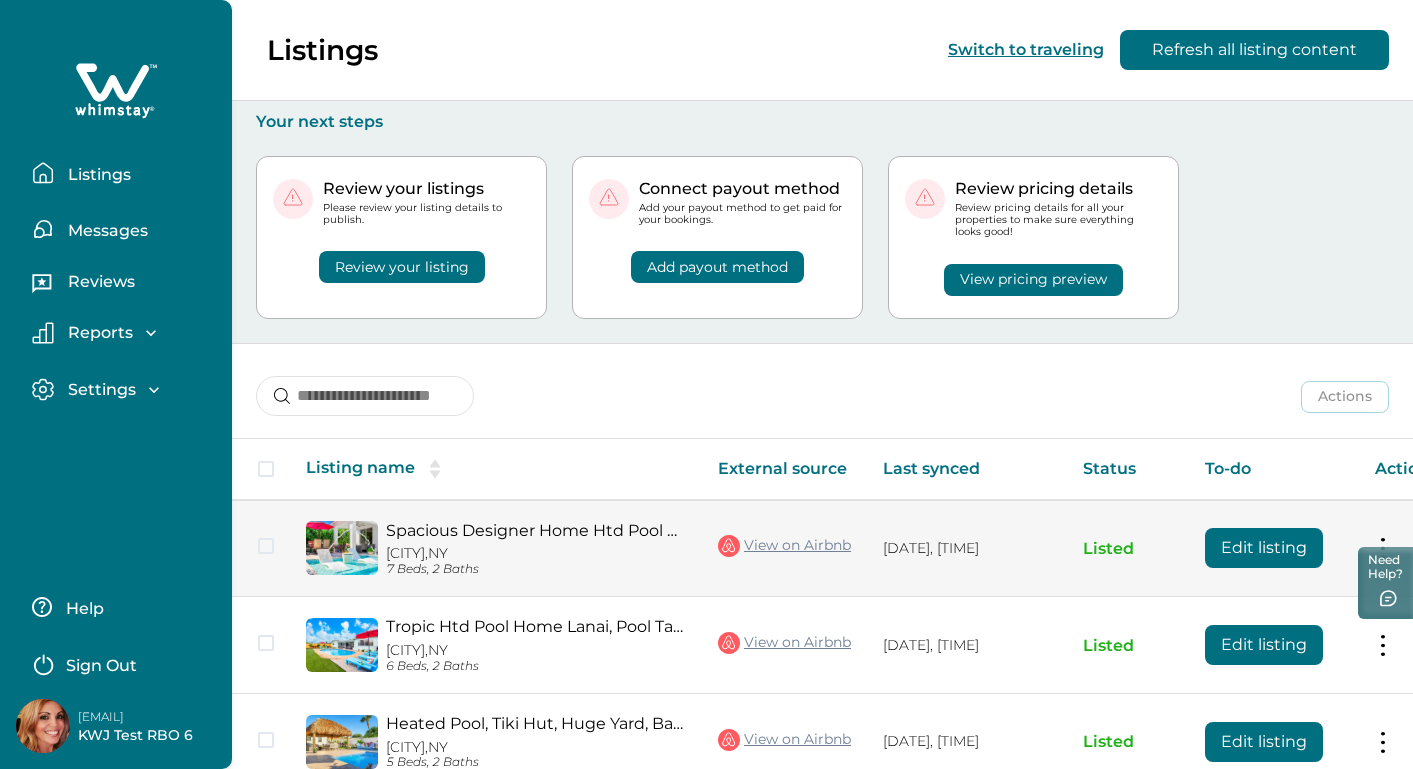 click on "View on Airbnb" at bounding box center [784, 546] 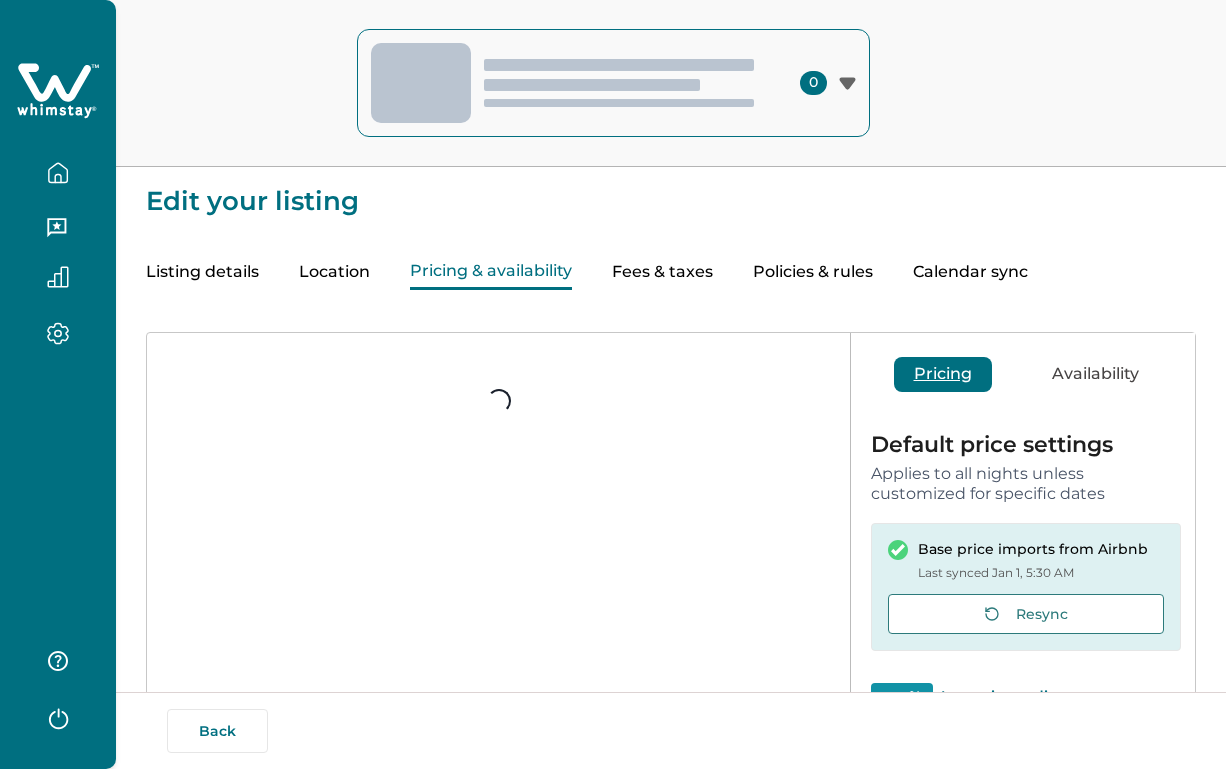 scroll, scrollTop: 0, scrollLeft: 0, axis: both 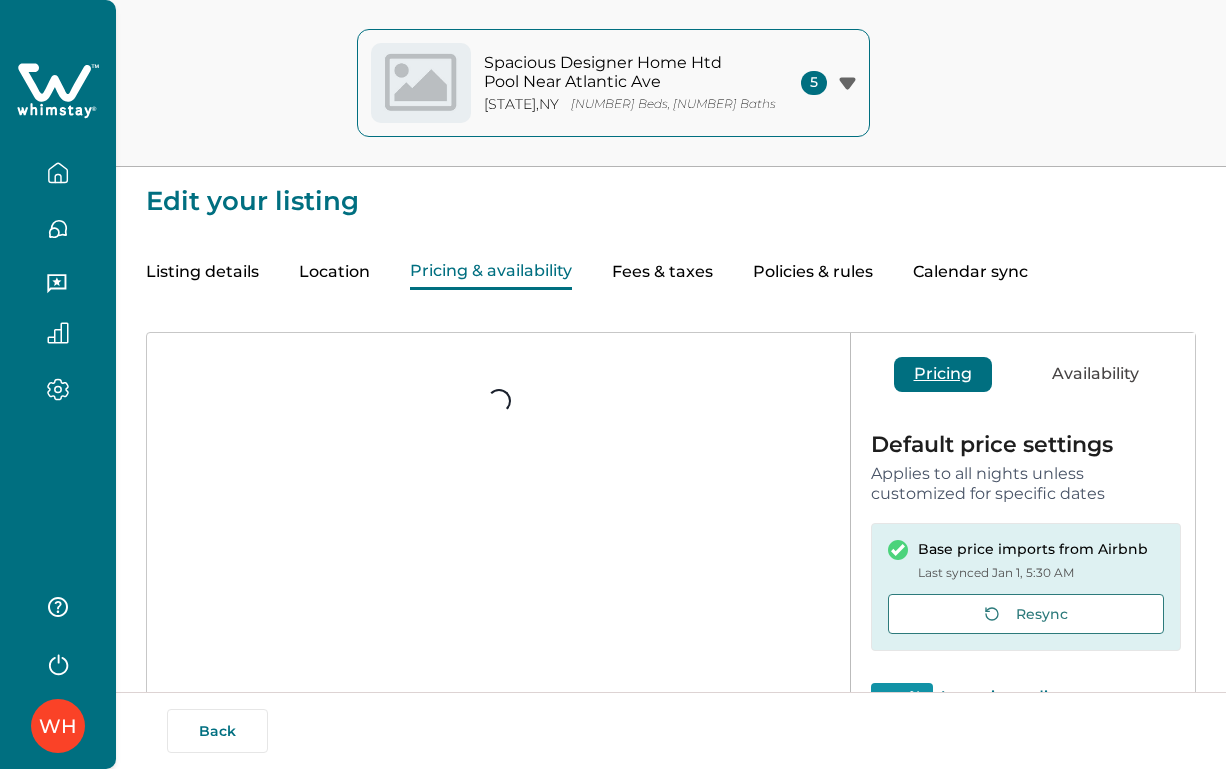 type on "**" 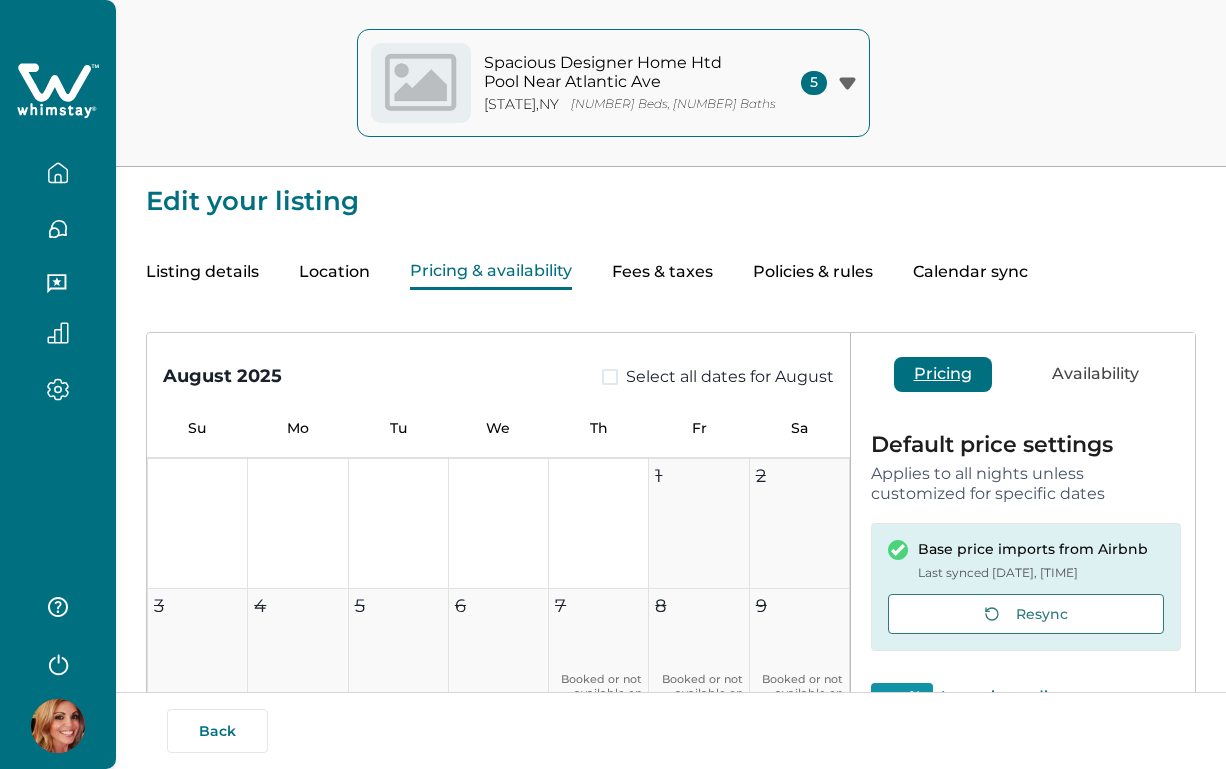 type on "**" 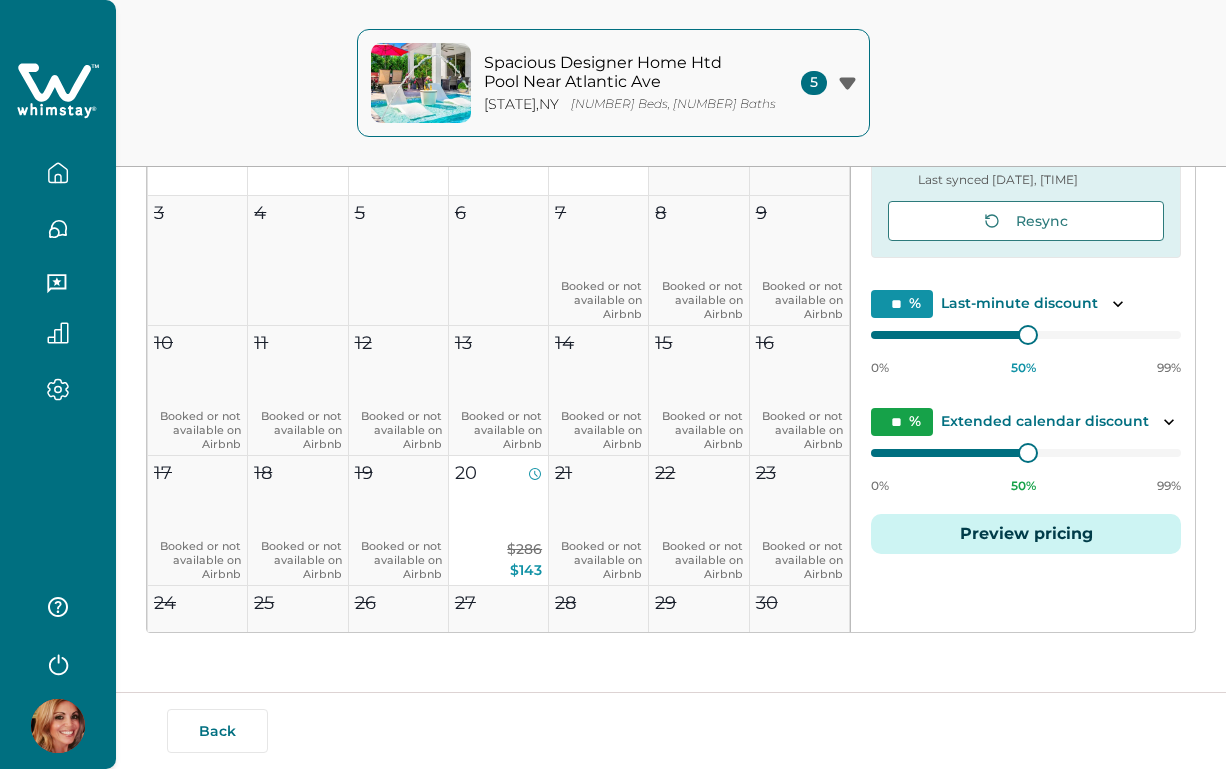 click on "Preview pricing" at bounding box center (1026, 534) 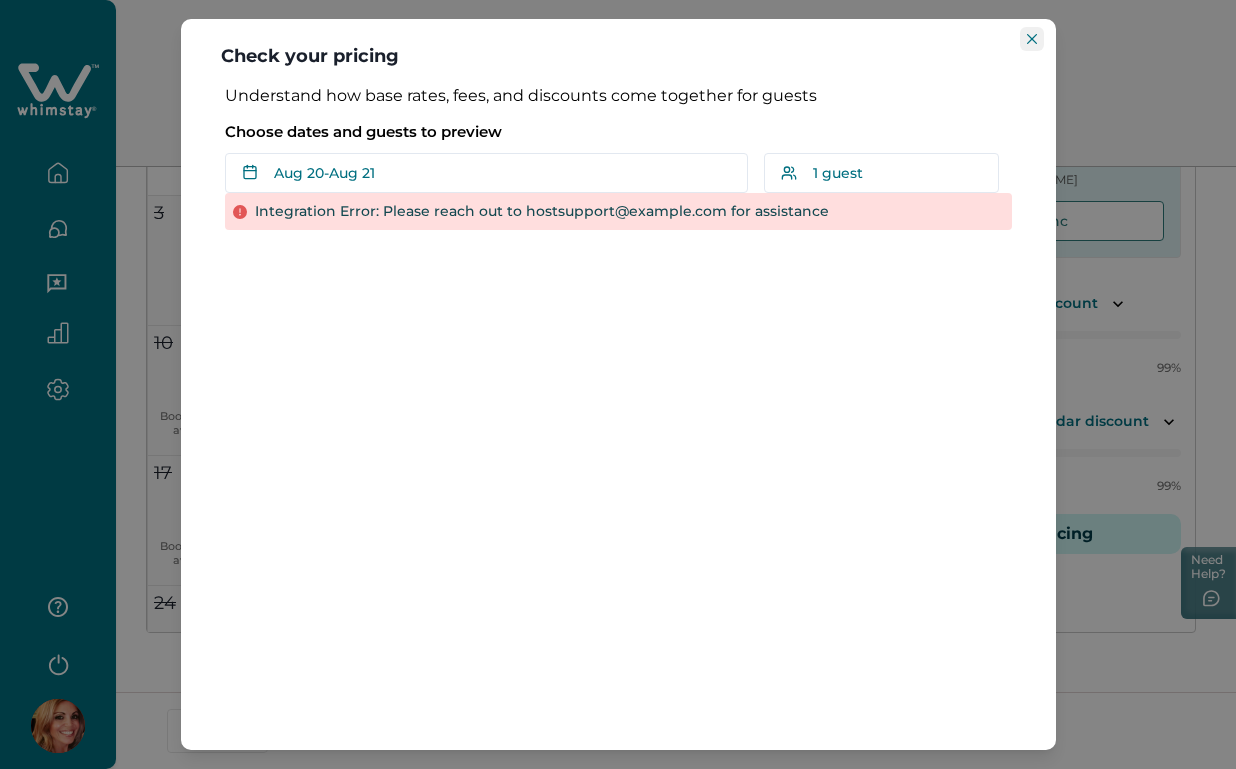 click 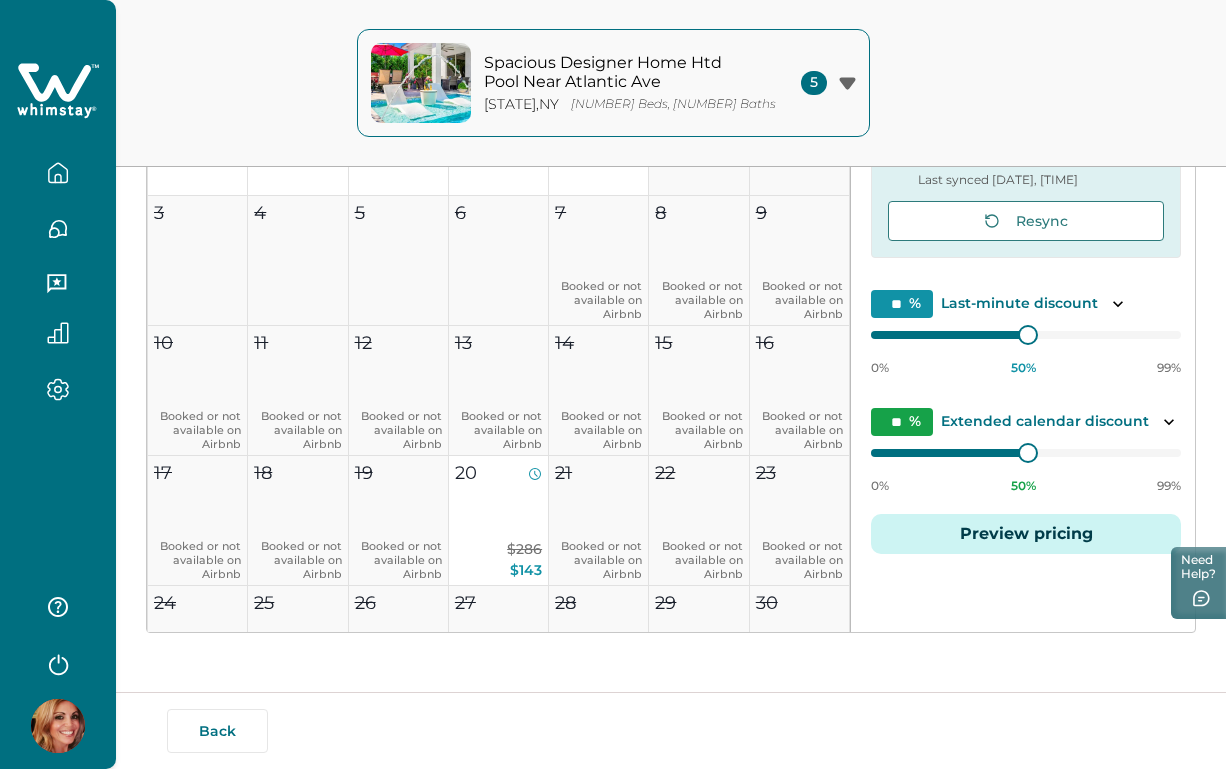 click on "Preview pricing" at bounding box center [1026, 534] 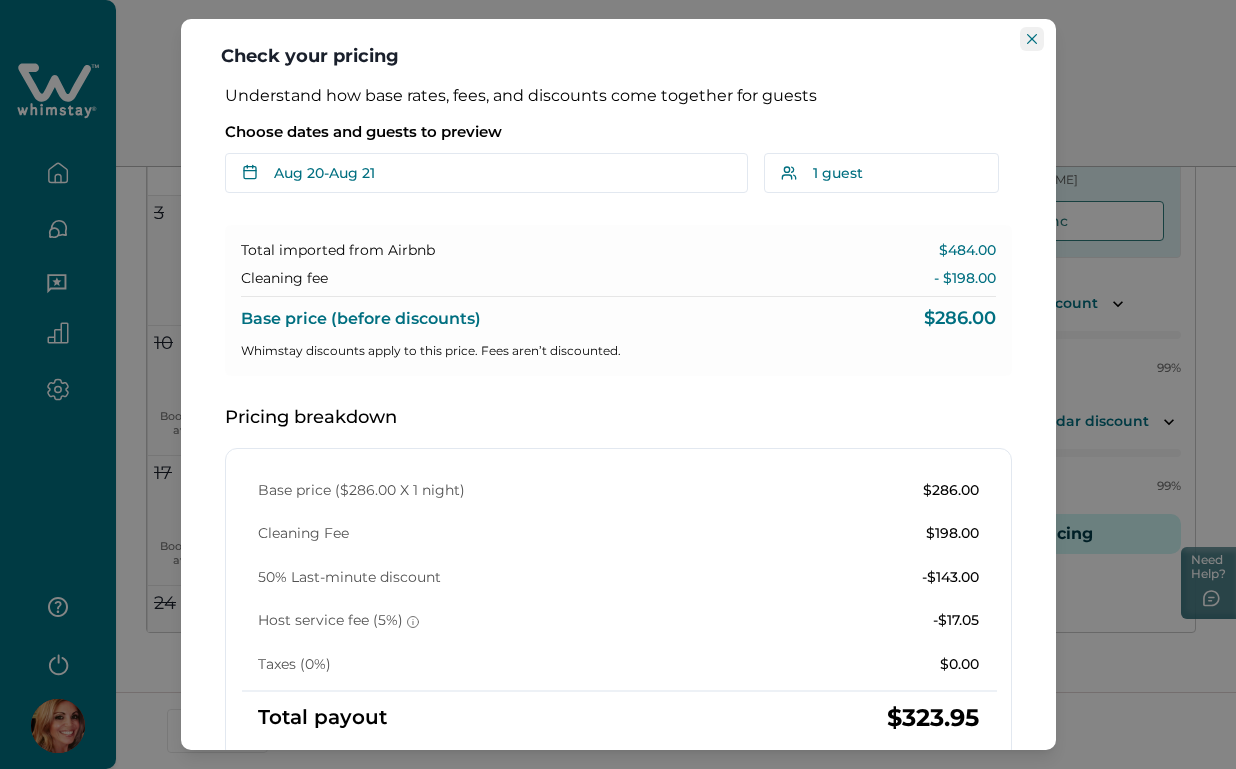 click at bounding box center (1032, 39) 